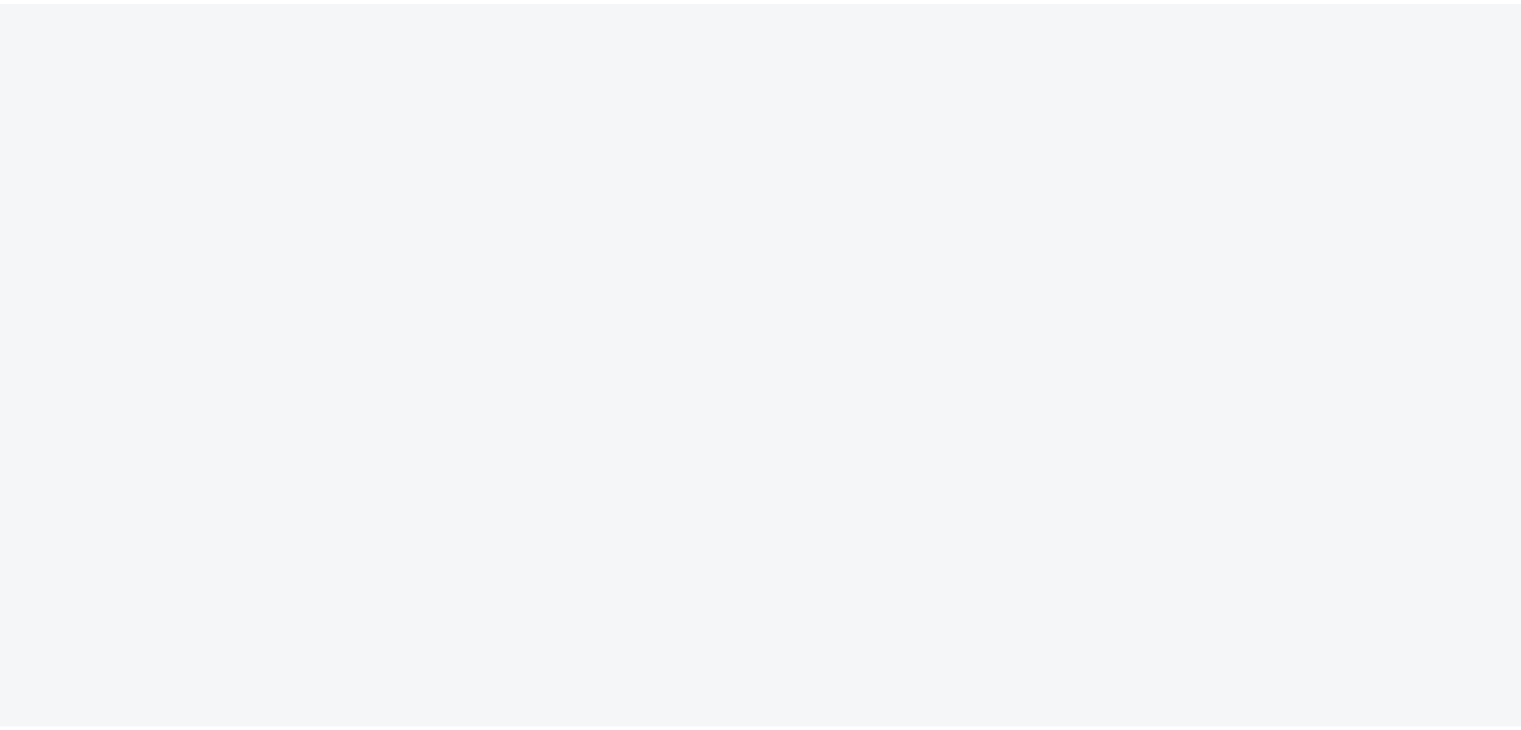 scroll, scrollTop: 0, scrollLeft: 0, axis: both 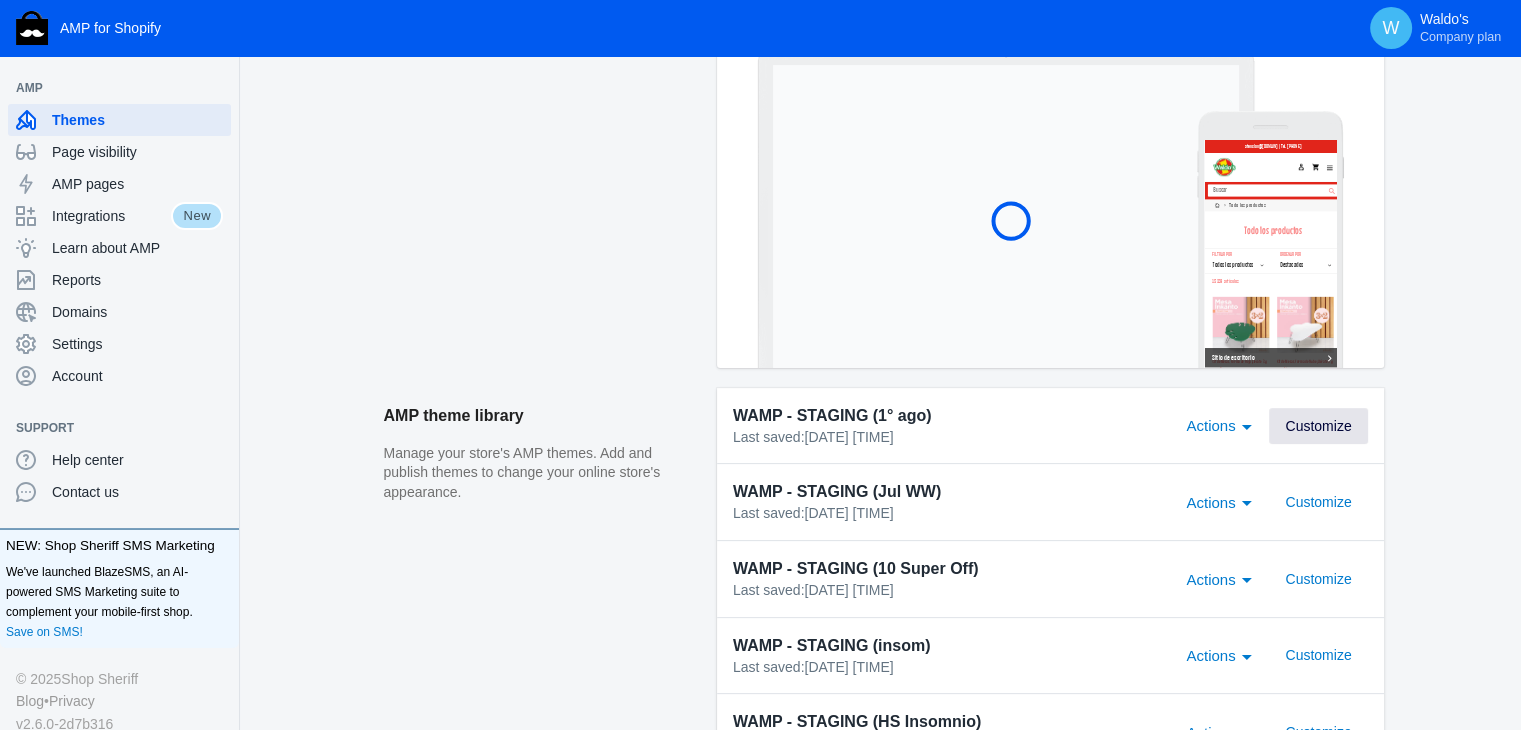 click on "Customize" at bounding box center (1318, 426) 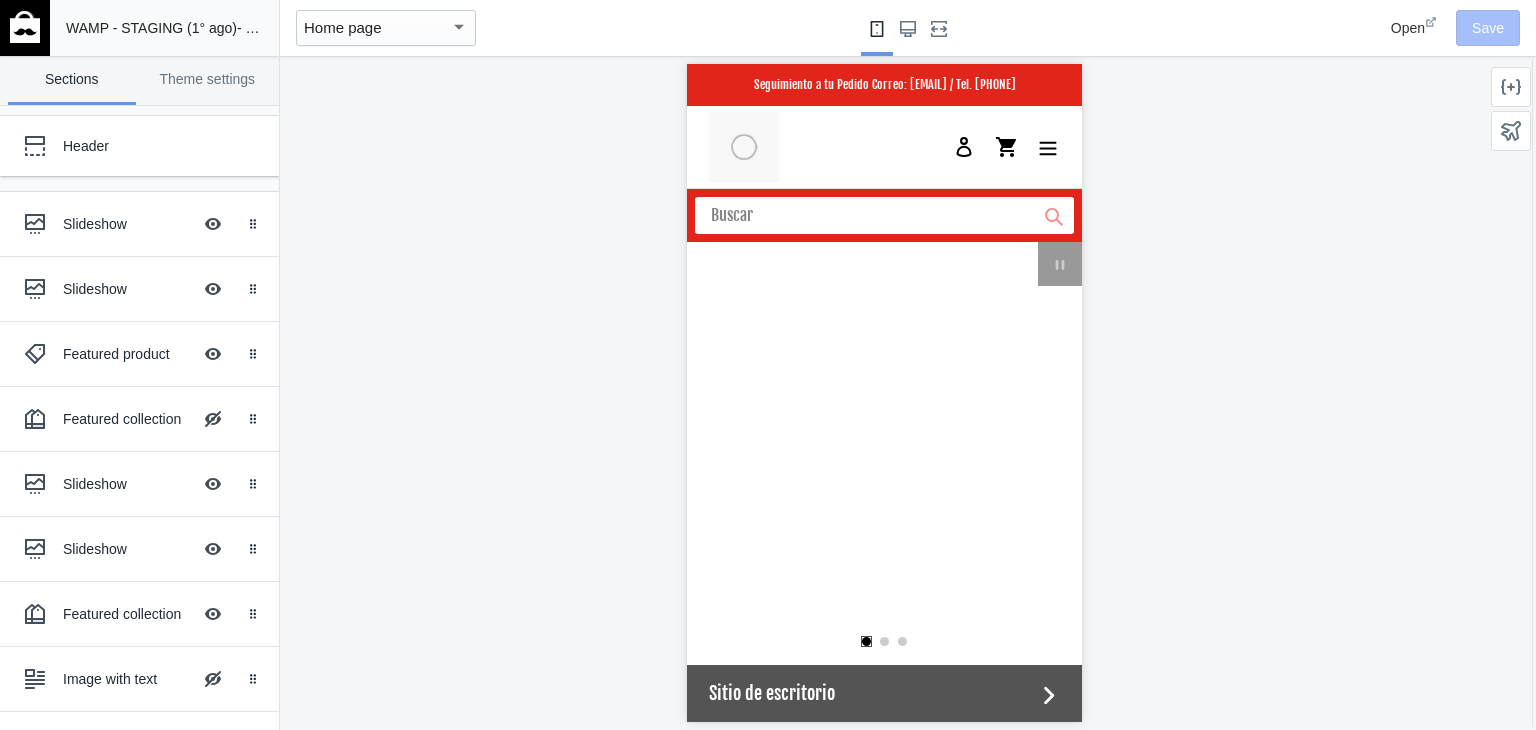 scroll, scrollTop: 0, scrollLeft: 0, axis: both 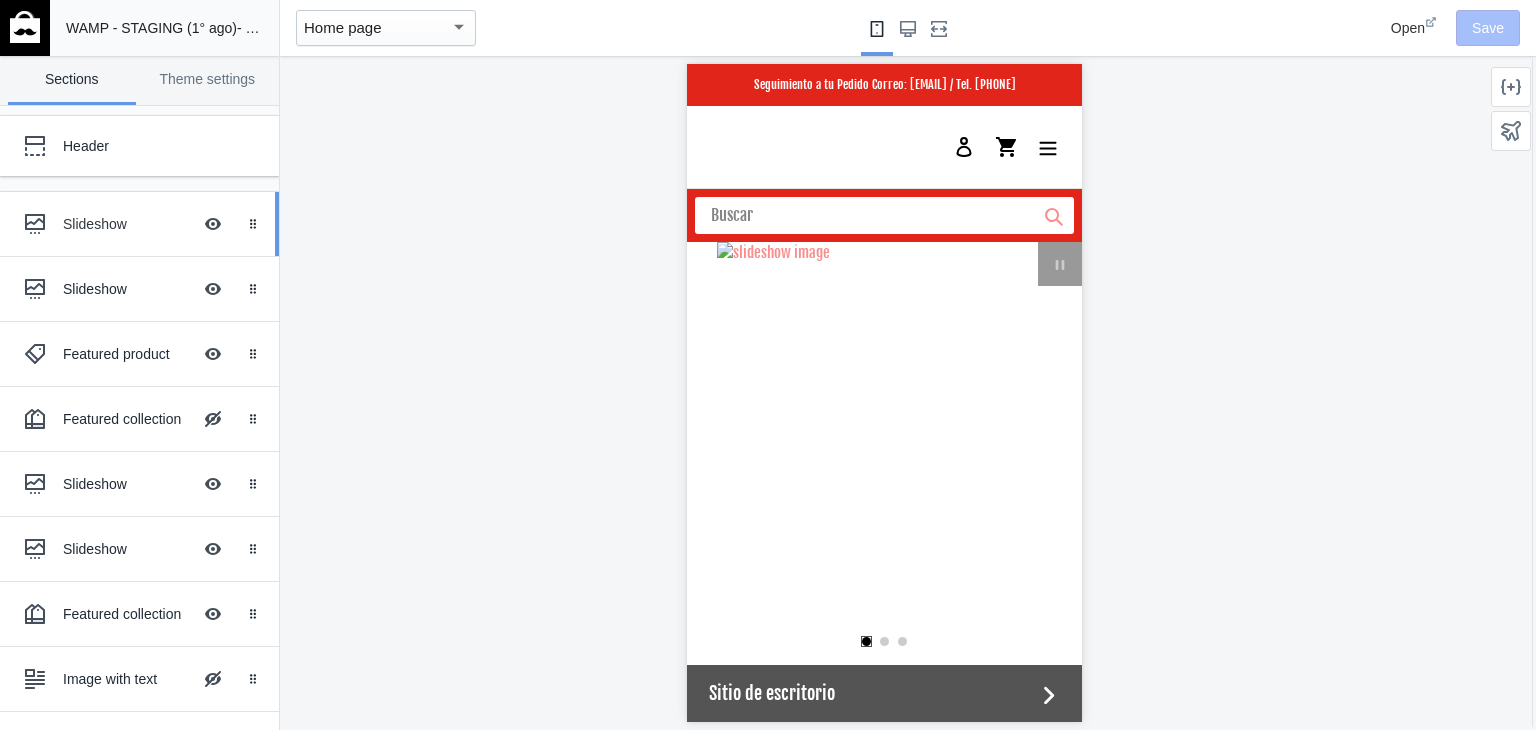 click on "Slideshow" at bounding box center [127, 224] 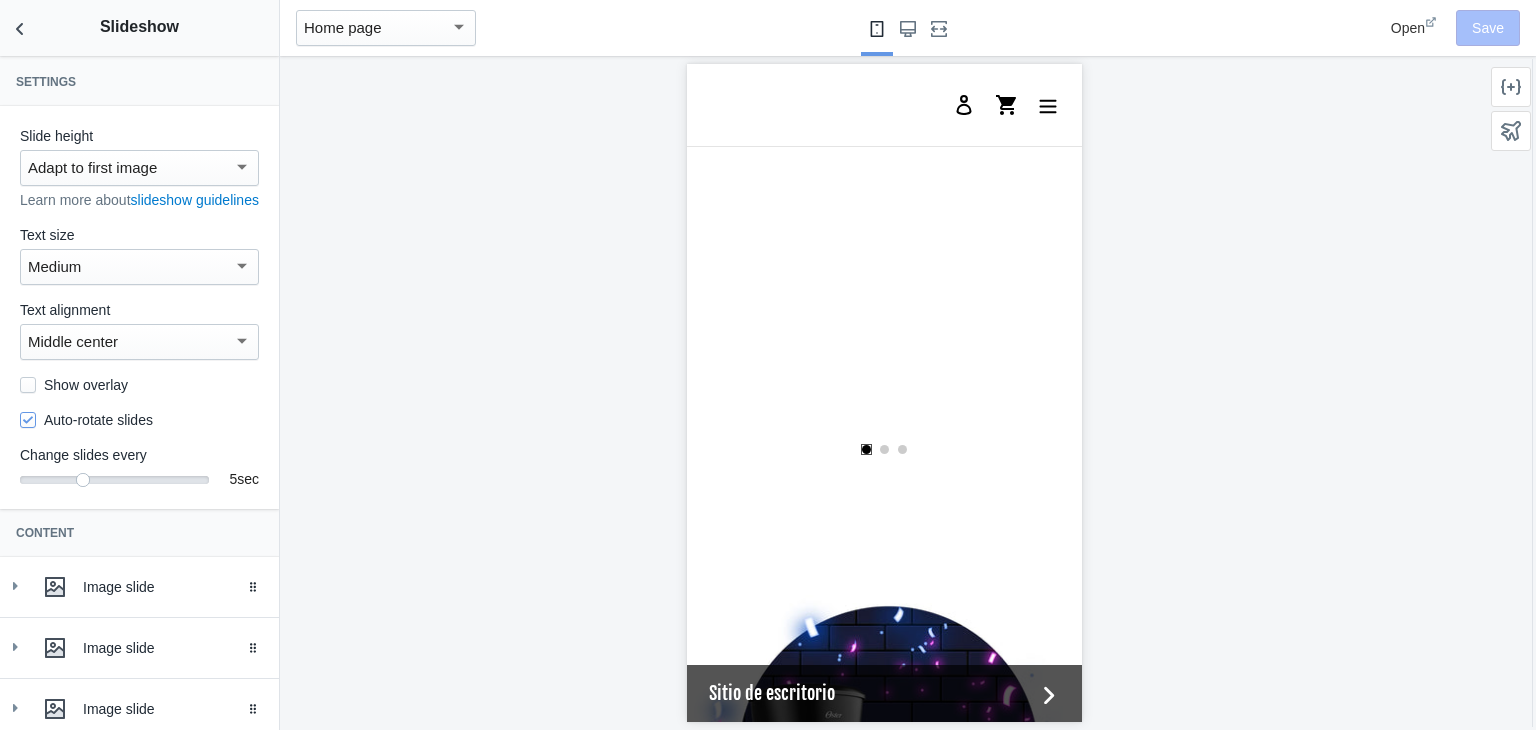 scroll, scrollTop: 196, scrollLeft: 0, axis: vertical 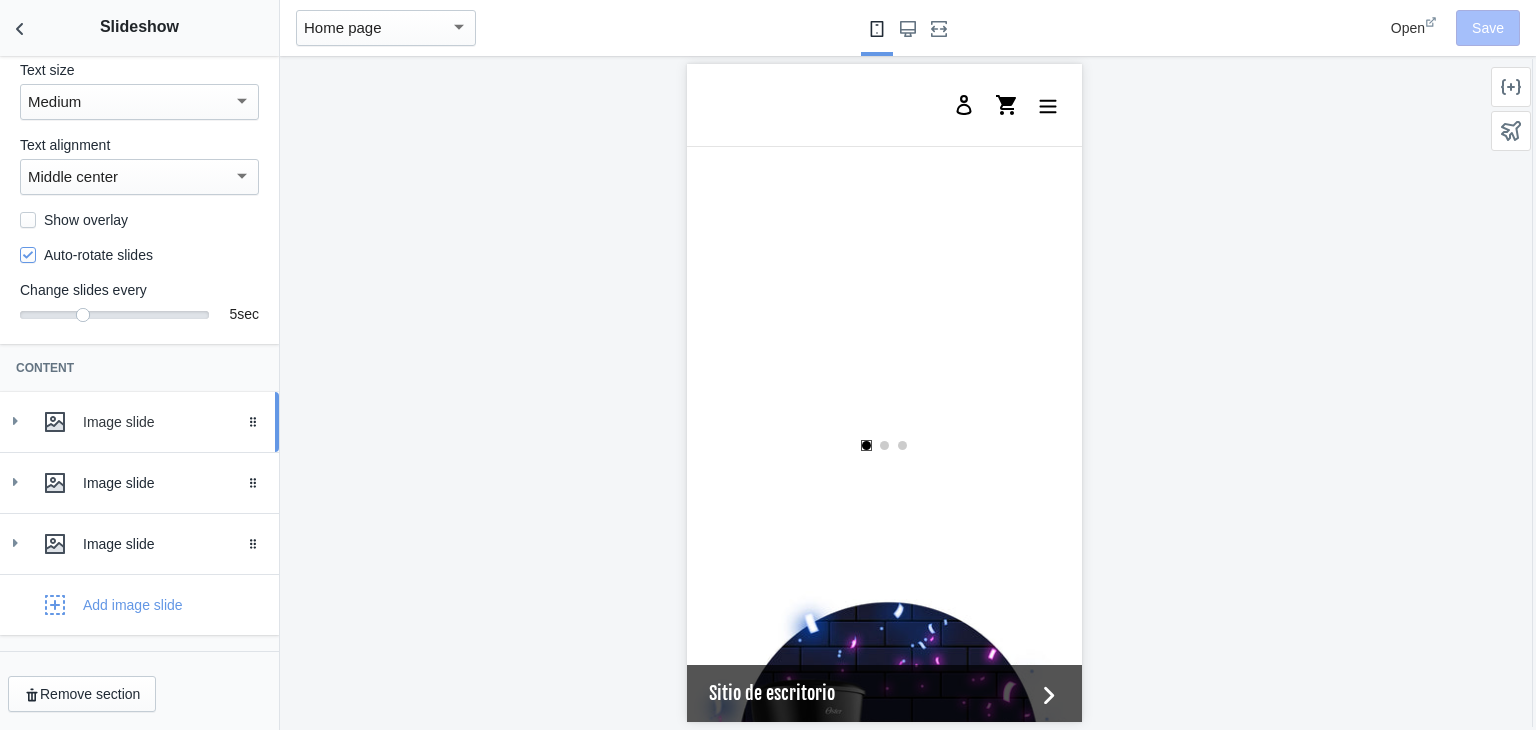 click 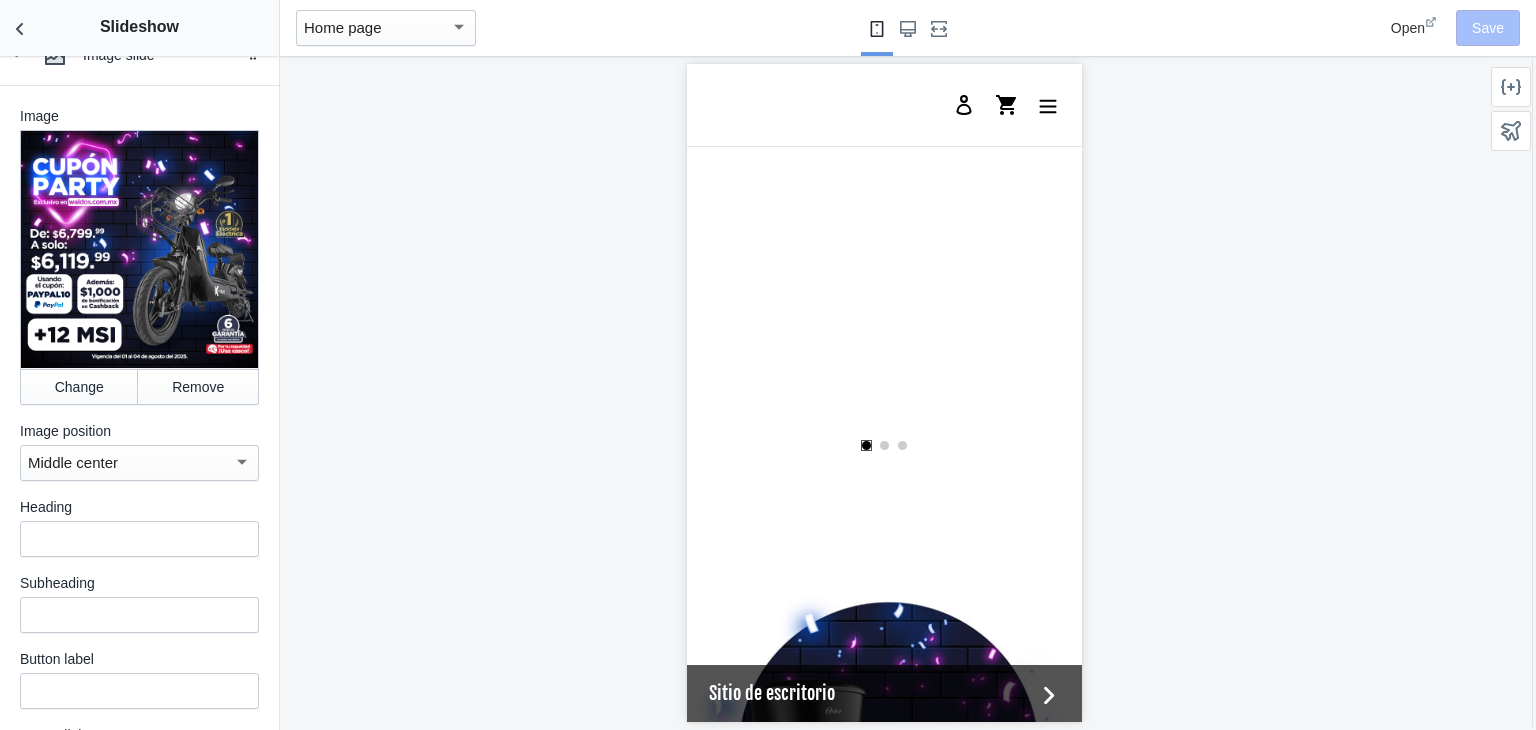 scroll, scrollTop: 532, scrollLeft: 0, axis: vertical 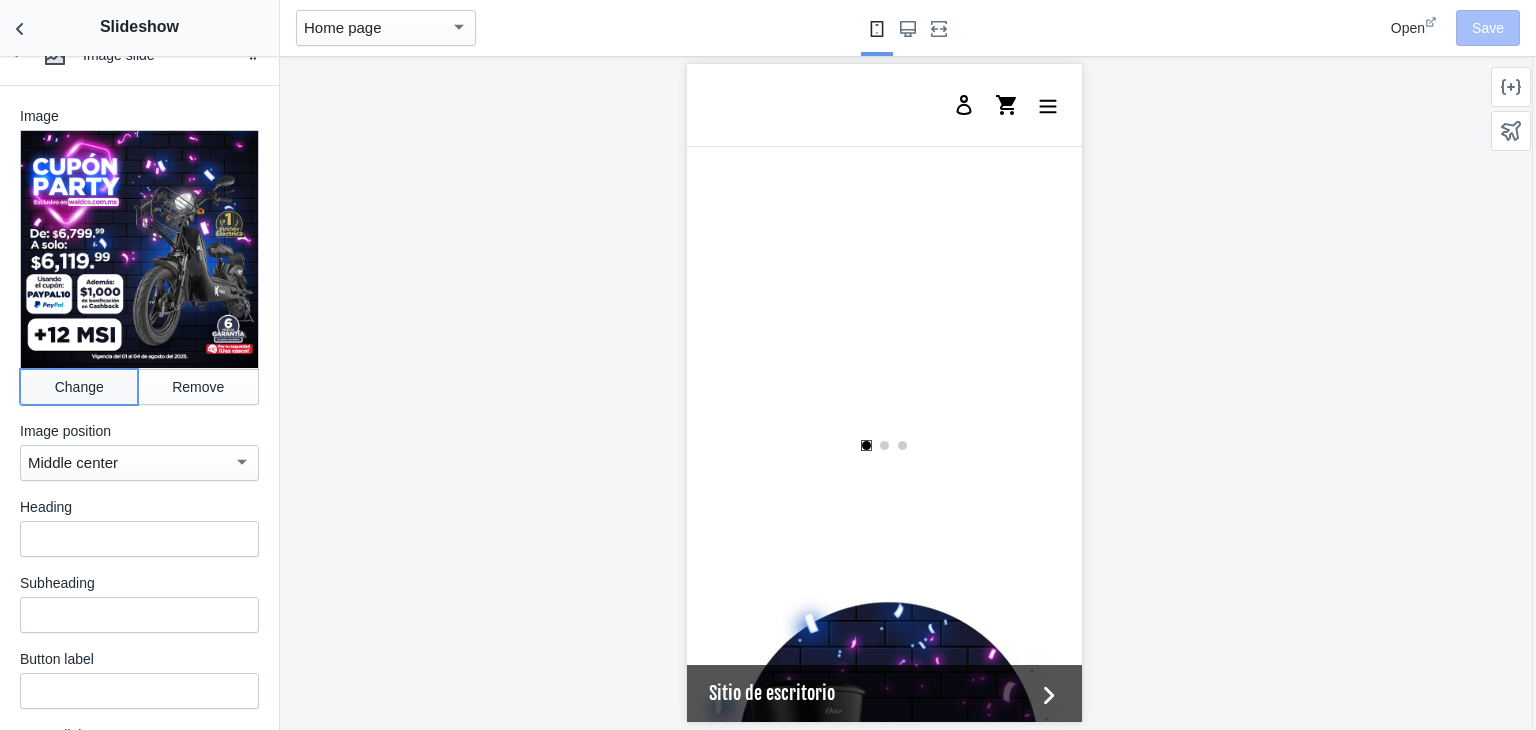 click on "Change" at bounding box center [79, 387] 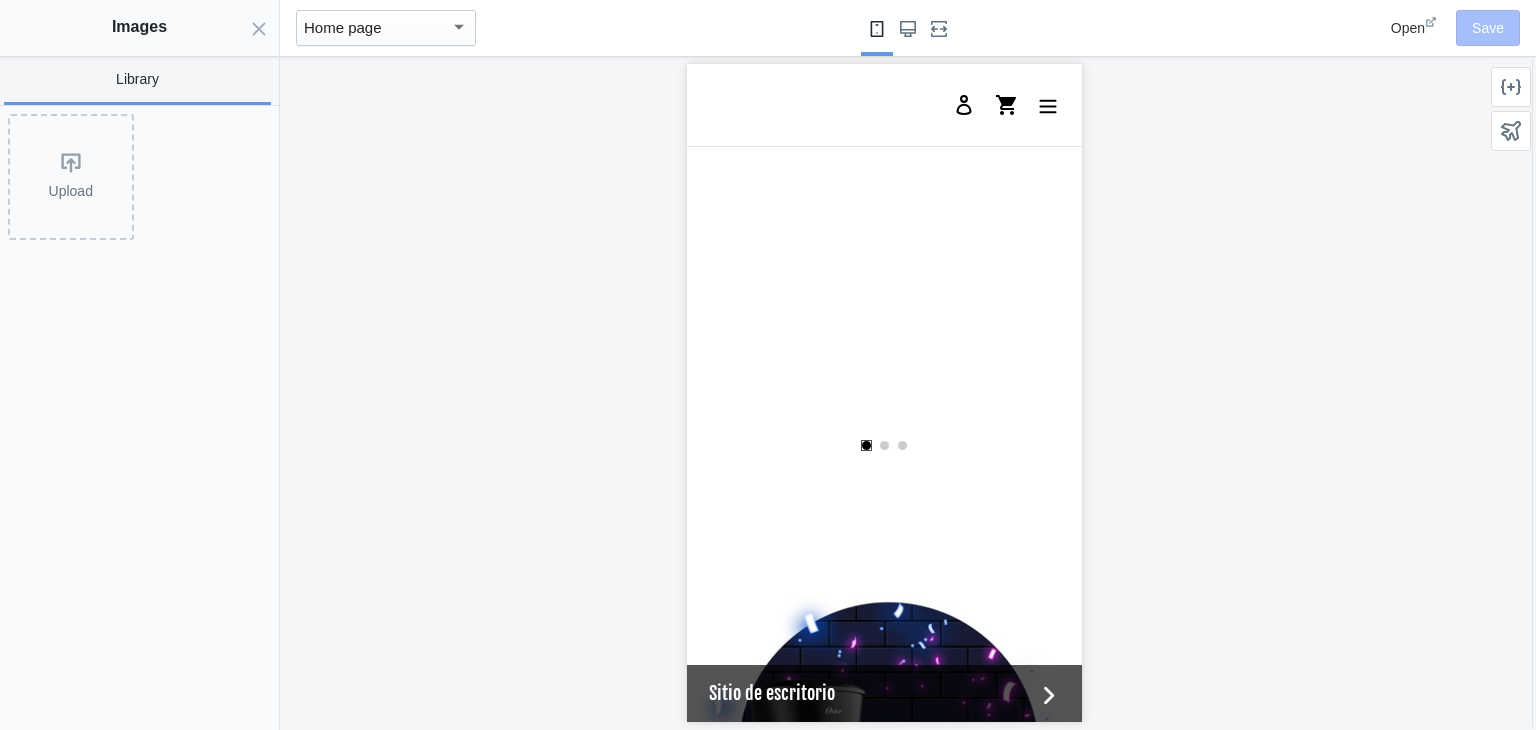 scroll, scrollTop: 0, scrollLeft: 760, axis: horizontal 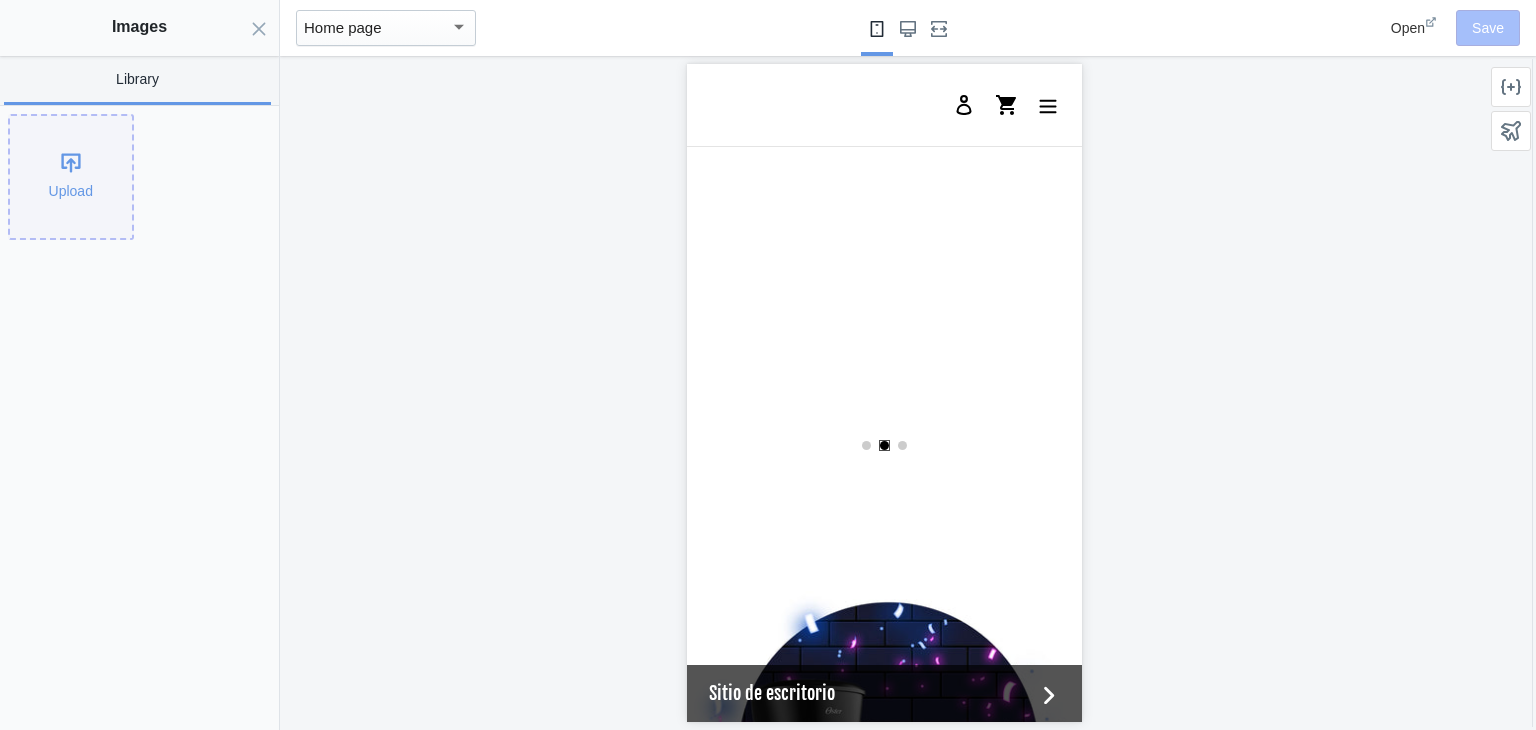 click on "Upload" 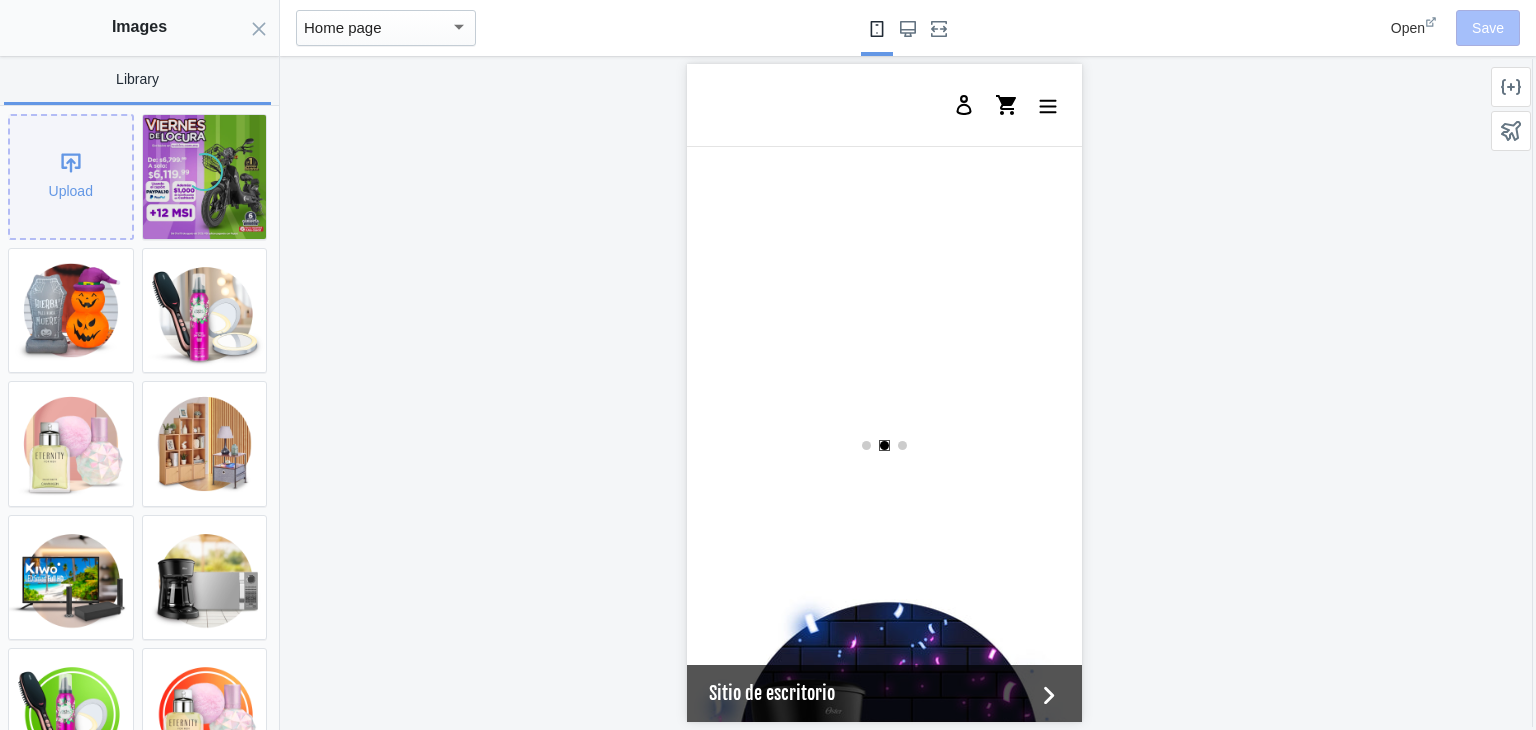 scroll, scrollTop: 0, scrollLeft: 760, axis: horizontal 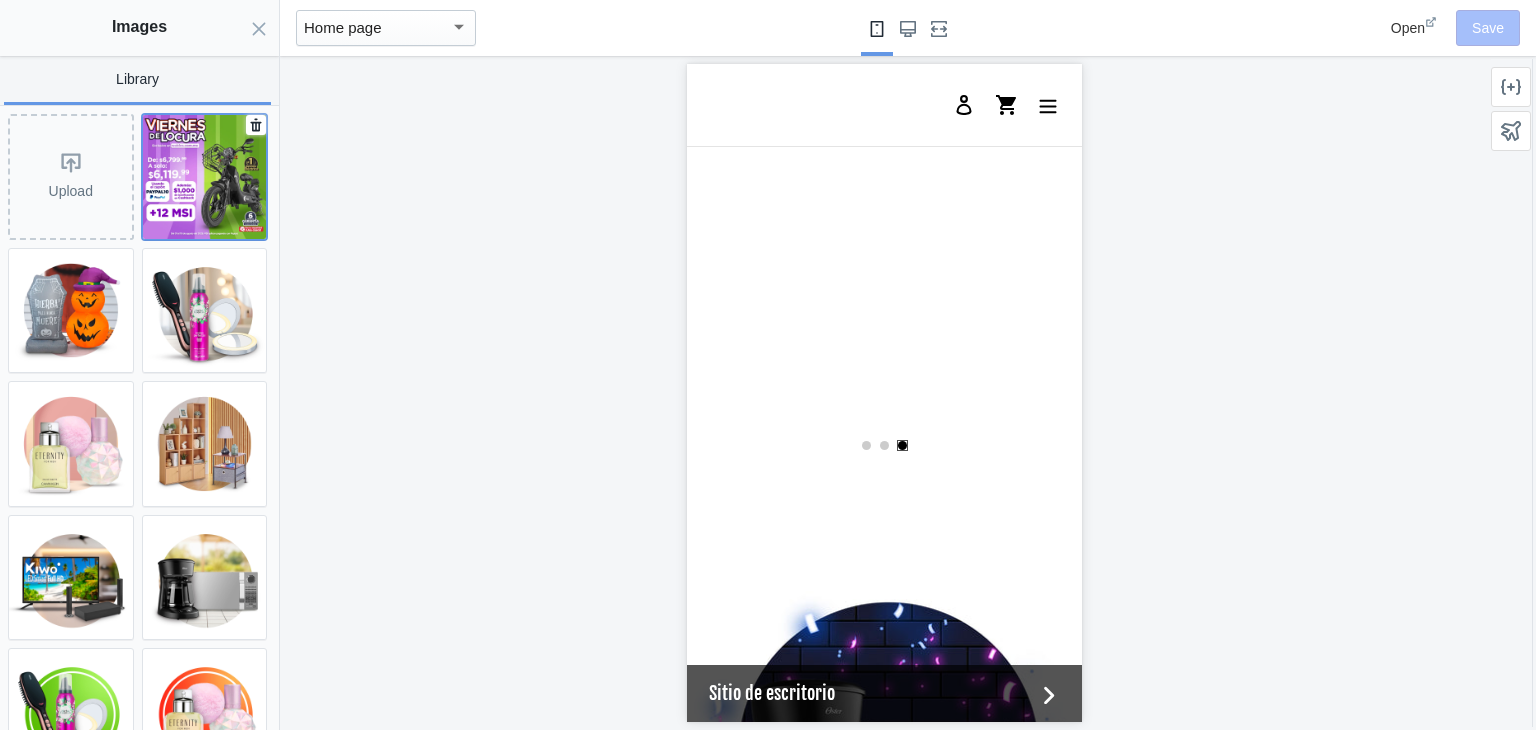 click 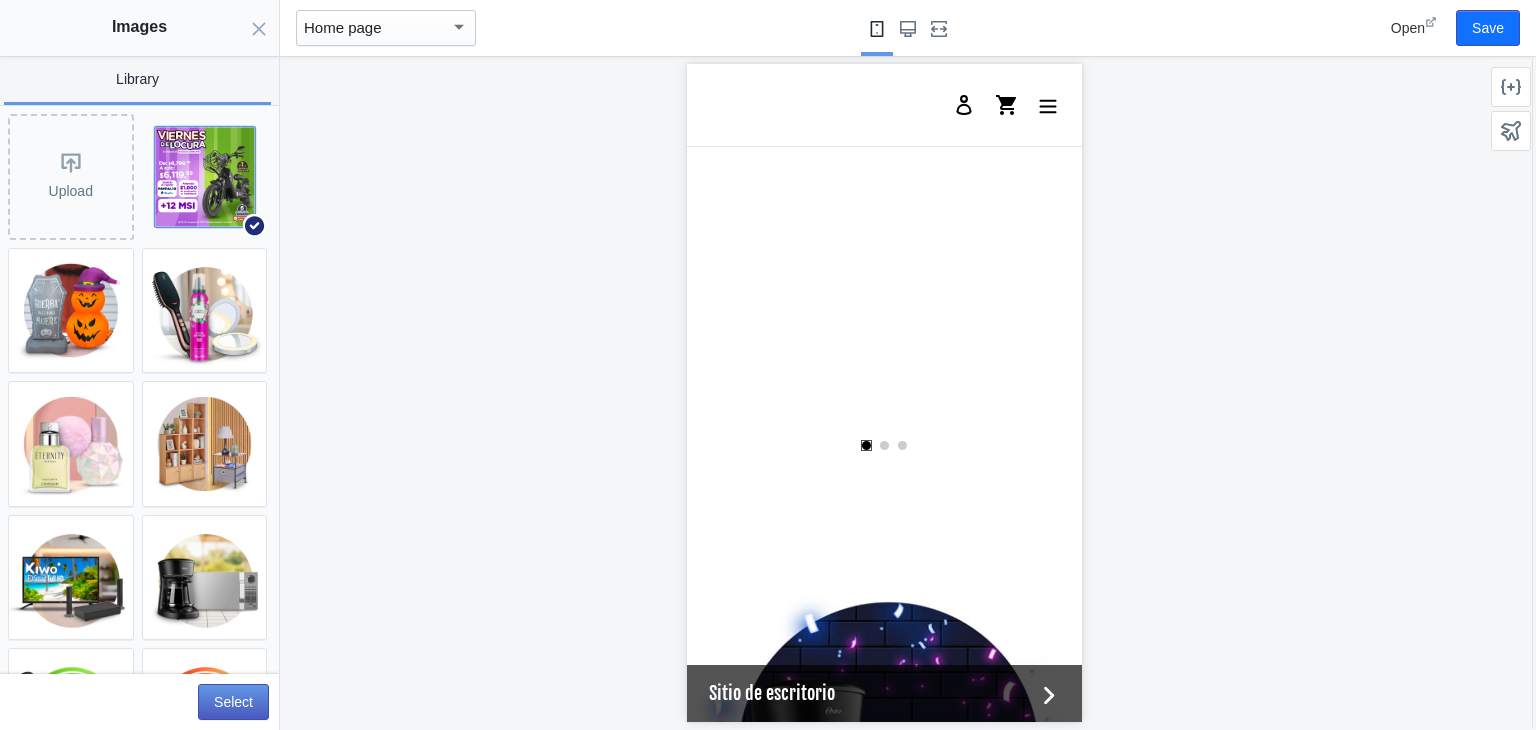 scroll, scrollTop: 0, scrollLeft: 760, axis: horizontal 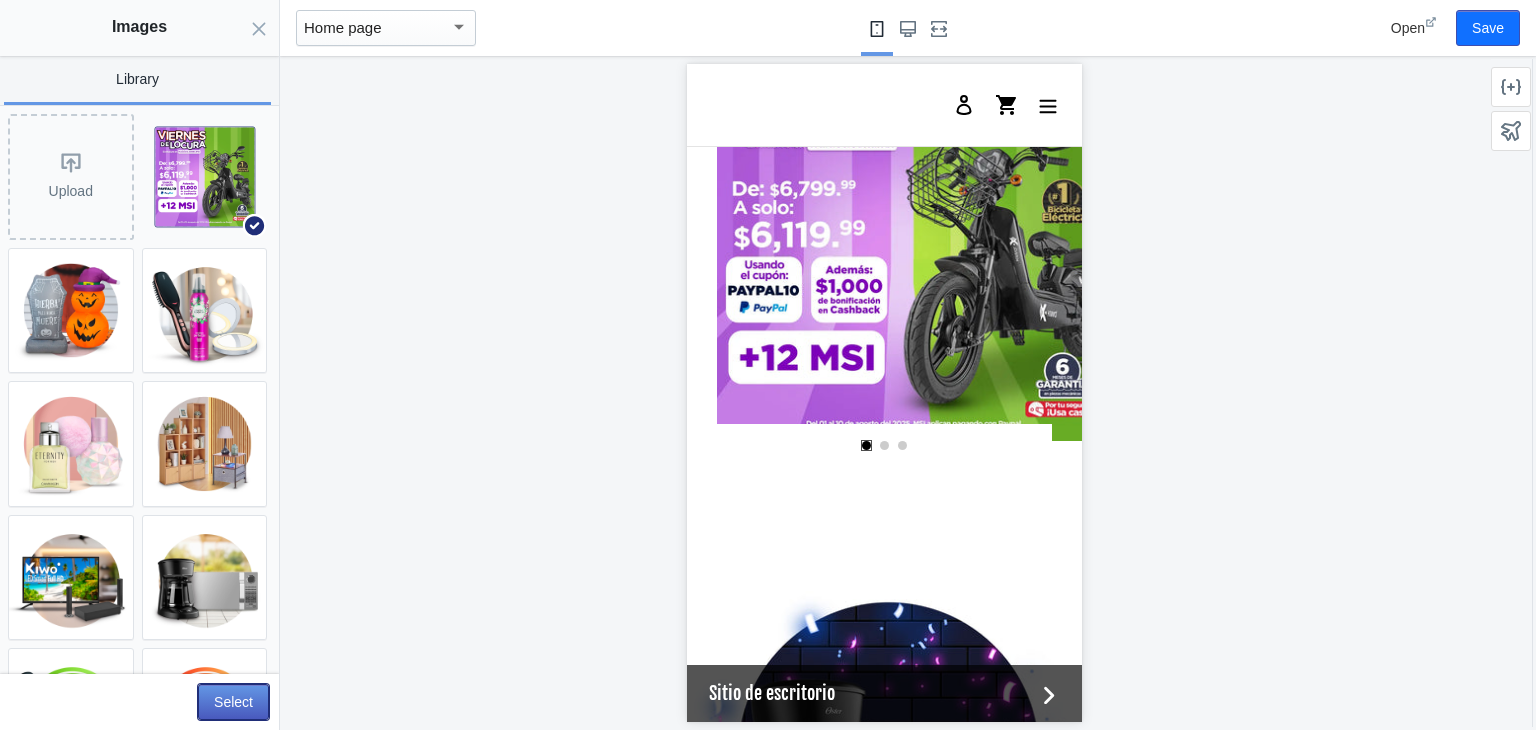 click on "Select" 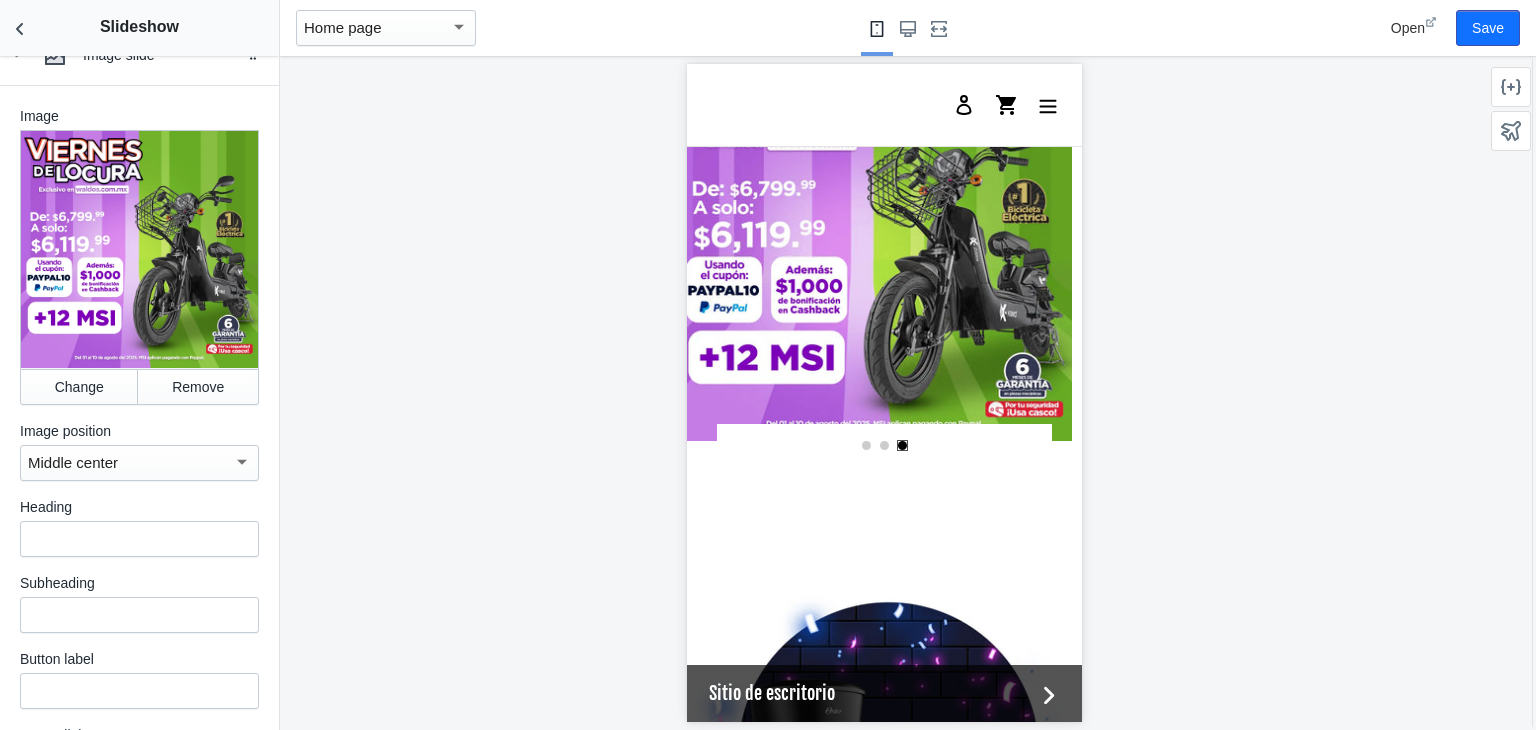 scroll, scrollTop: 0, scrollLeft: 760, axis: horizontal 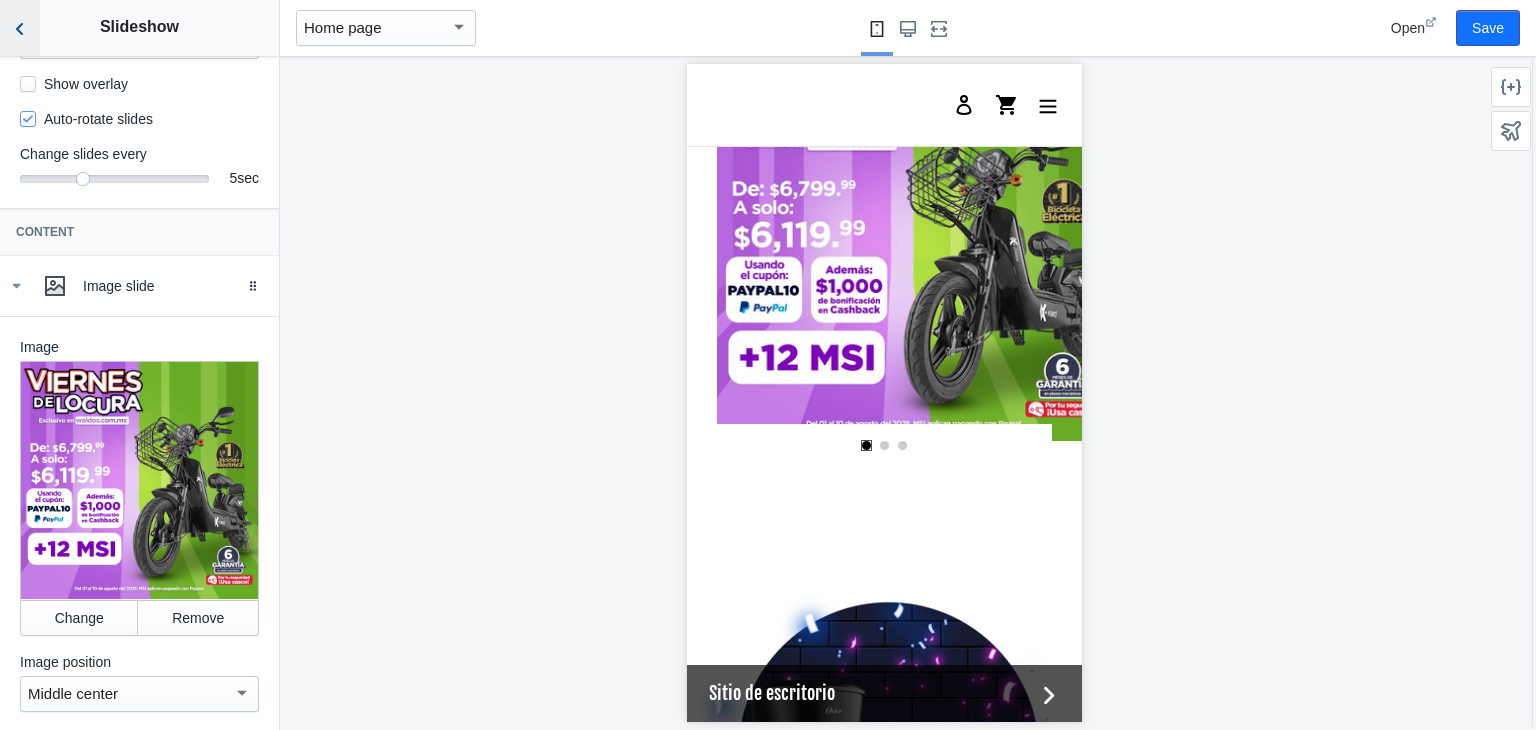 click 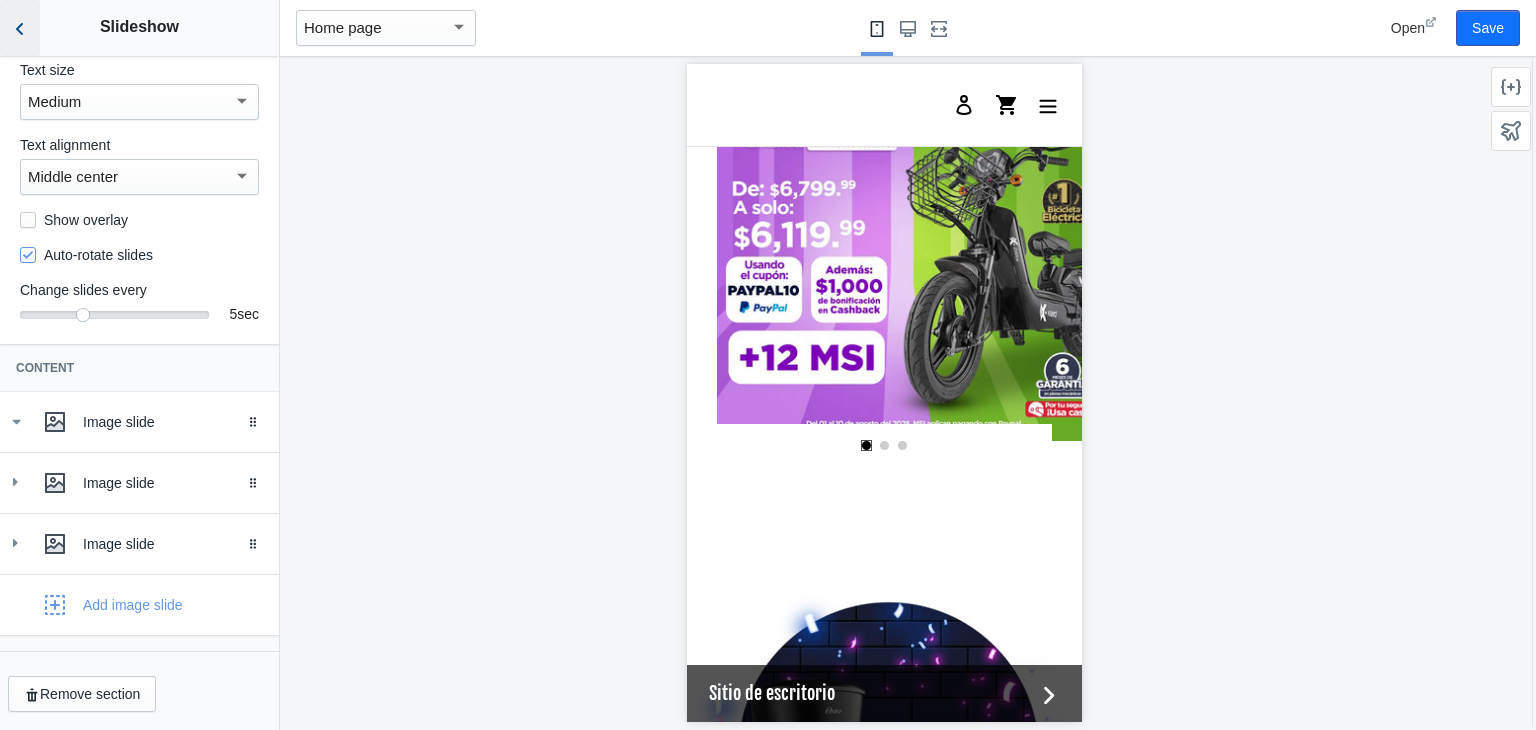 scroll, scrollTop: 185, scrollLeft: 0, axis: vertical 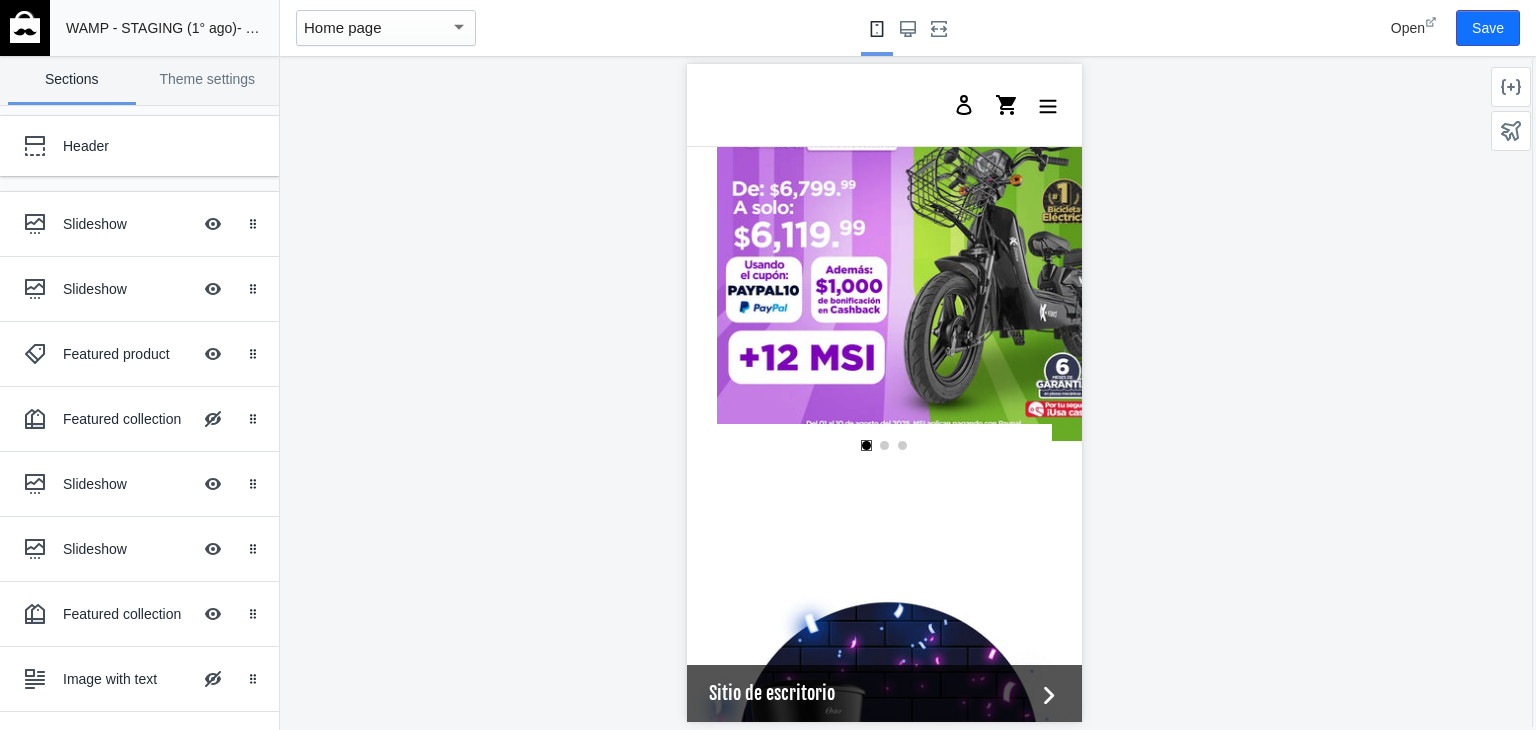 click at bounding box center (25, 27) 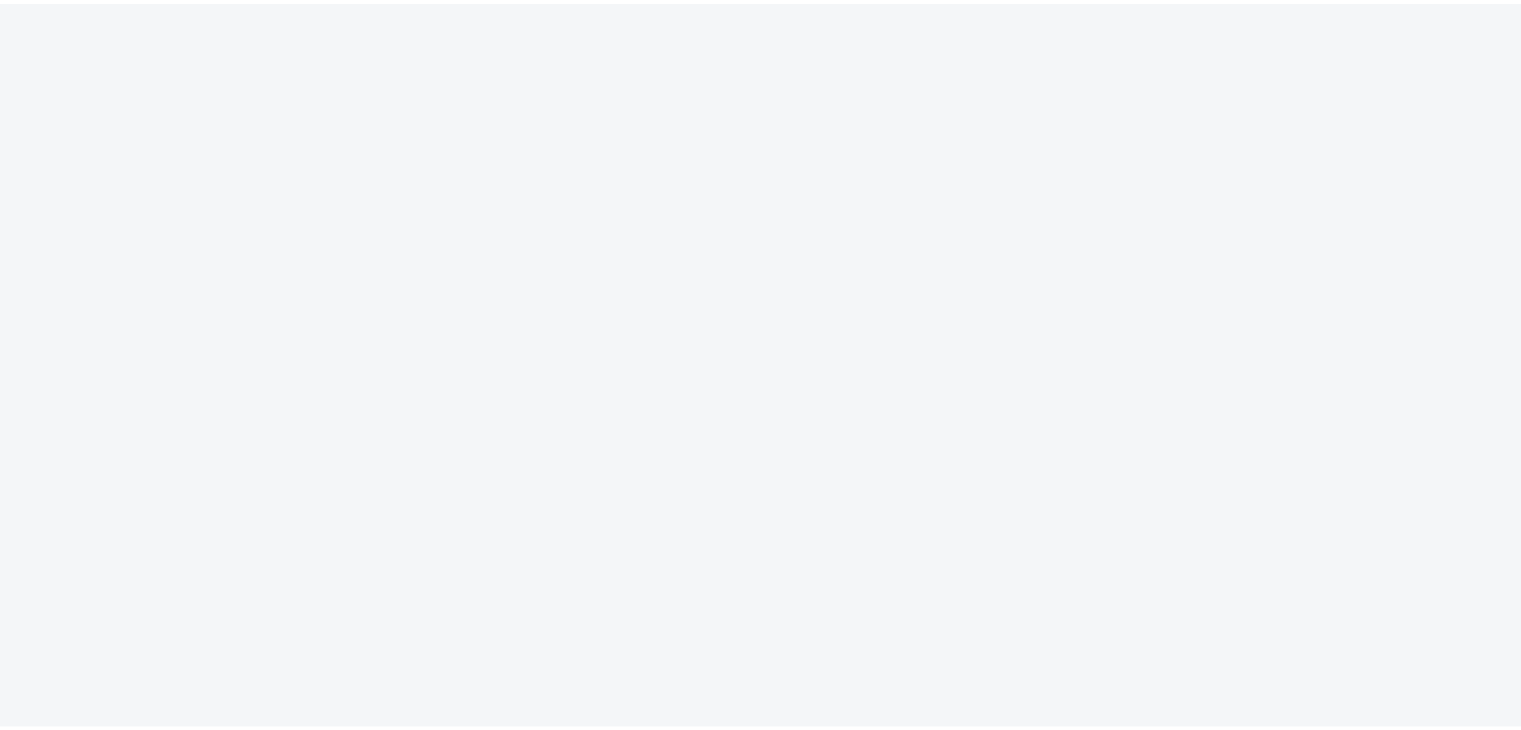 scroll, scrollTop: 0, scrollLeft: 0, axis: both 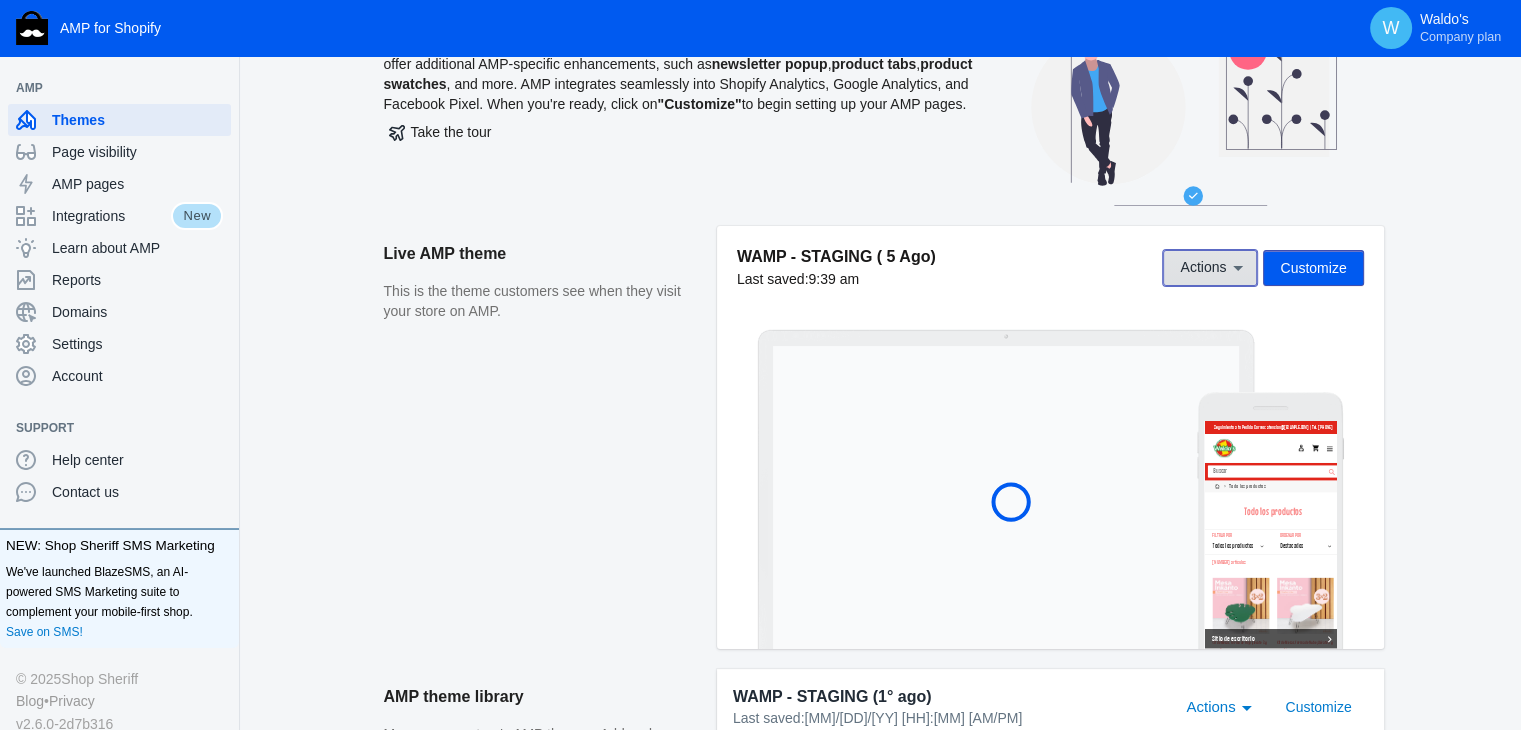 click 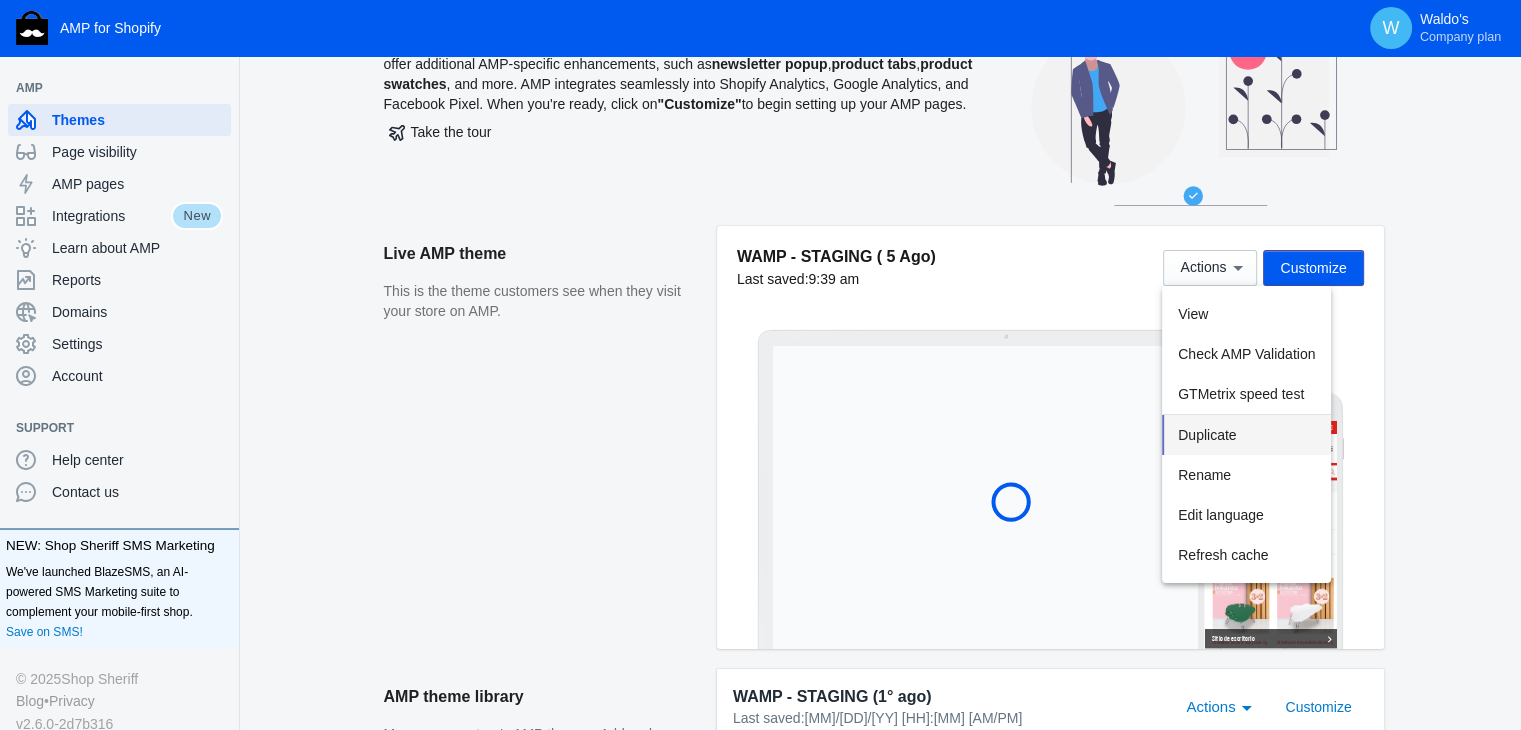 click on "Duplicate" at bounding box center [1246, 435] 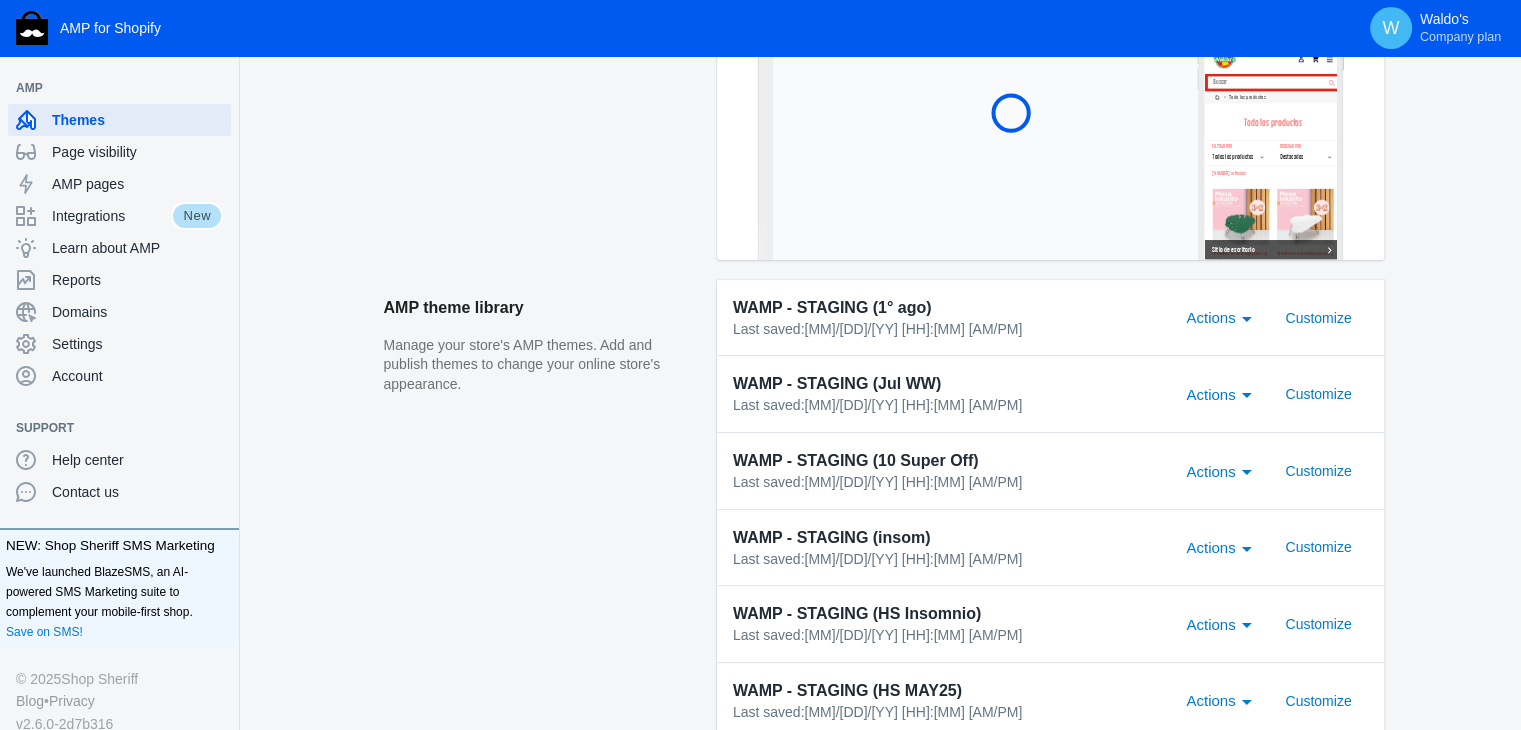 scroll, scrollTop: 496, scrollLeft: 0, axis: vertical 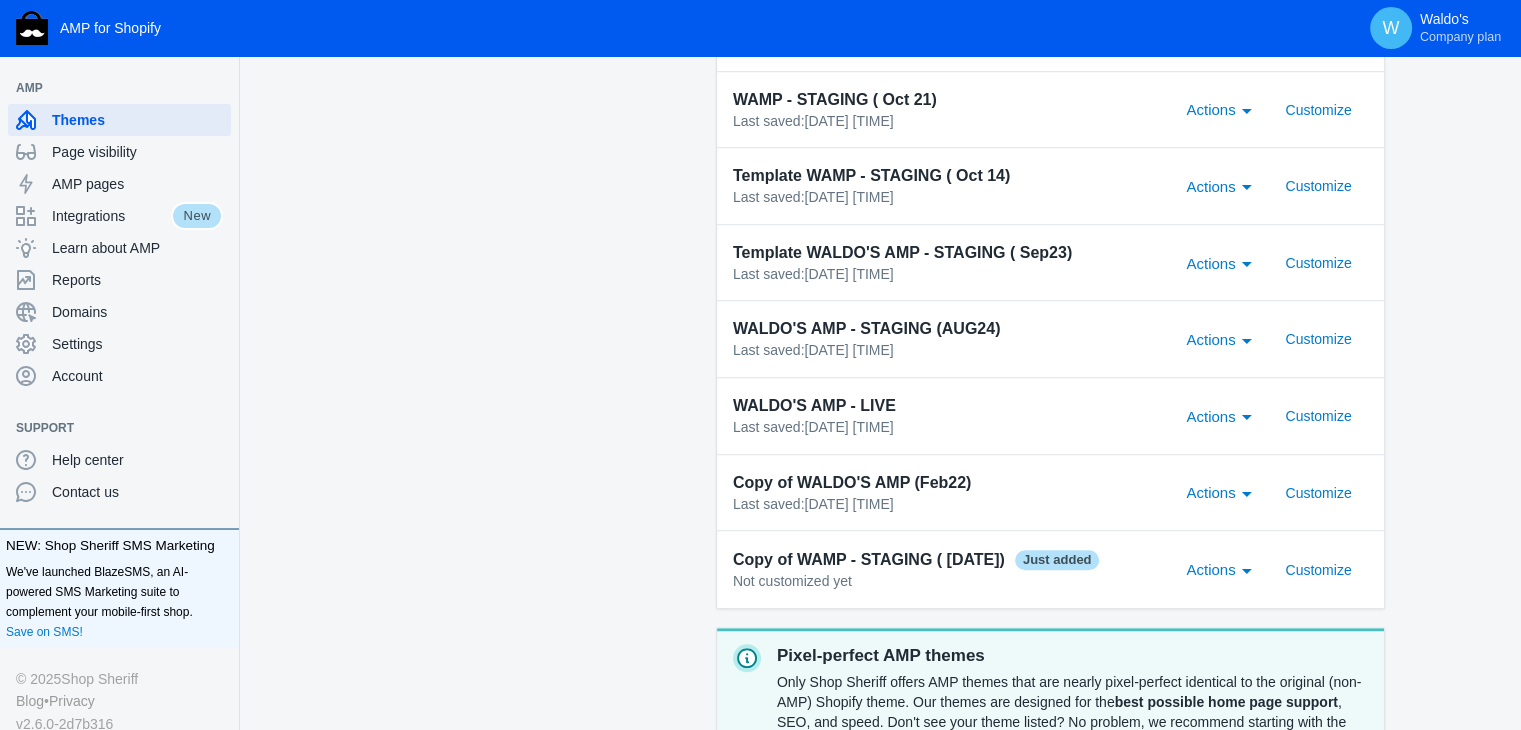 click on "Actions" at bounding box center (1215, 570) 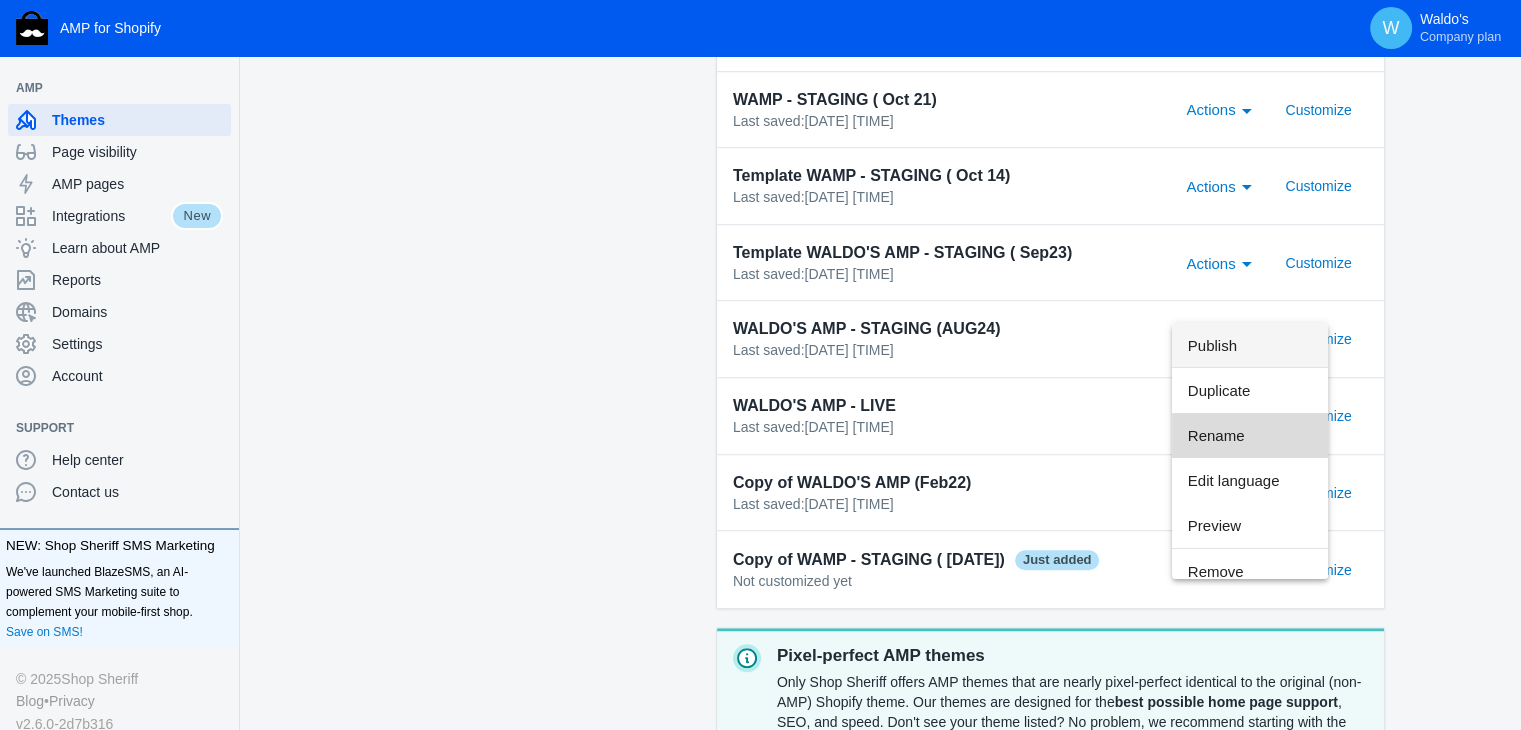 click on "Rename" at bounding box center [1250, 435] 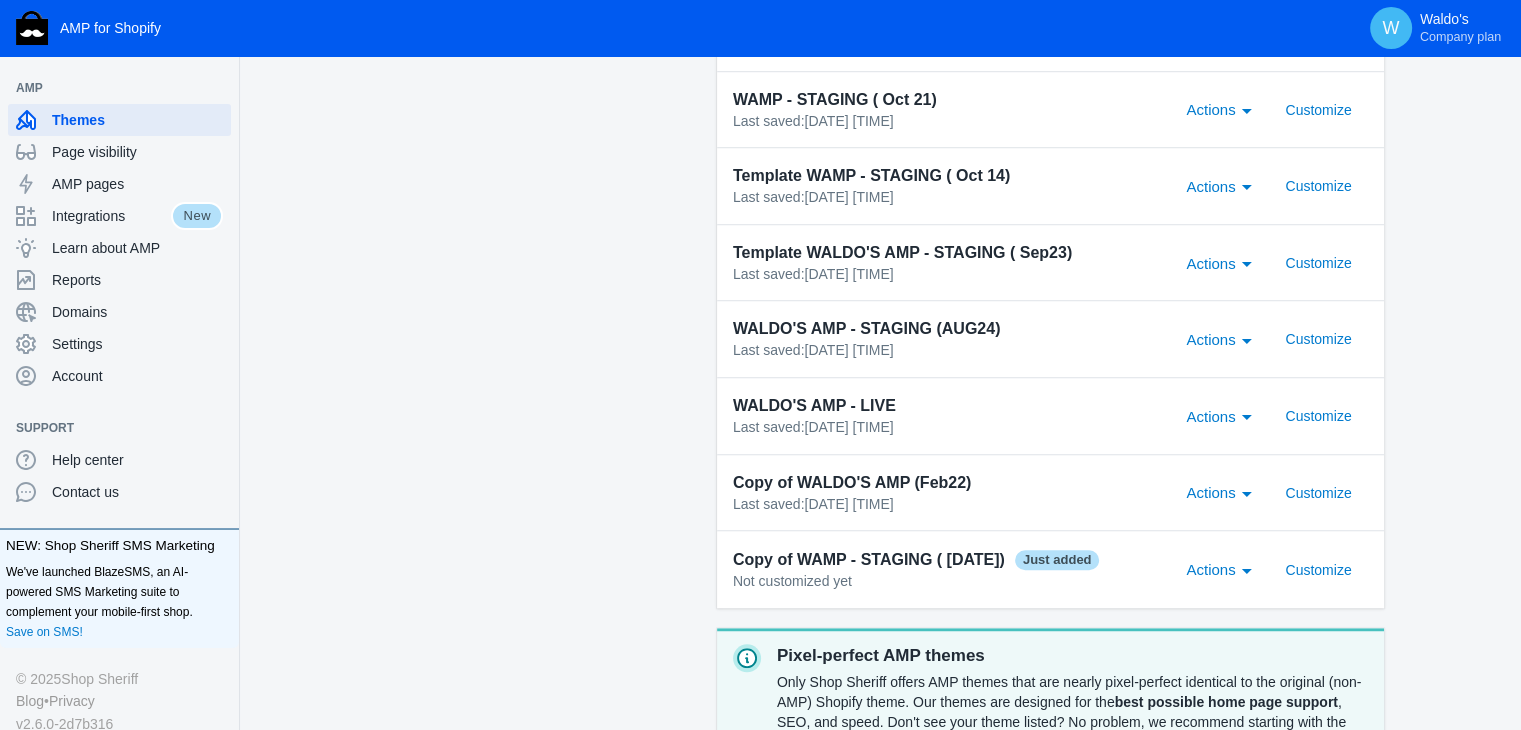 scroll, scrollTop: 0, scrollLeft: 0, axis: both 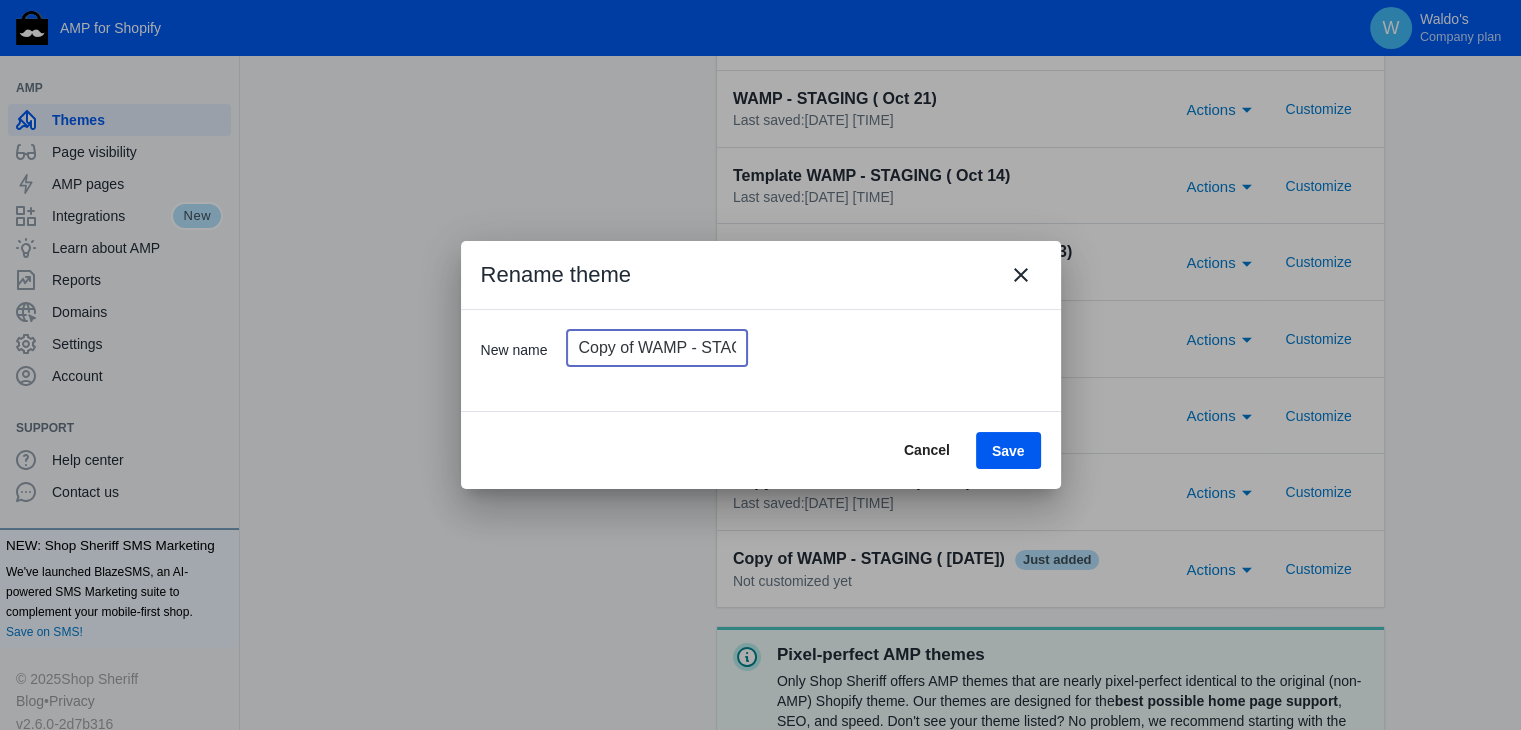 click on "Copy of WAMP - STAGING ( 5 Ago)" at bounding box center (657, 348) 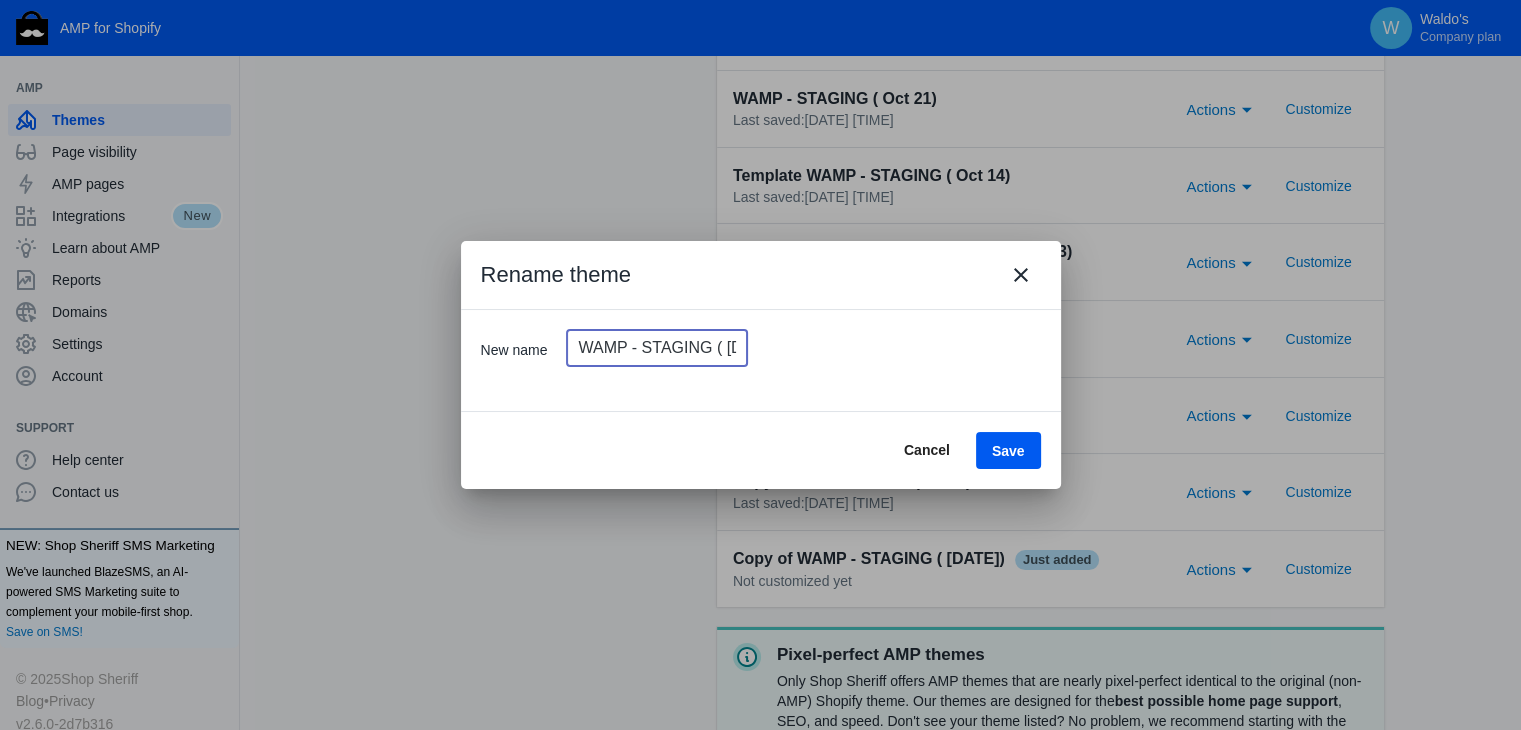 scroll, scrollTop: 0, scrollLeft: 28, axis: horizontal 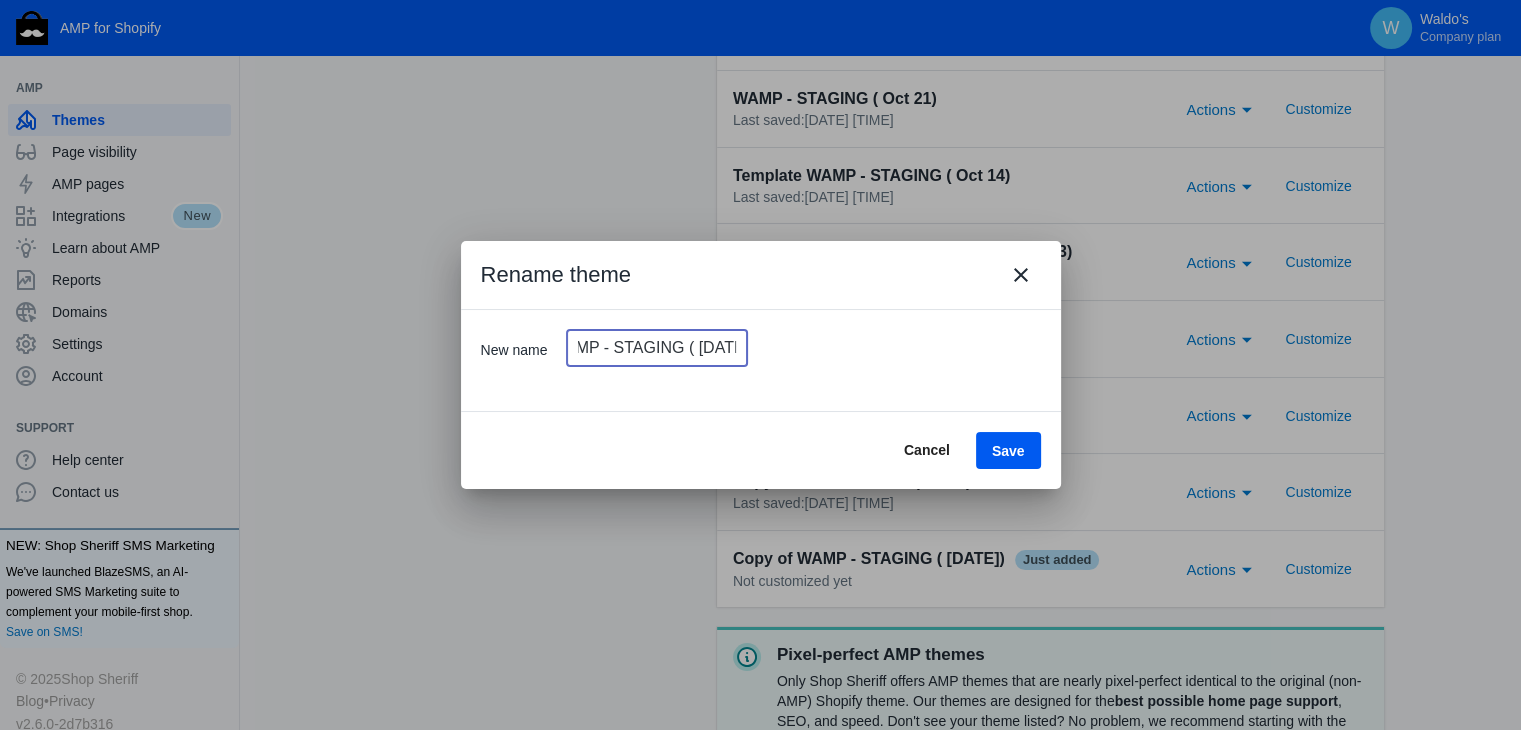 click on "WAMP - STAGING ( 5 Ago)" at bounding box center (657, 348) 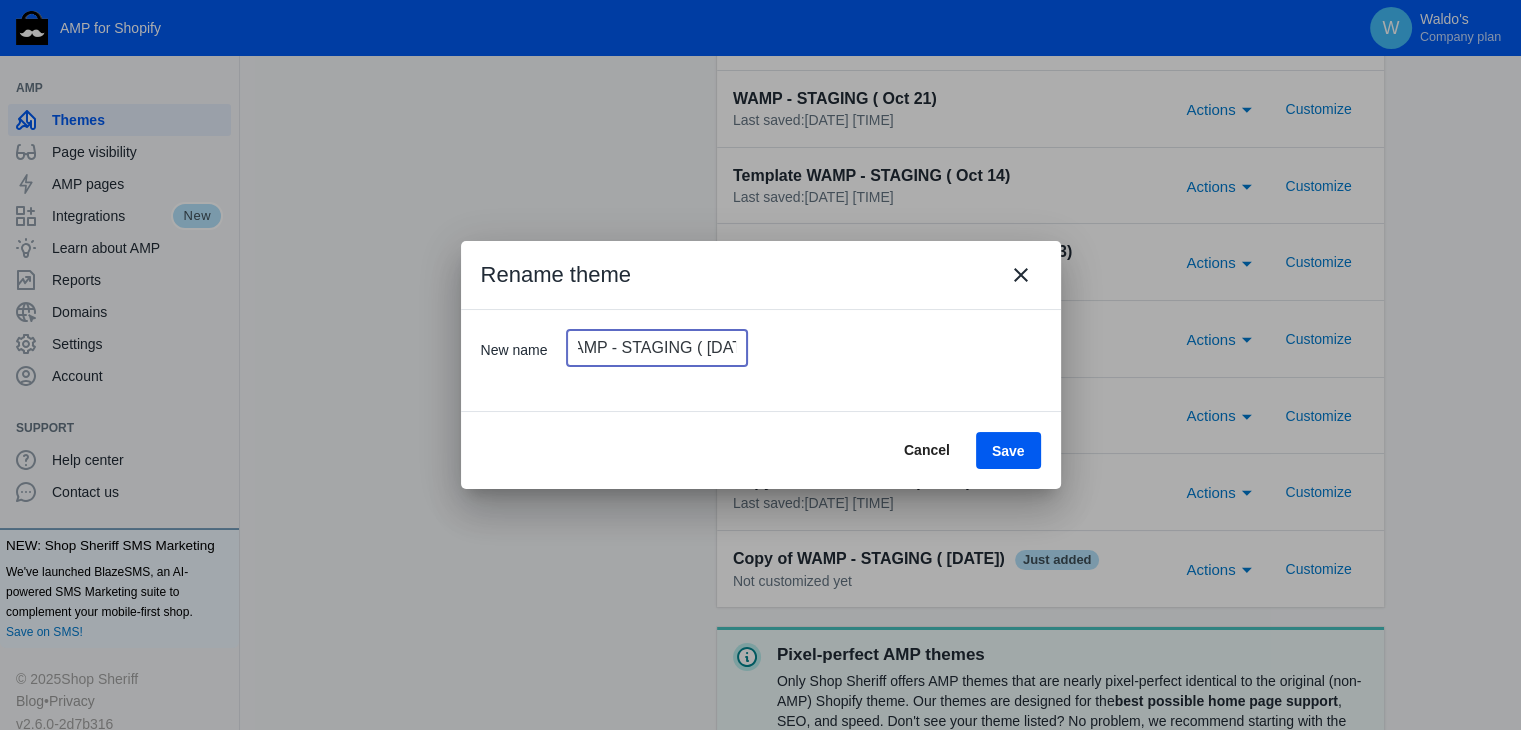 scroll, scrollTop: 0, scrollLeft: 28, axis: horizontal 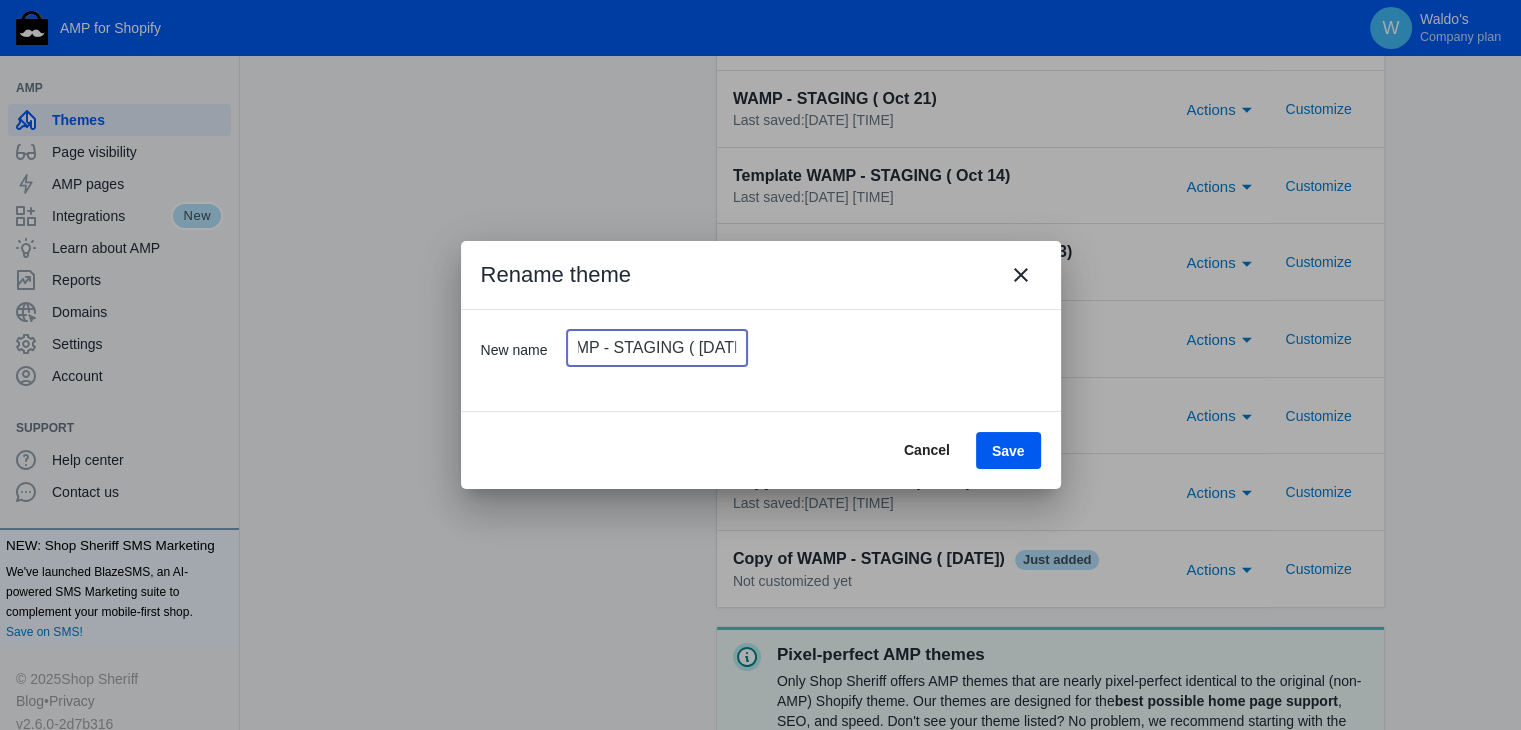 type on "WAMP - STAGING ( 8 Ago)" 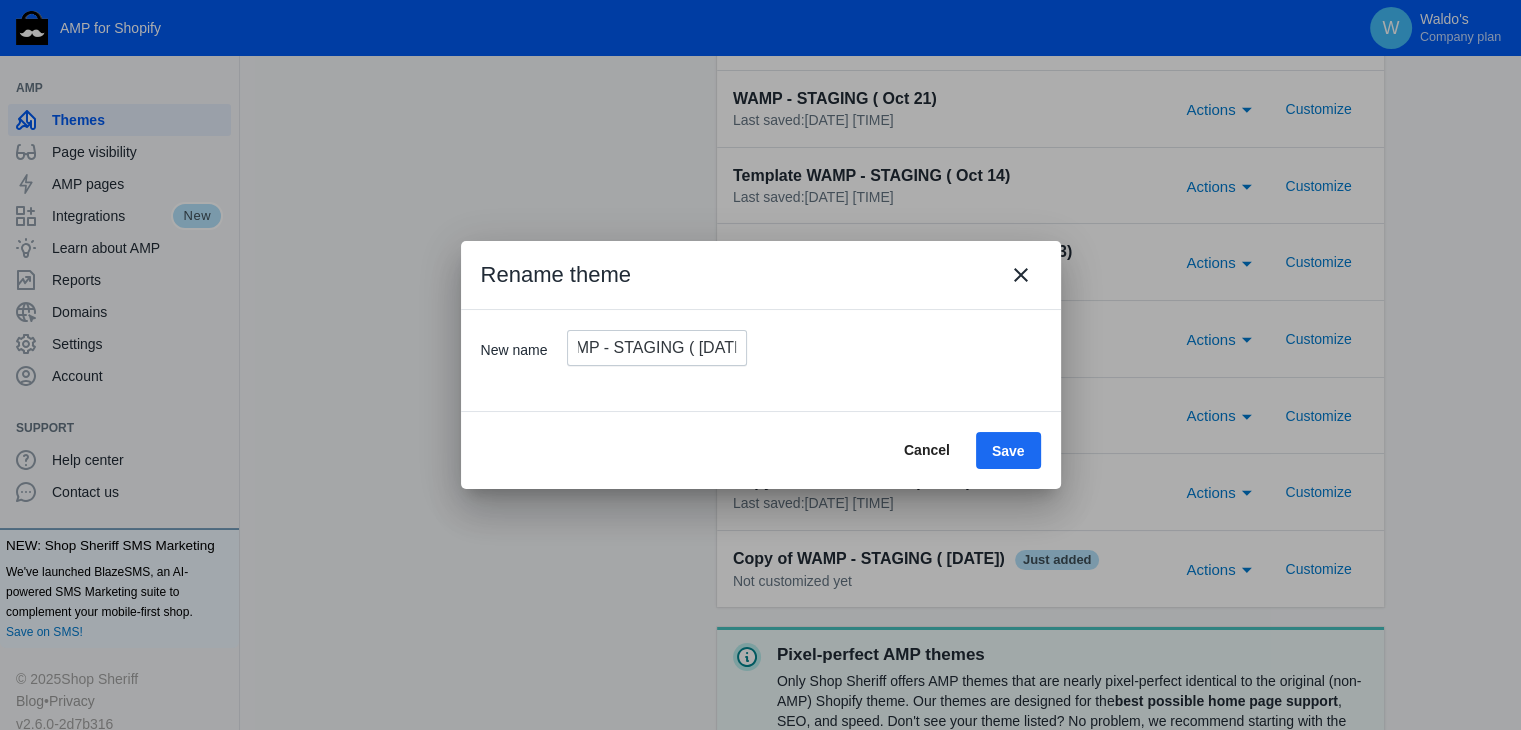 scroll, scrollTop: 0, scrollLeft: 0, axis: both 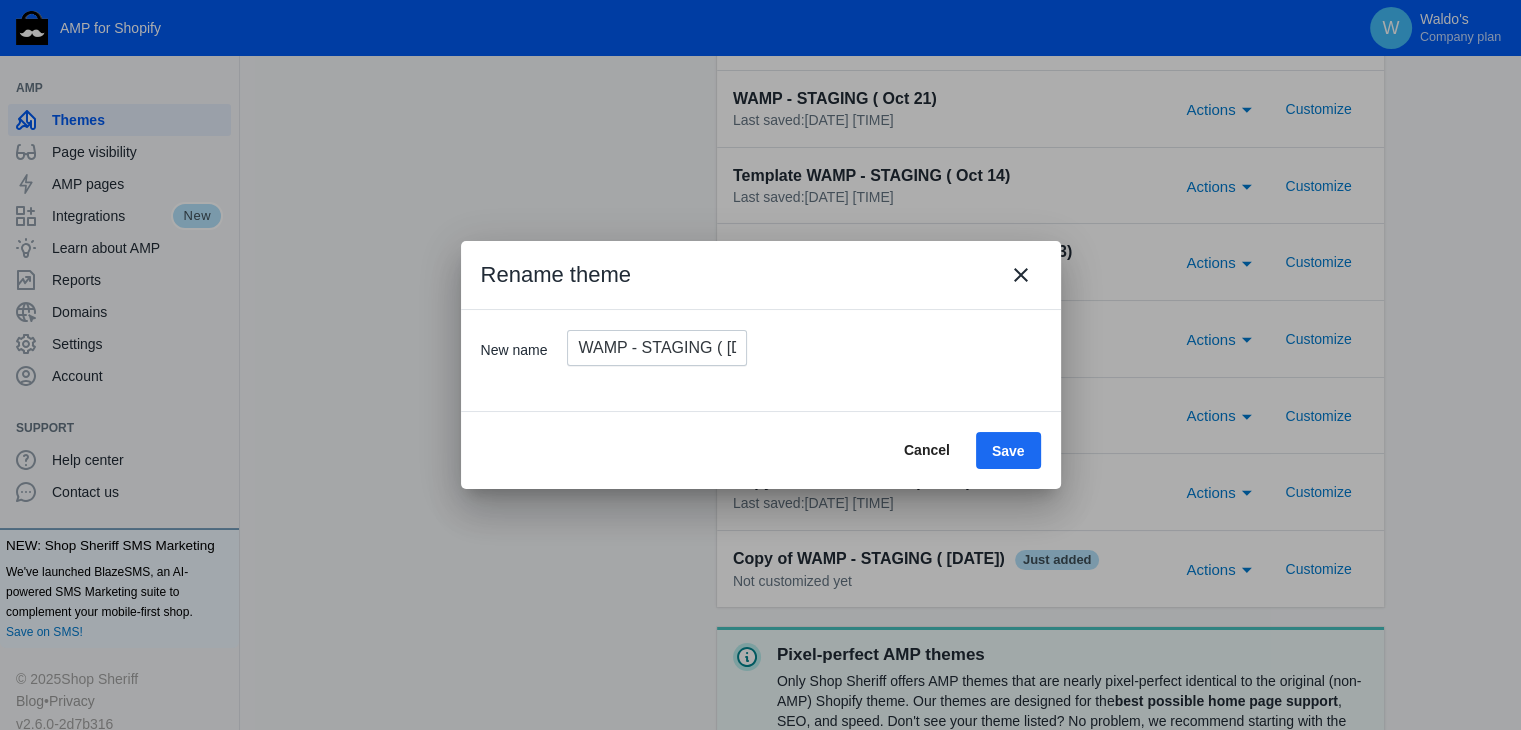 click on "Save" at bounding box center [1008, 451] 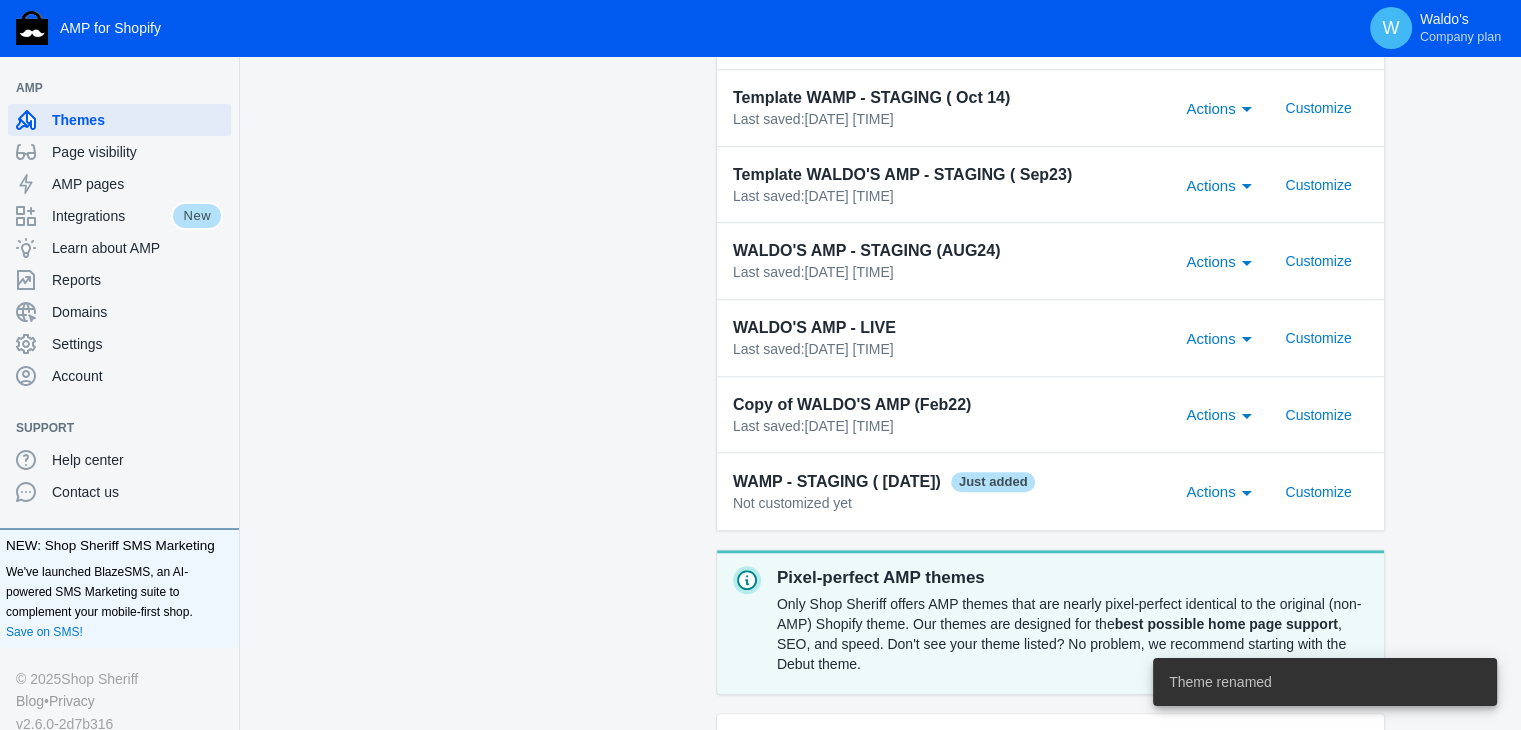 scroll, scrollTop: 1545, scrollLeft: 0, axis: vertical 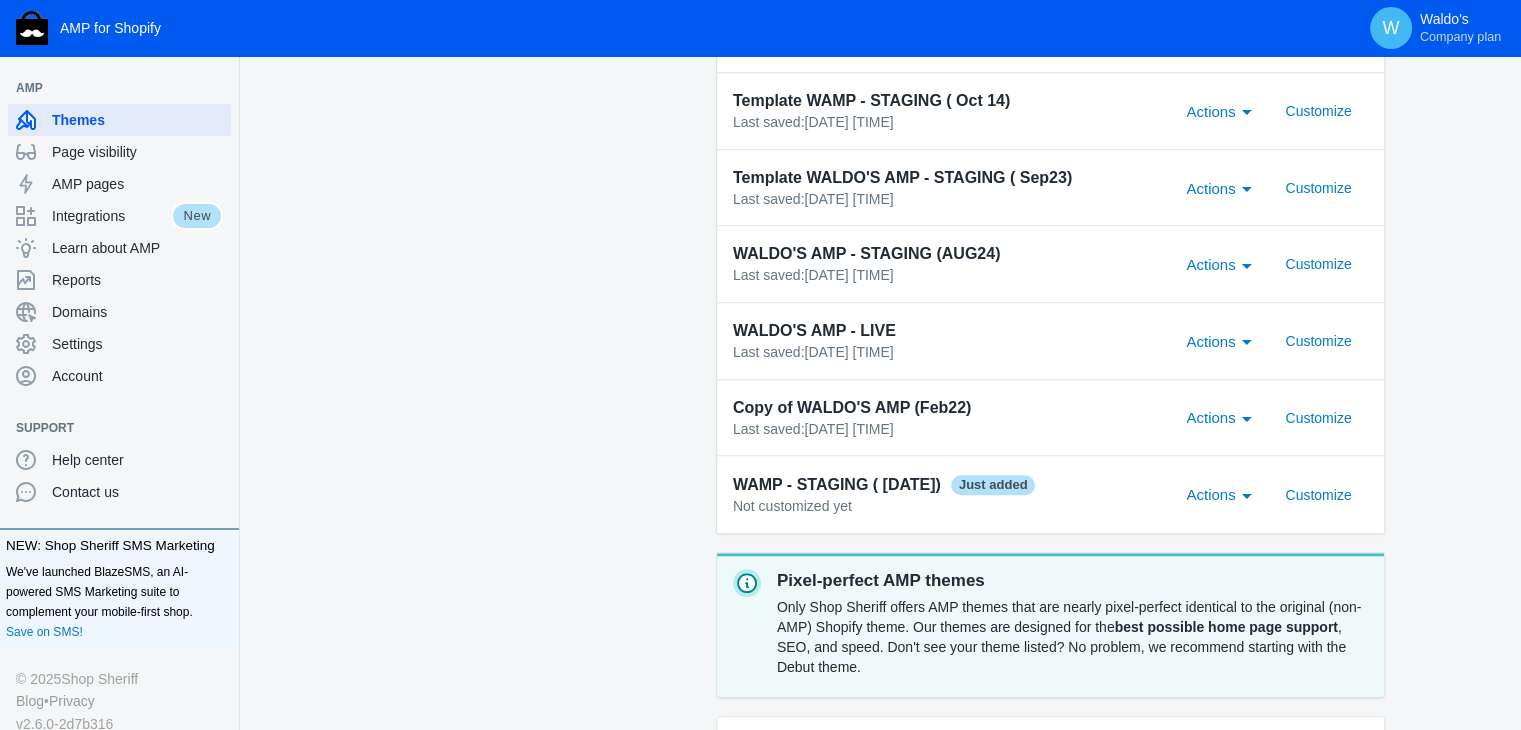click on "AMP Themes   With AMP for Shopify, we offer upgraded versions of three different major Shopify themes that all offer additional AMP-specific enhancements, such as  newsletter popup ,  product tabs ,  product swatches , and more. AMP integrates seamlessly into Shopify Analytics, Google Analytics, and Facebook Pixel. When you're ready, click on  "Customize"  to begin setting up your AMP pages.   Take the tour  Live AMP theme This is the theme customers see when they visit your store on AMP. WAMP - STAGING ( [TIME_AGO])  Last saved:  [TIME]  Actions   Customize  AMP theme library Manage your store's AMP themes. Add and publish themes to change your online store's appearance. WAMP - STAGING ( [MONTH] [NUMBER])  Last saved:  [DATE] [TIME] Actions  Customize  WAMP - STAGING ( [MONTH] [MONTH])  Last saved:  [DATE] [TIME] Actions  Customize  WAMP - STAGING ( [NUMBER] [WORD])  Last saved:  [DATE] [TIME] Actions  Customize  WAMP - STAGING ( [WORD])  Last saved:  [DATE] [TIME] Actions  Customize  WAMP - STAGING ( [WORD] [WORD])  Last saved:" 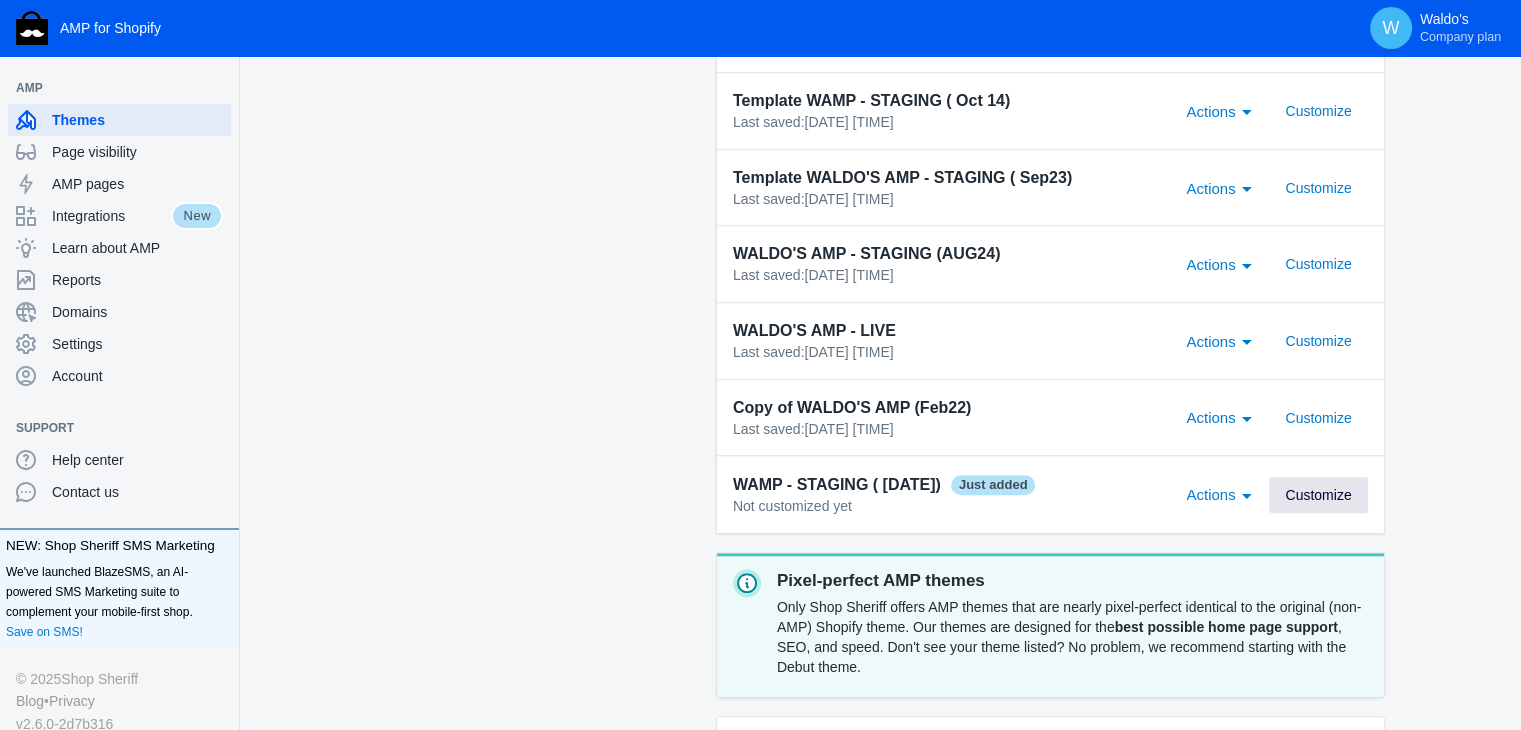 click on "Customize" at bounding box center (1318, 495) 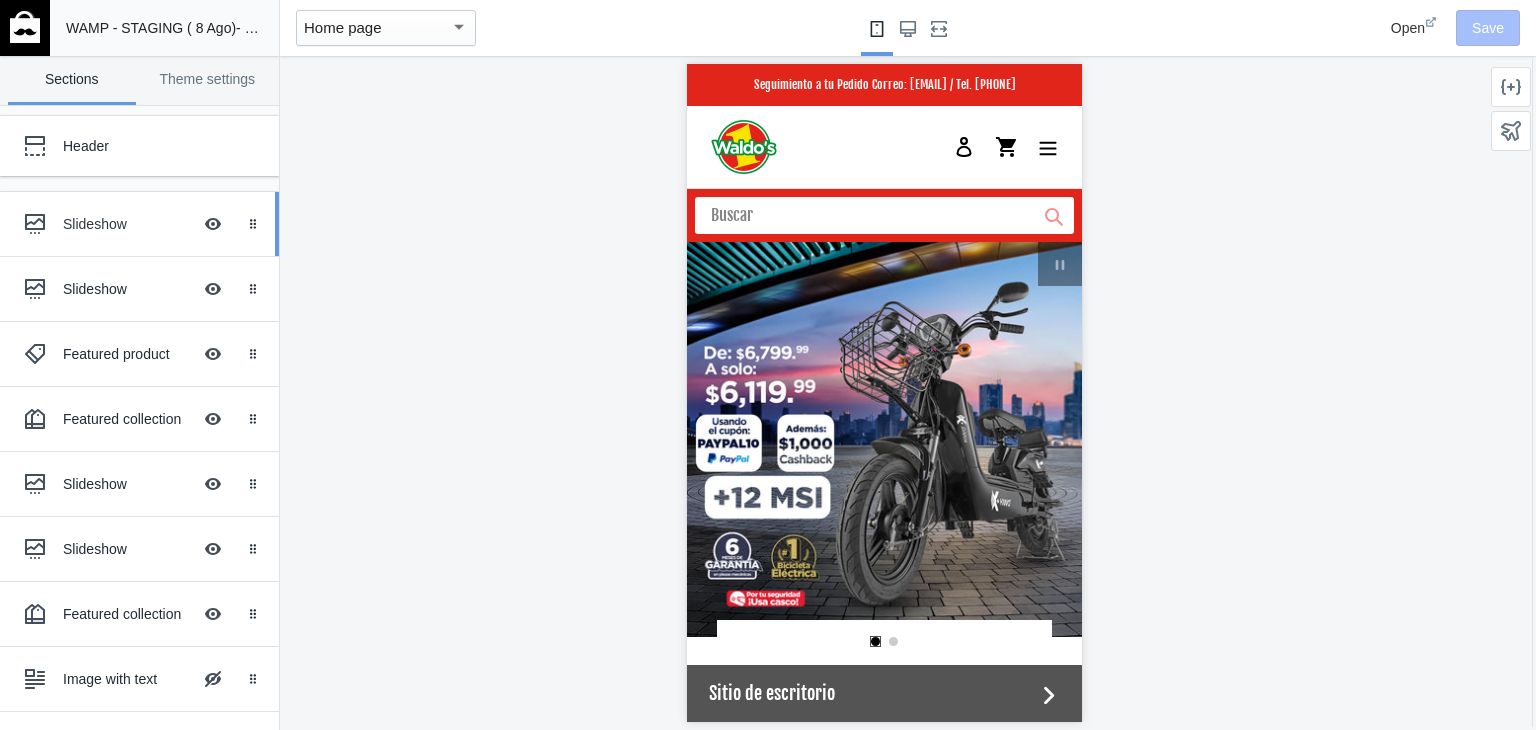 scroll, scrollTop: 0, scrollLeft: 0, axis: both 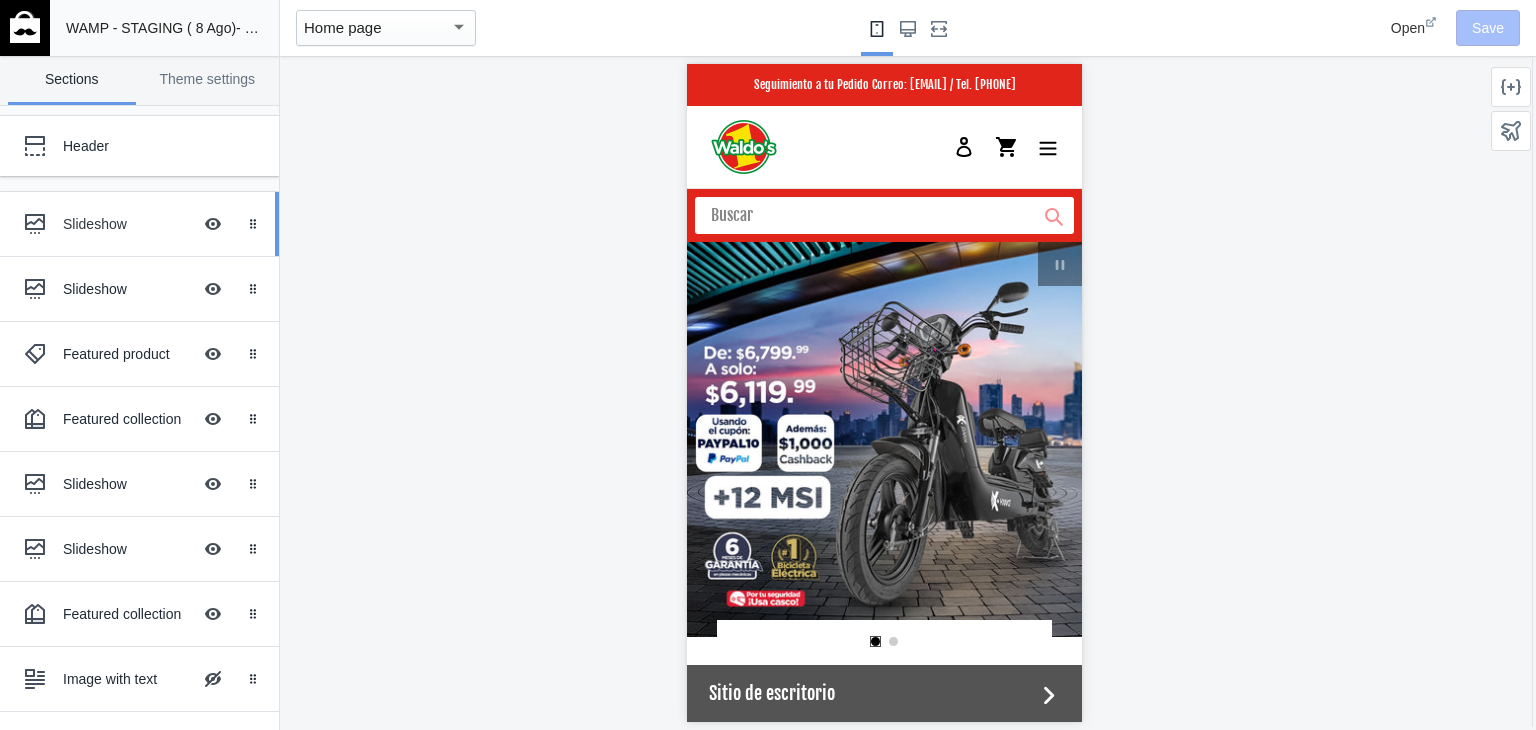 click 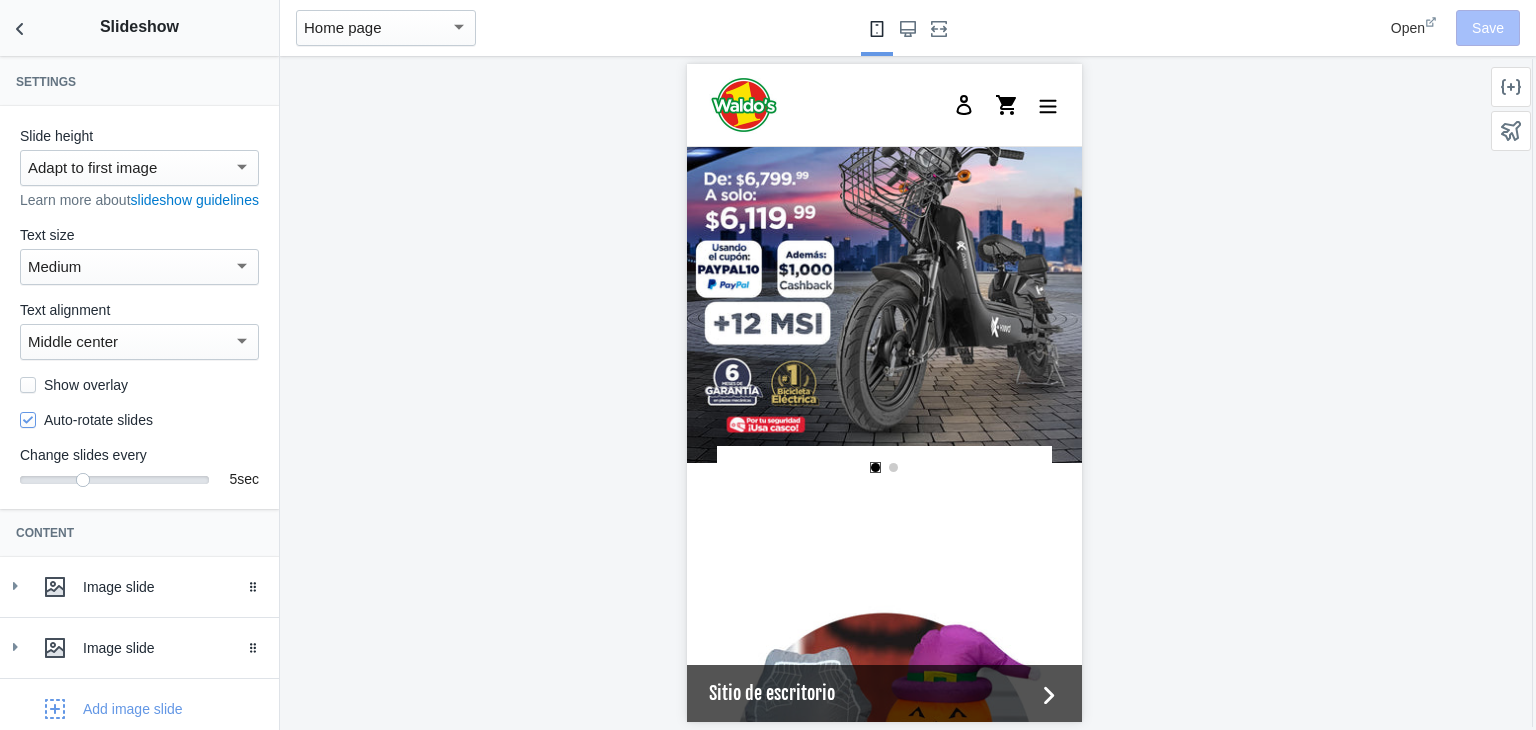 scroll, scrollTop: 196, scrollLeft: 0, axis: vertical 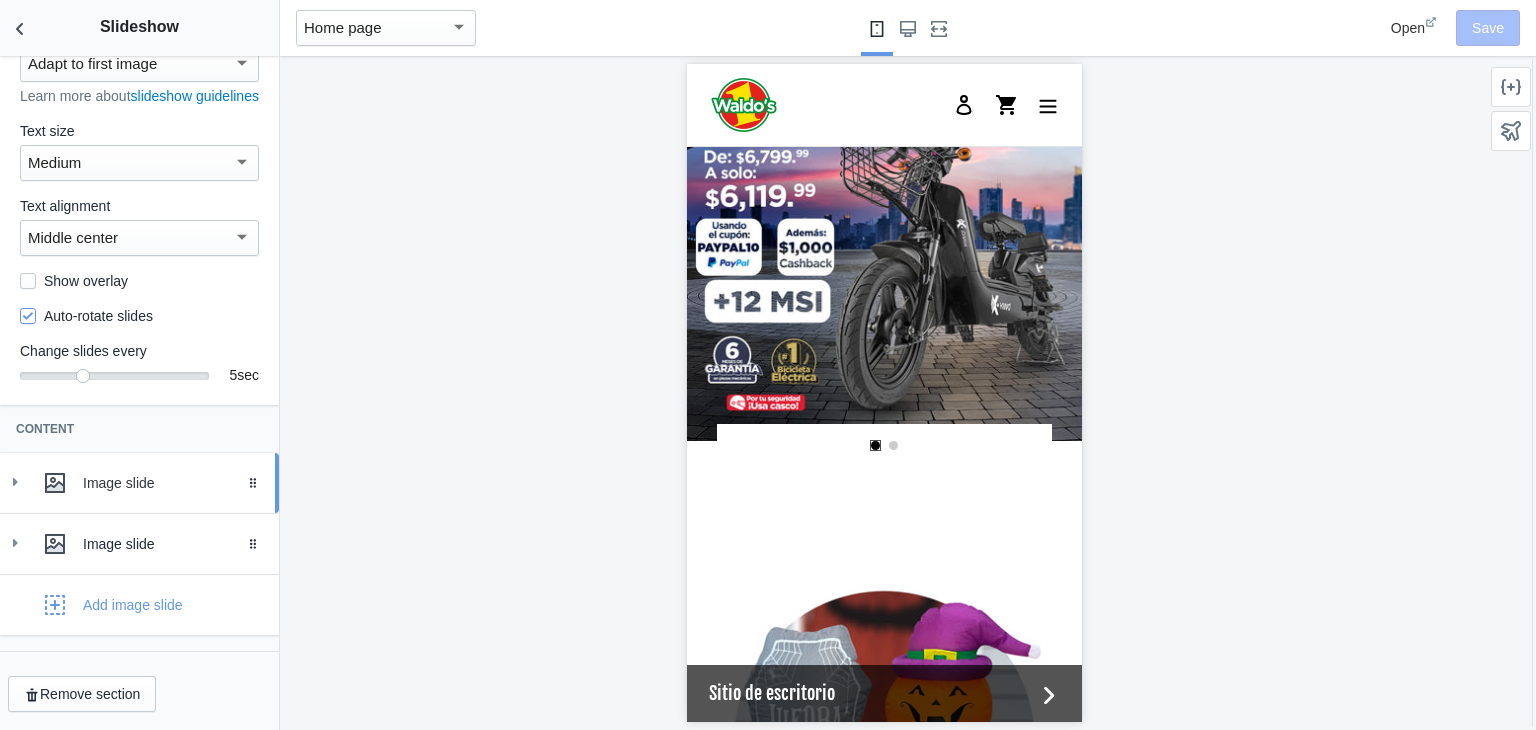 click 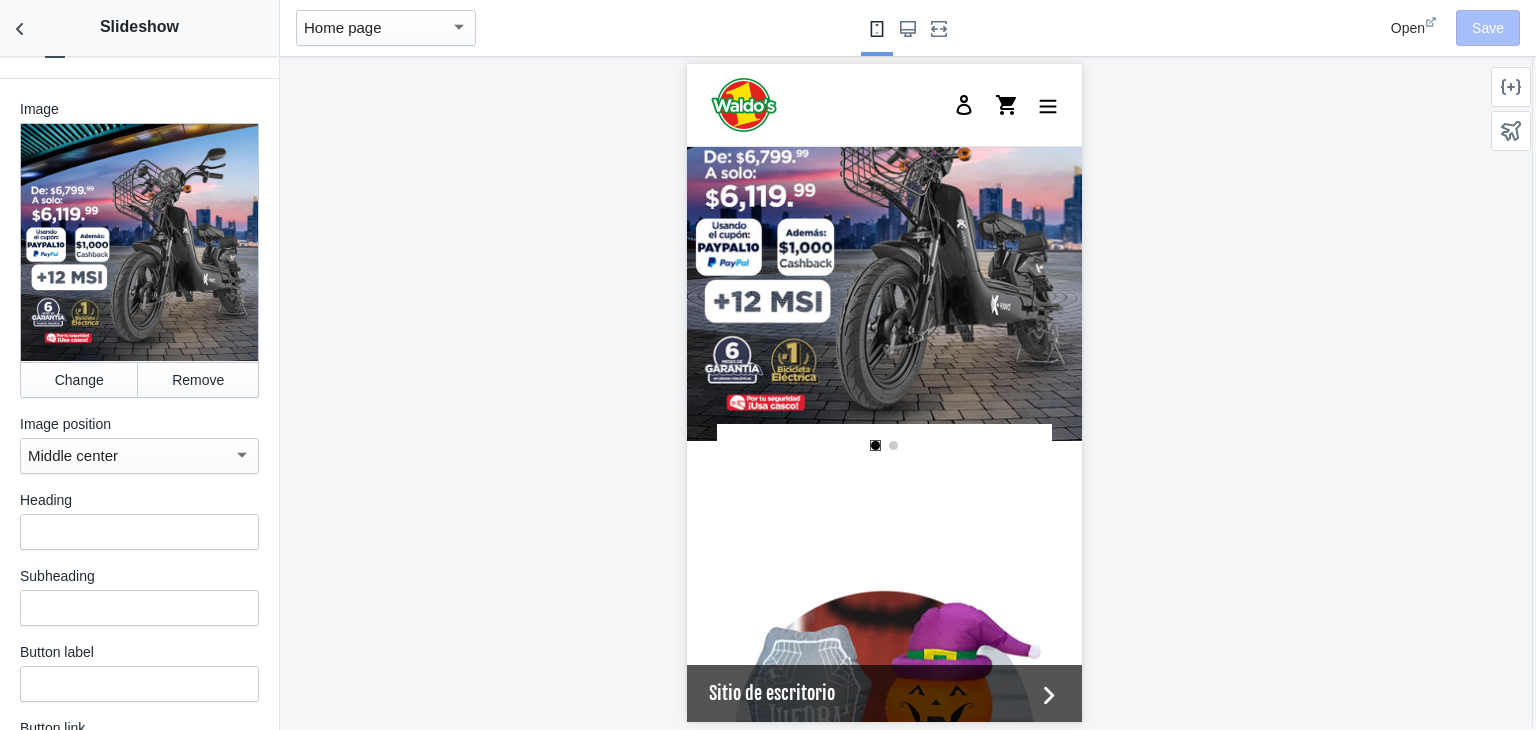 scroll, scrollTop: 564, scrollLeft: 0, axis: vertical 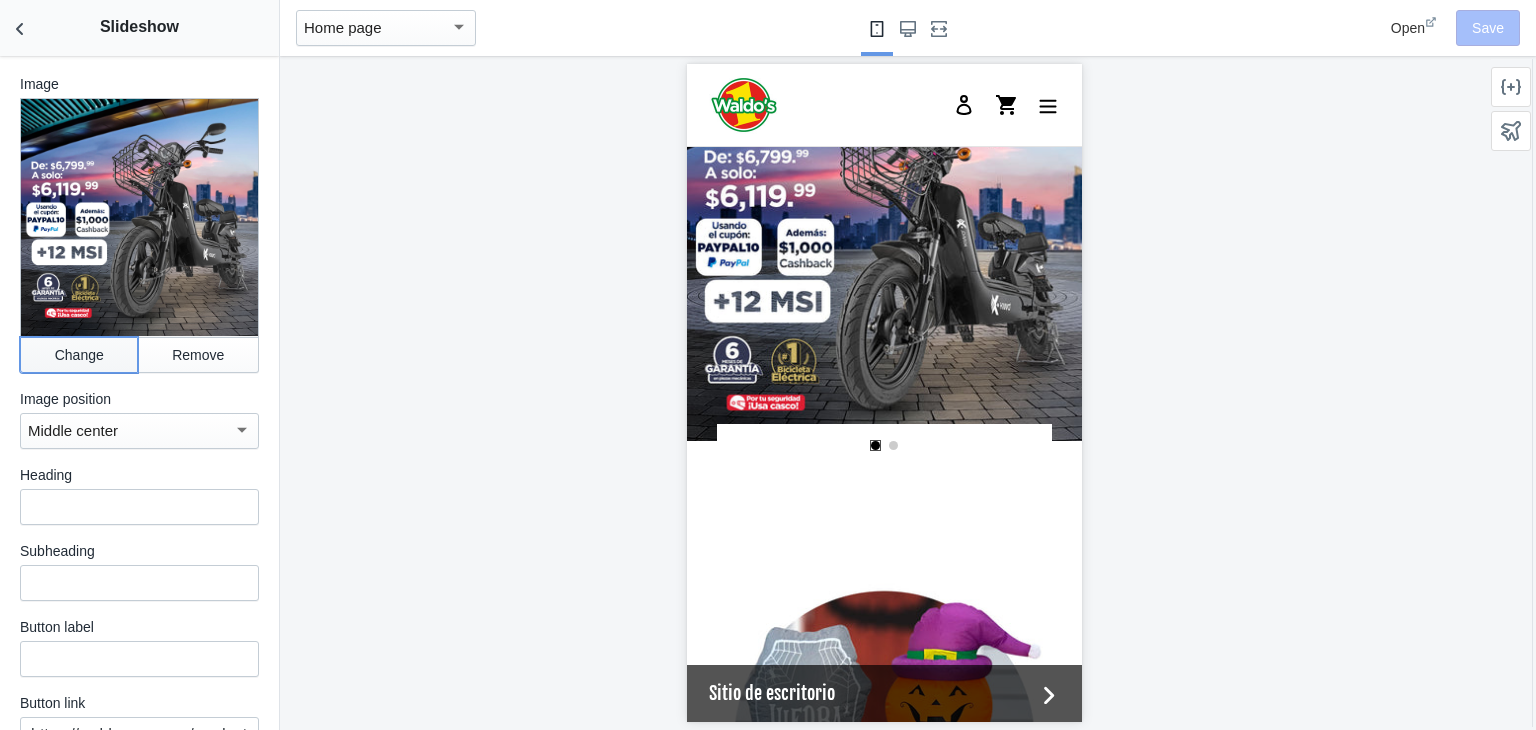 click on "Change" at bounding box center [79, 355] 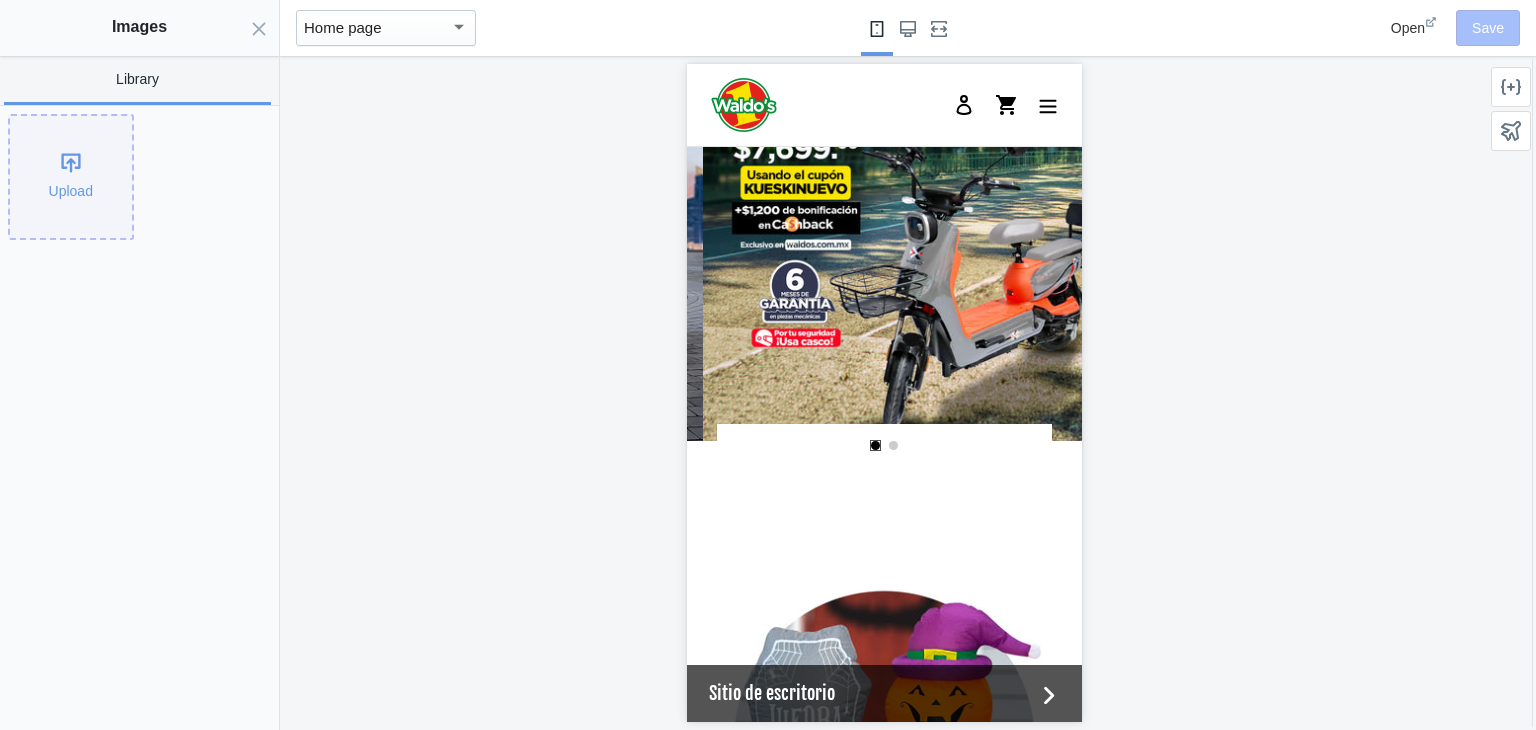 scroll, scrollTop: 0, scrollLeft: 380, axis: horizontal 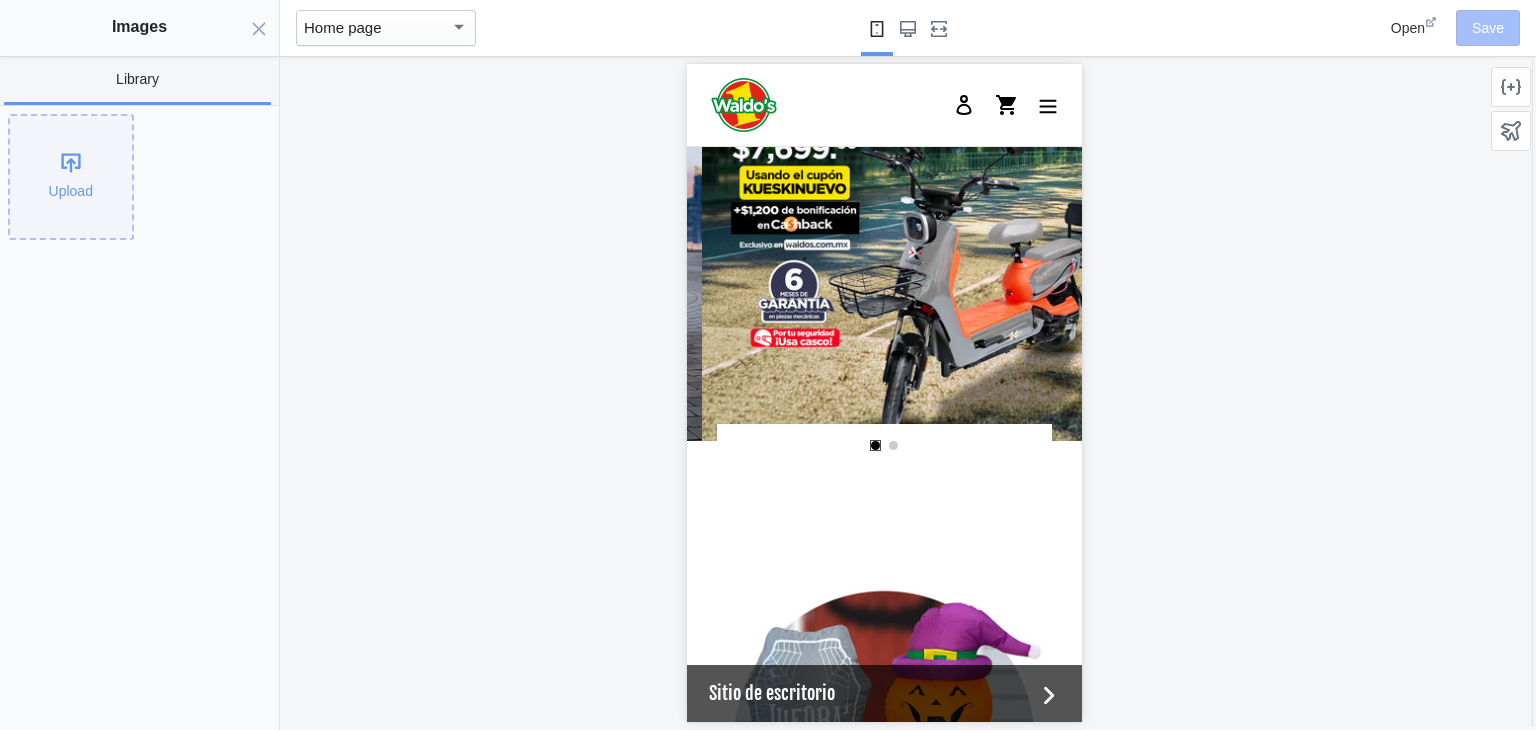 click on "Upload" 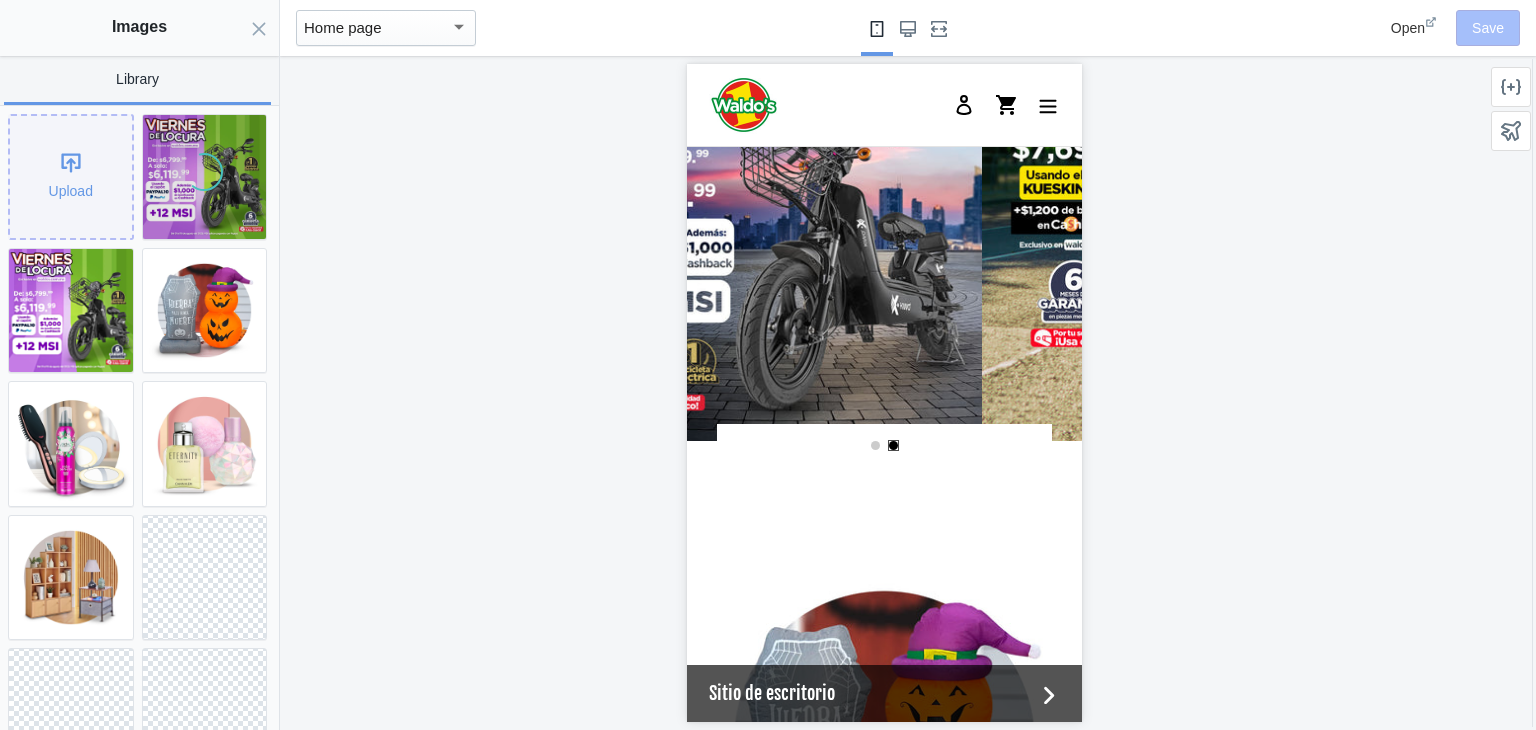scroll, scrollTop: 0, scrollLeft: 0, axis: both 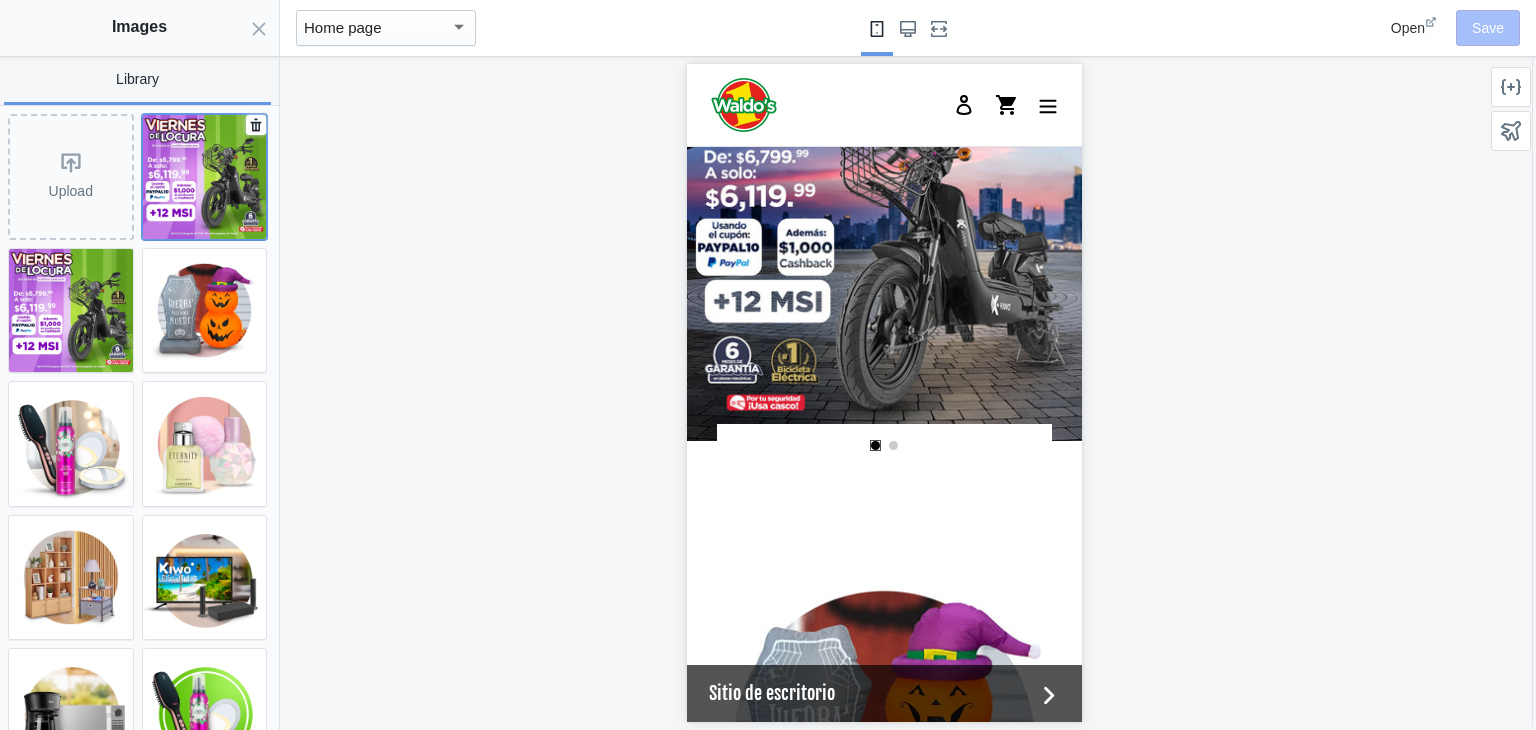 click 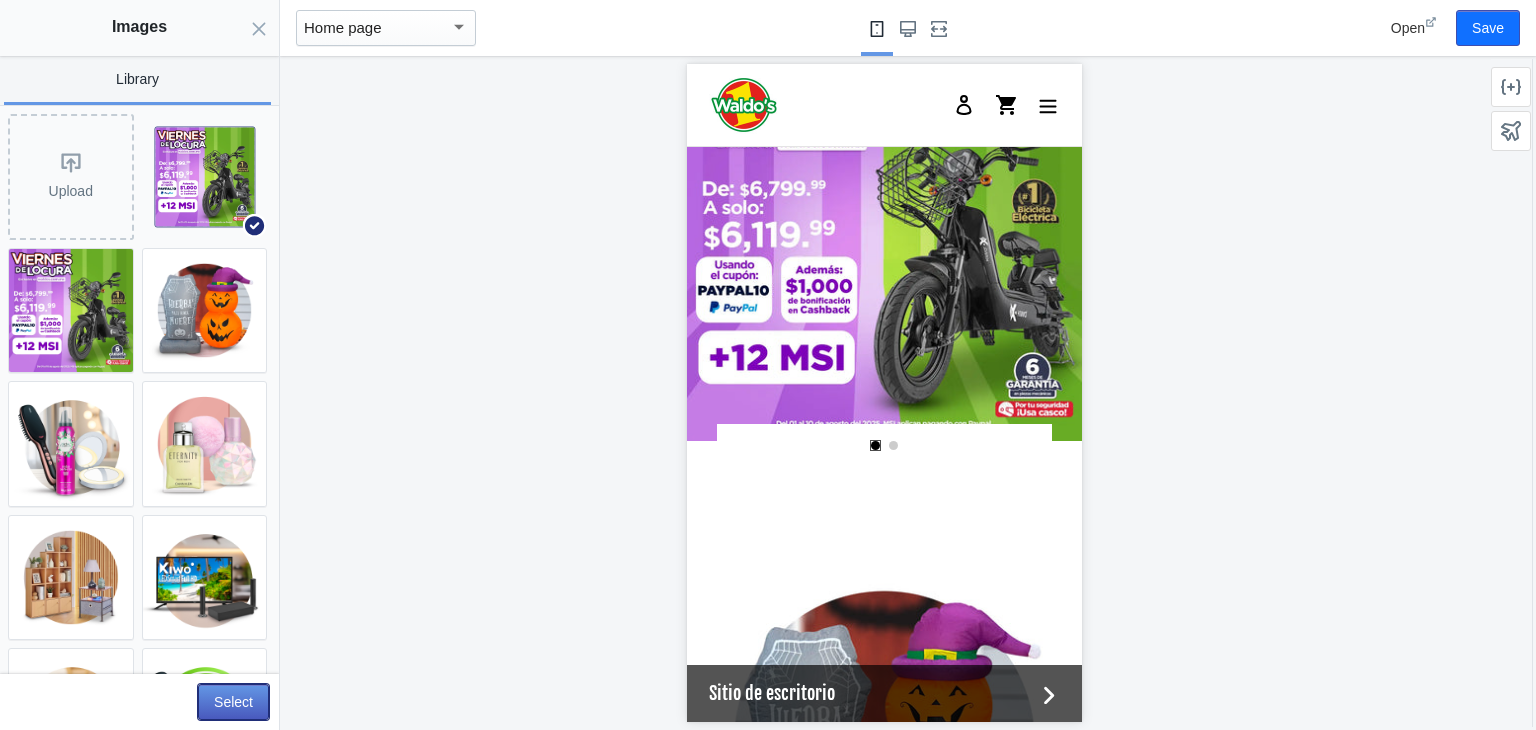 click on "Select" 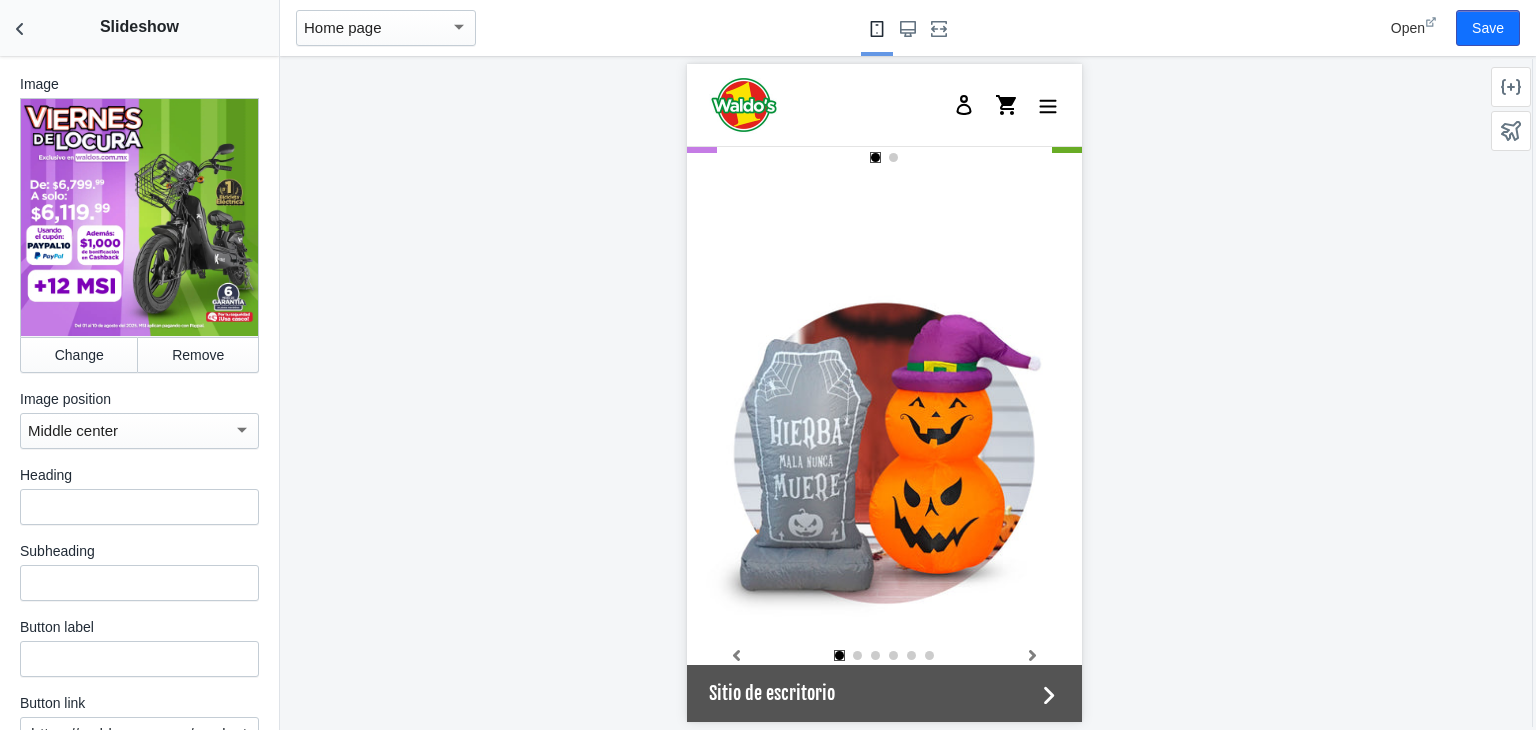scroll, scrollTop: 531, scrollLeft: 0, axis: vertical 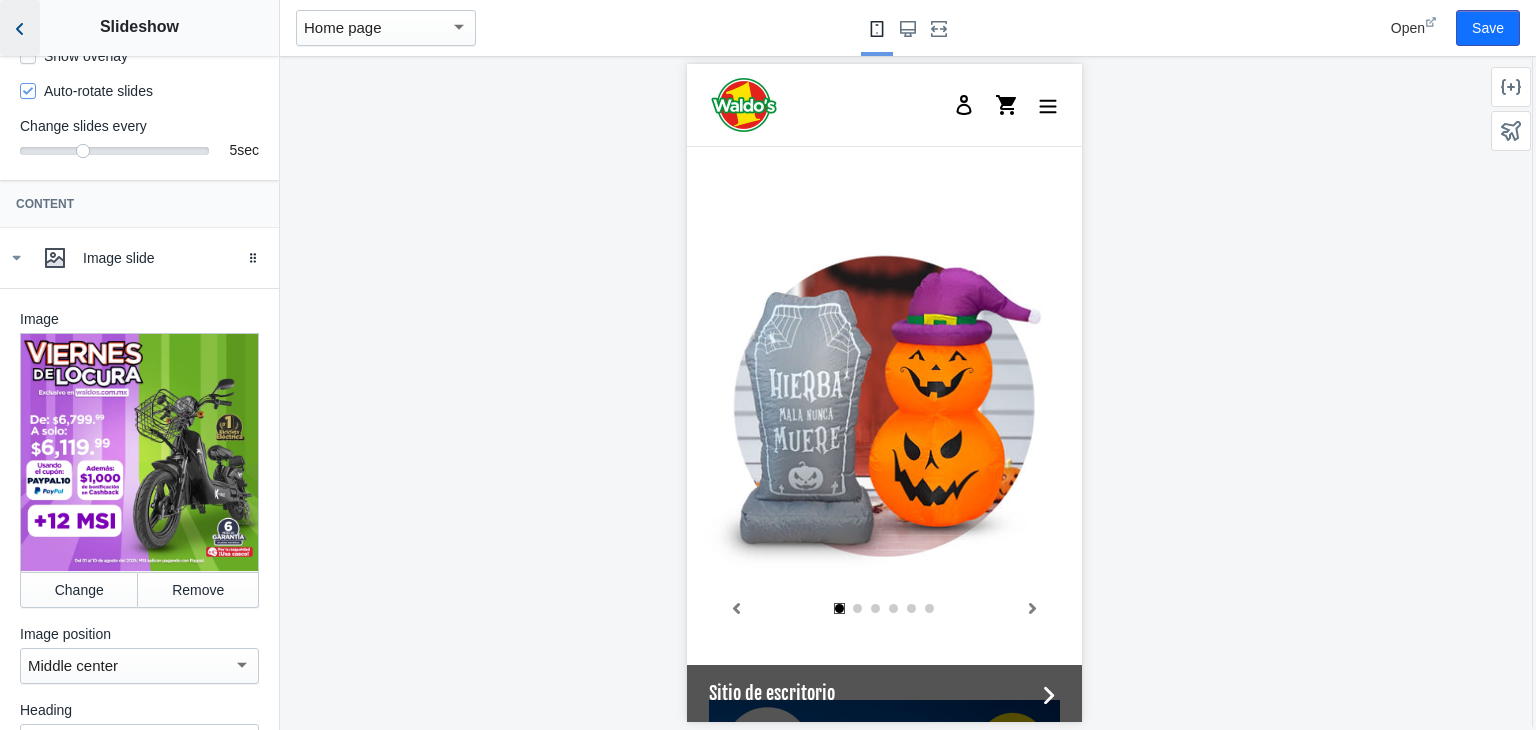 click at bounding box center (20, 28) 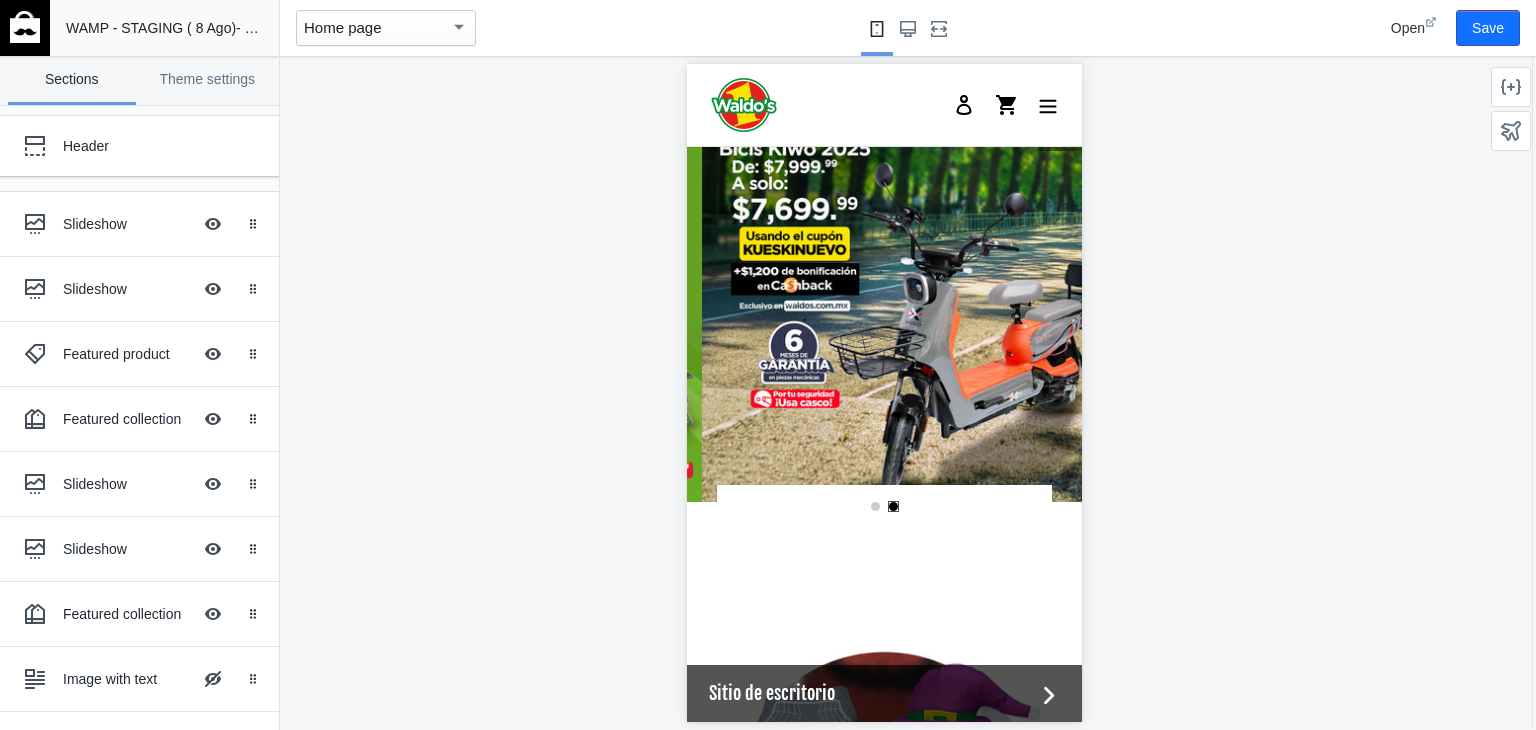 scroll, scrollTop: 0, scrollLeft: 0, axis: both 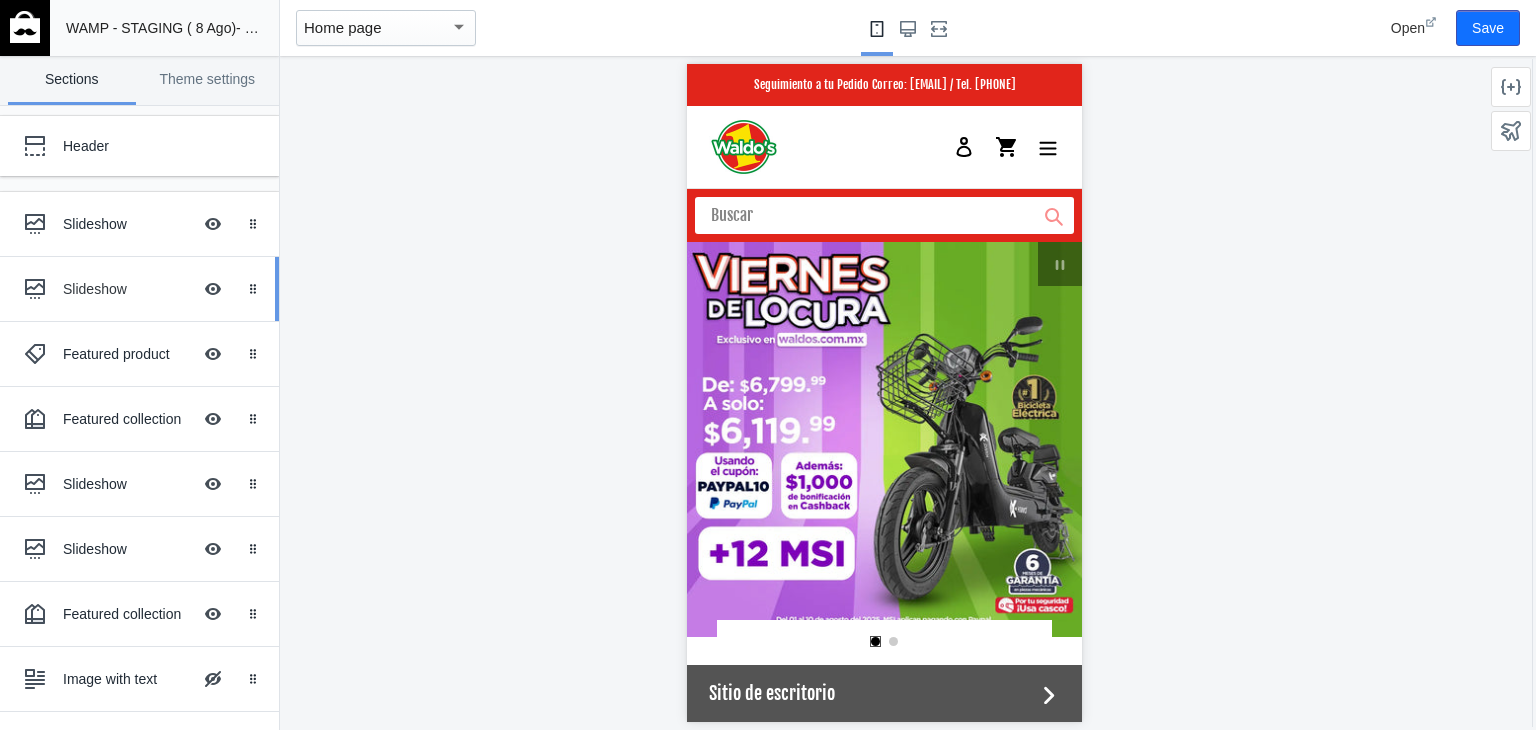 click on "Slideshow  Hide Image with text overlay" at bounding box center [125, 289] 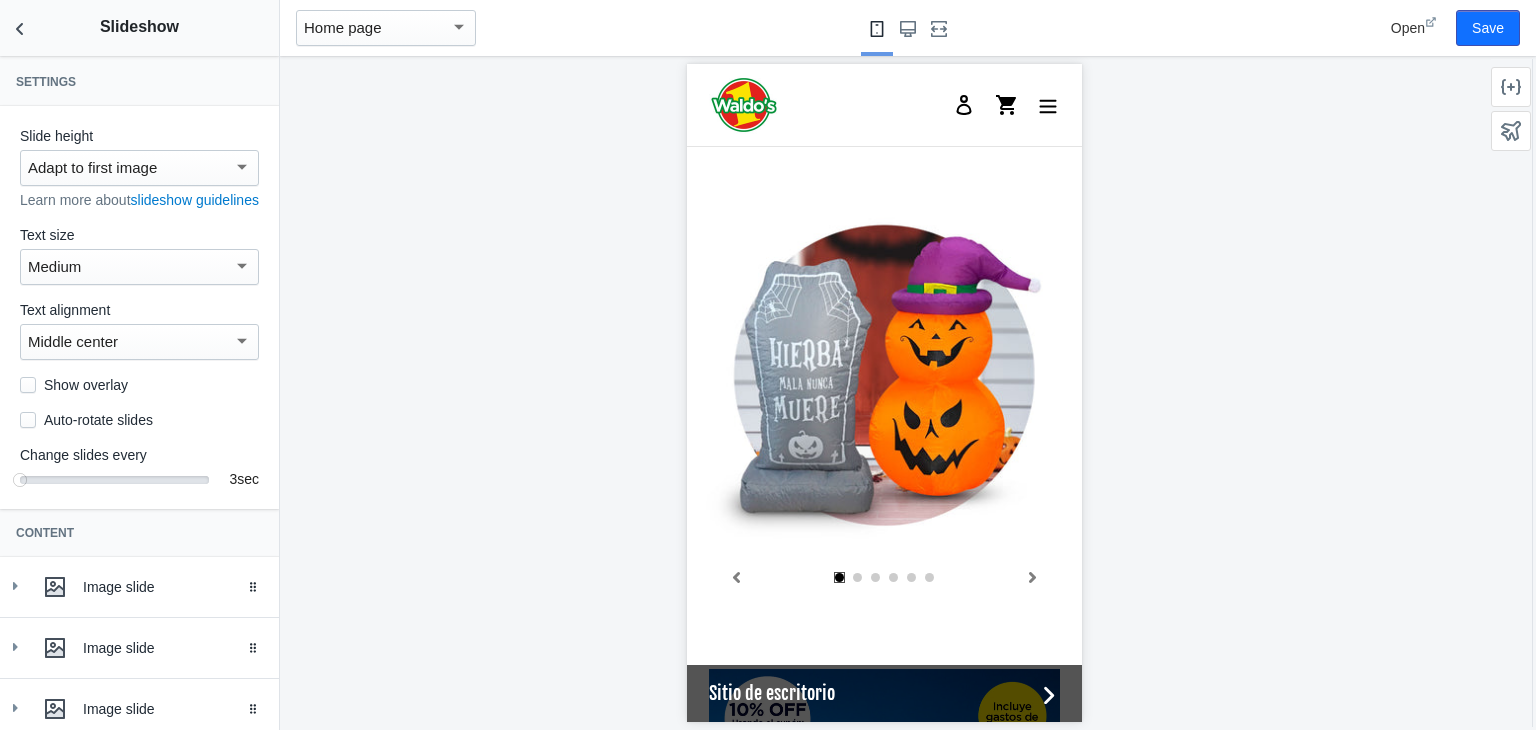 scroll, scrollTop: 658, scrollLeft: 0, axis: vertical 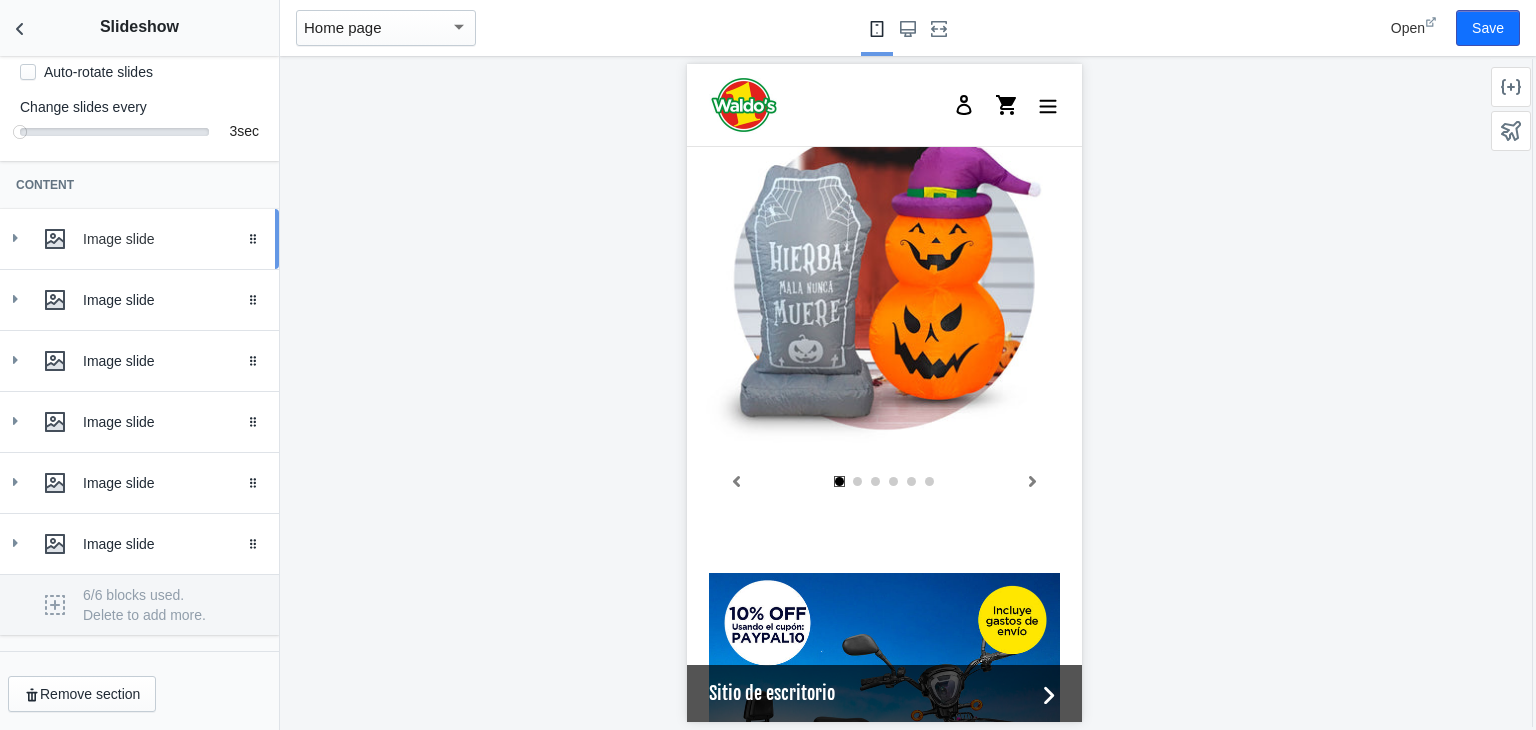 click 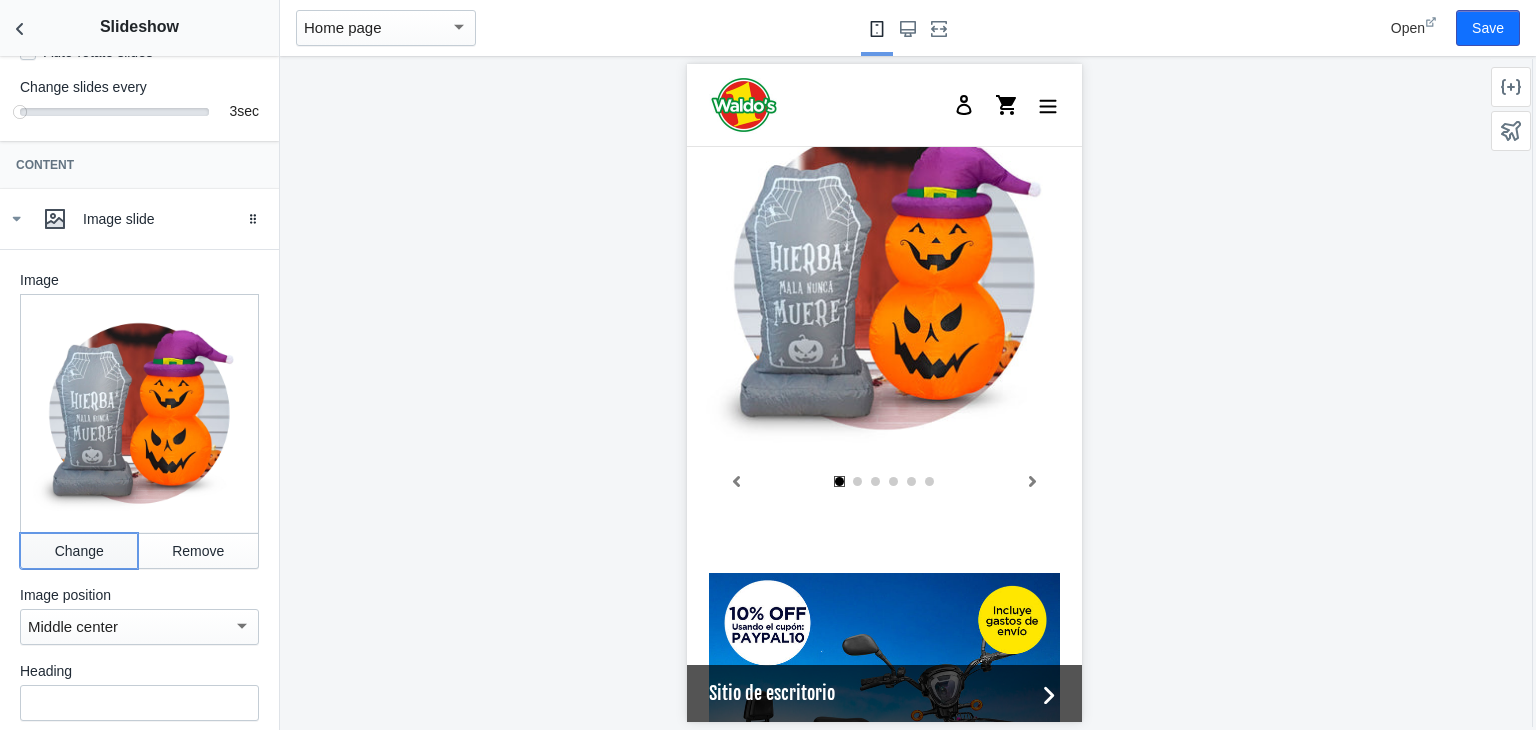 click on "Change" at bounding box center (79, 551) 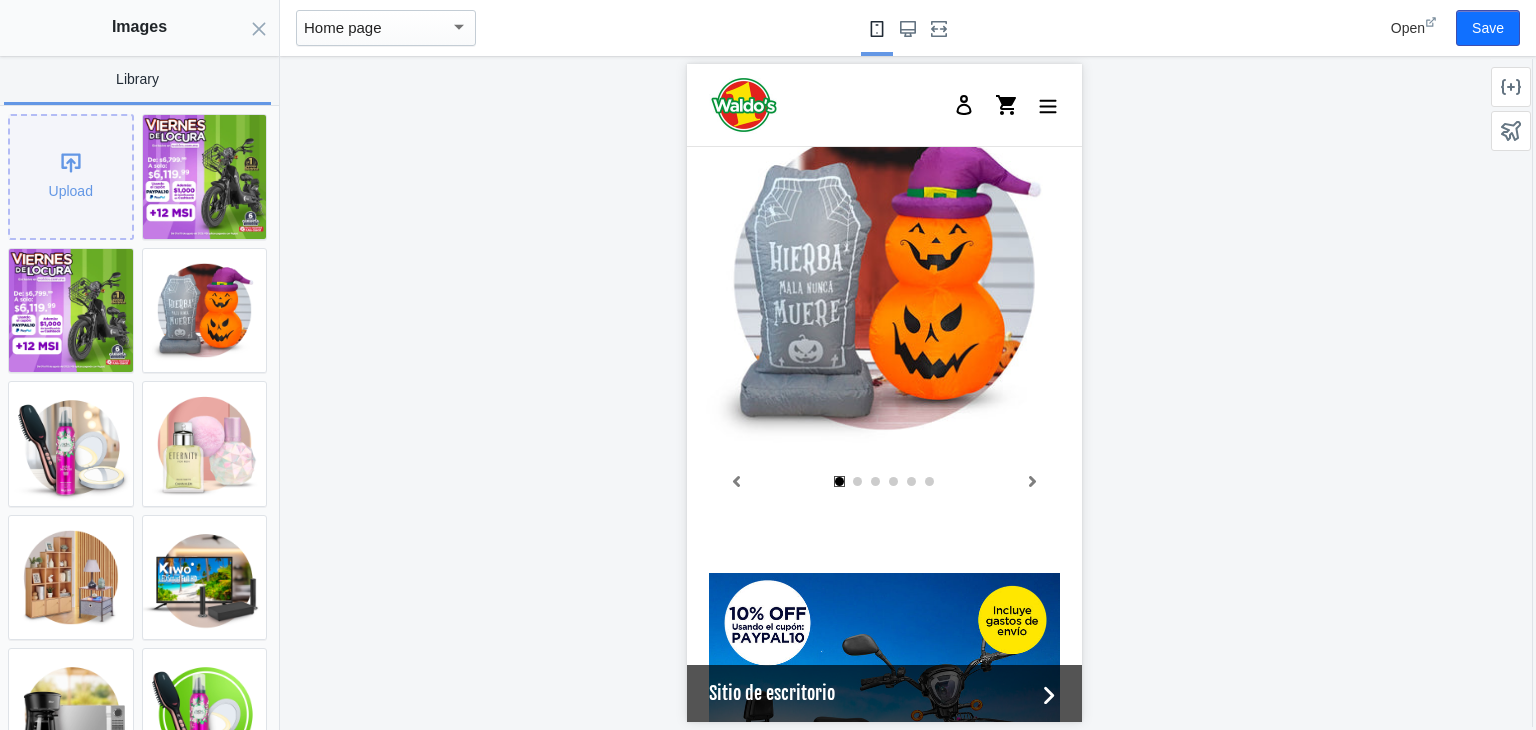 click on "Upload" 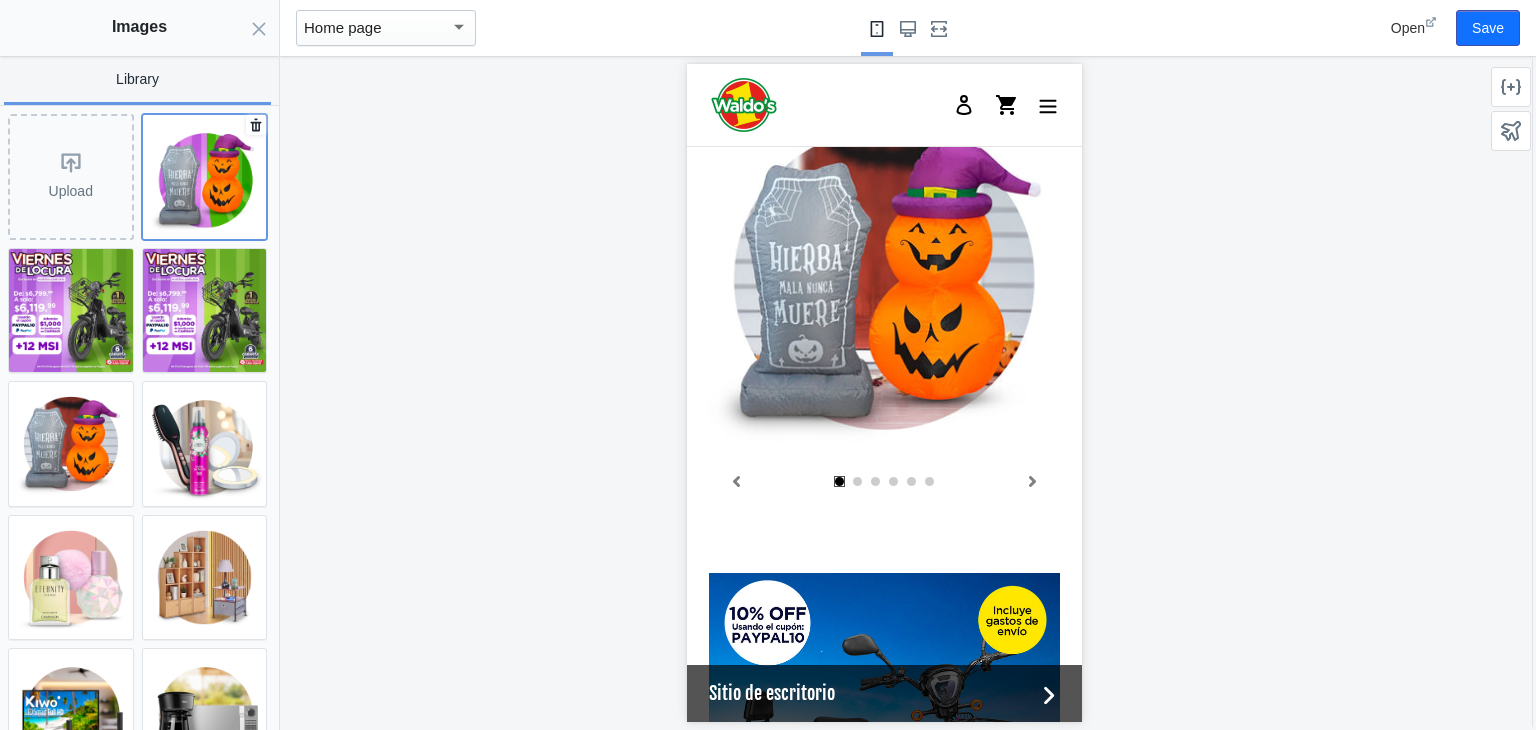 click 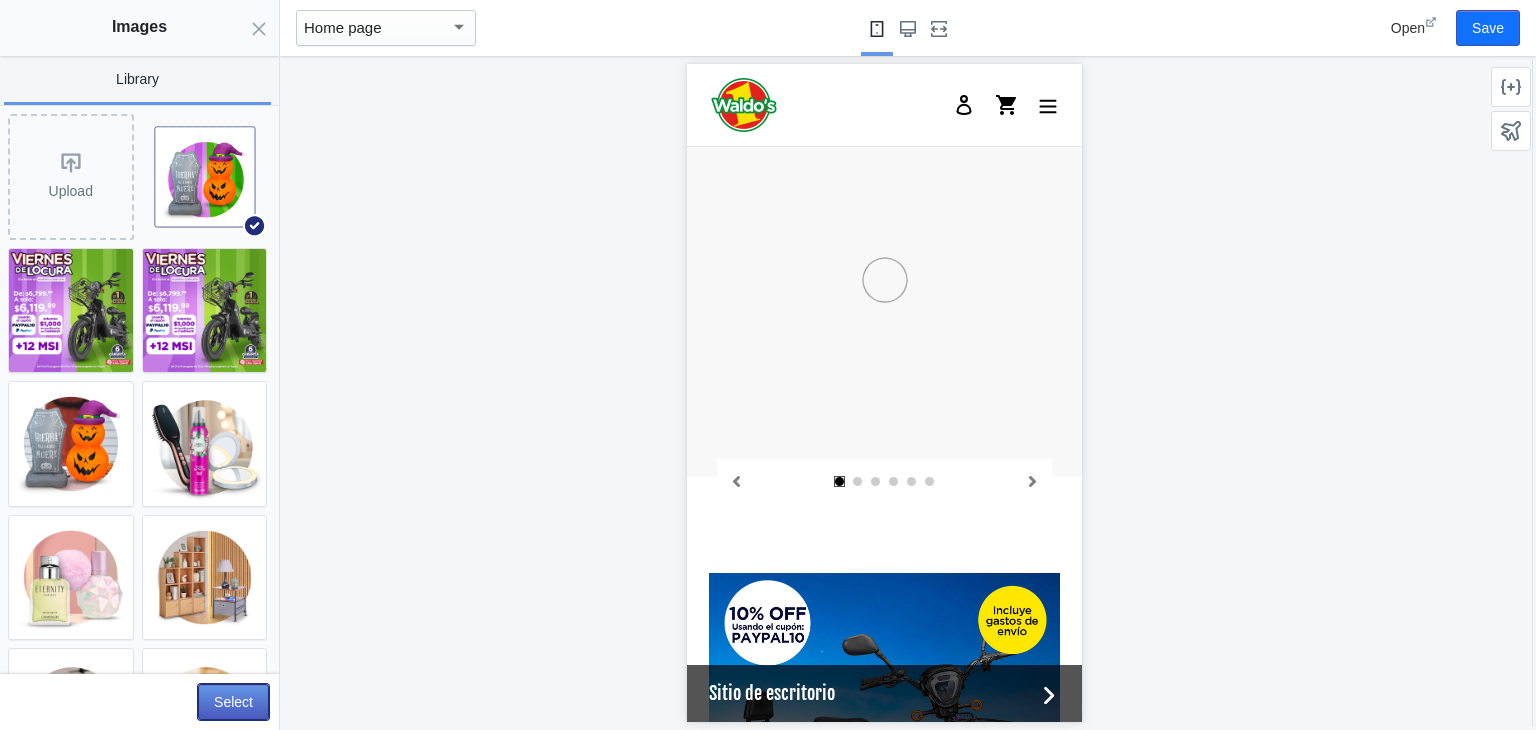 click on "Select" 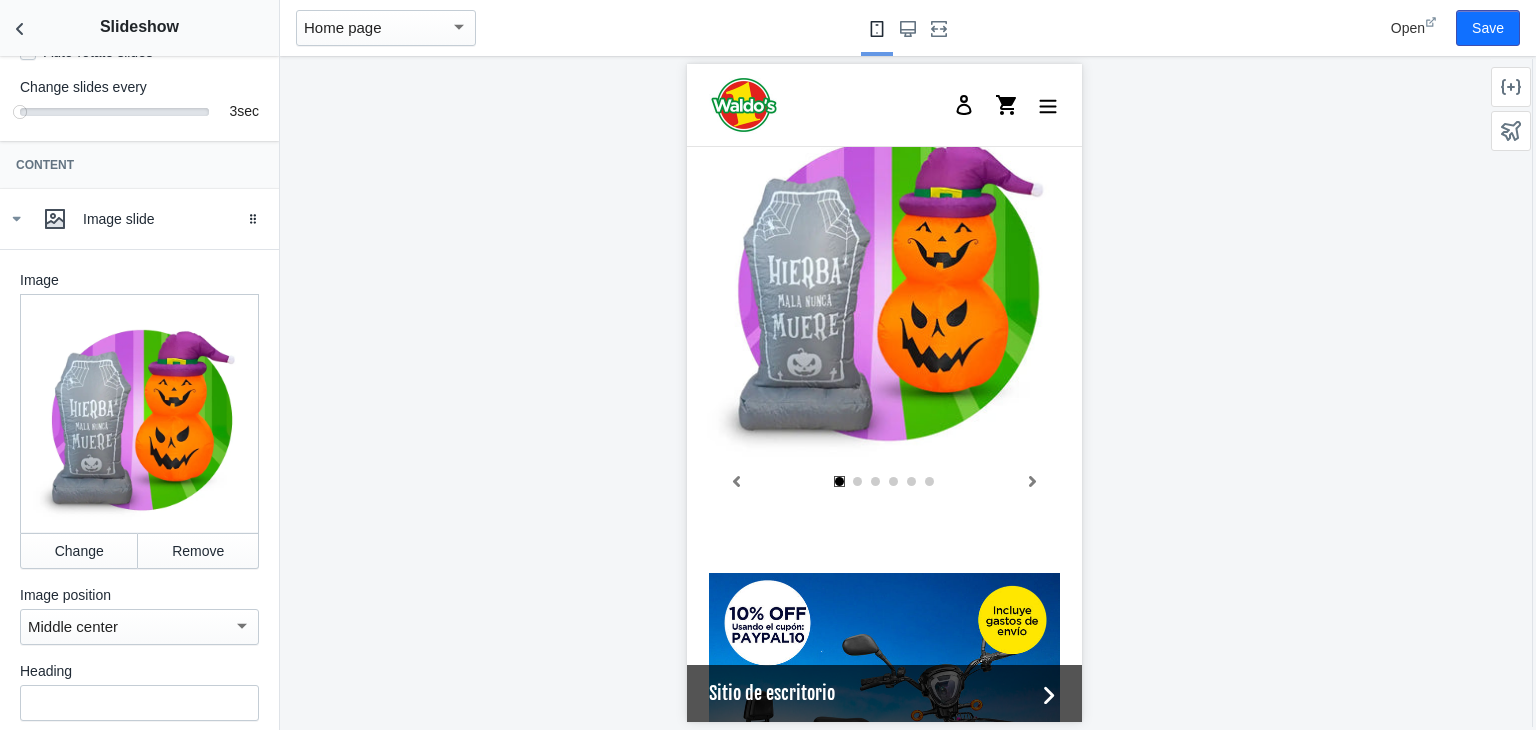 click 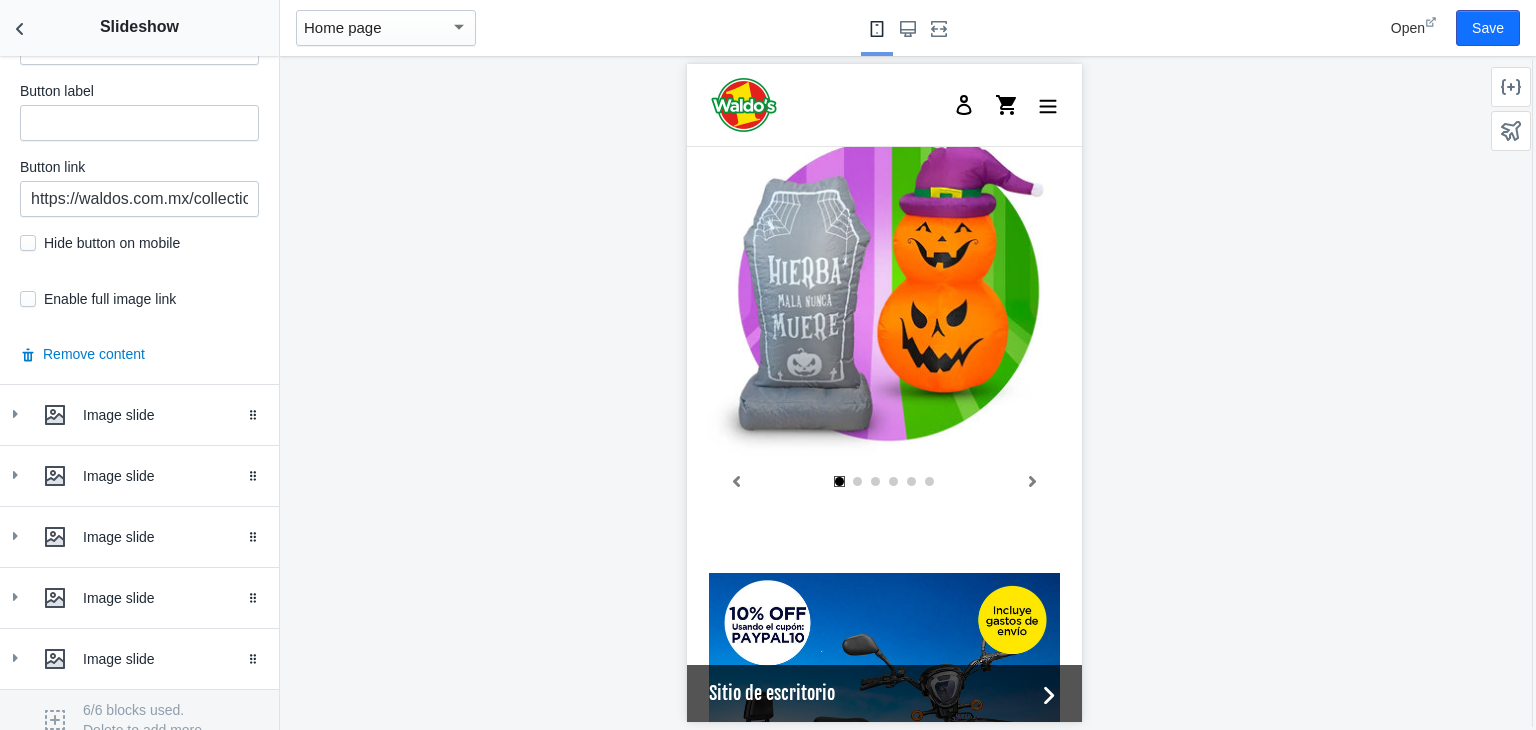 scroll, scrollTop: 1102, scrollLeft: 0, axis: vertical 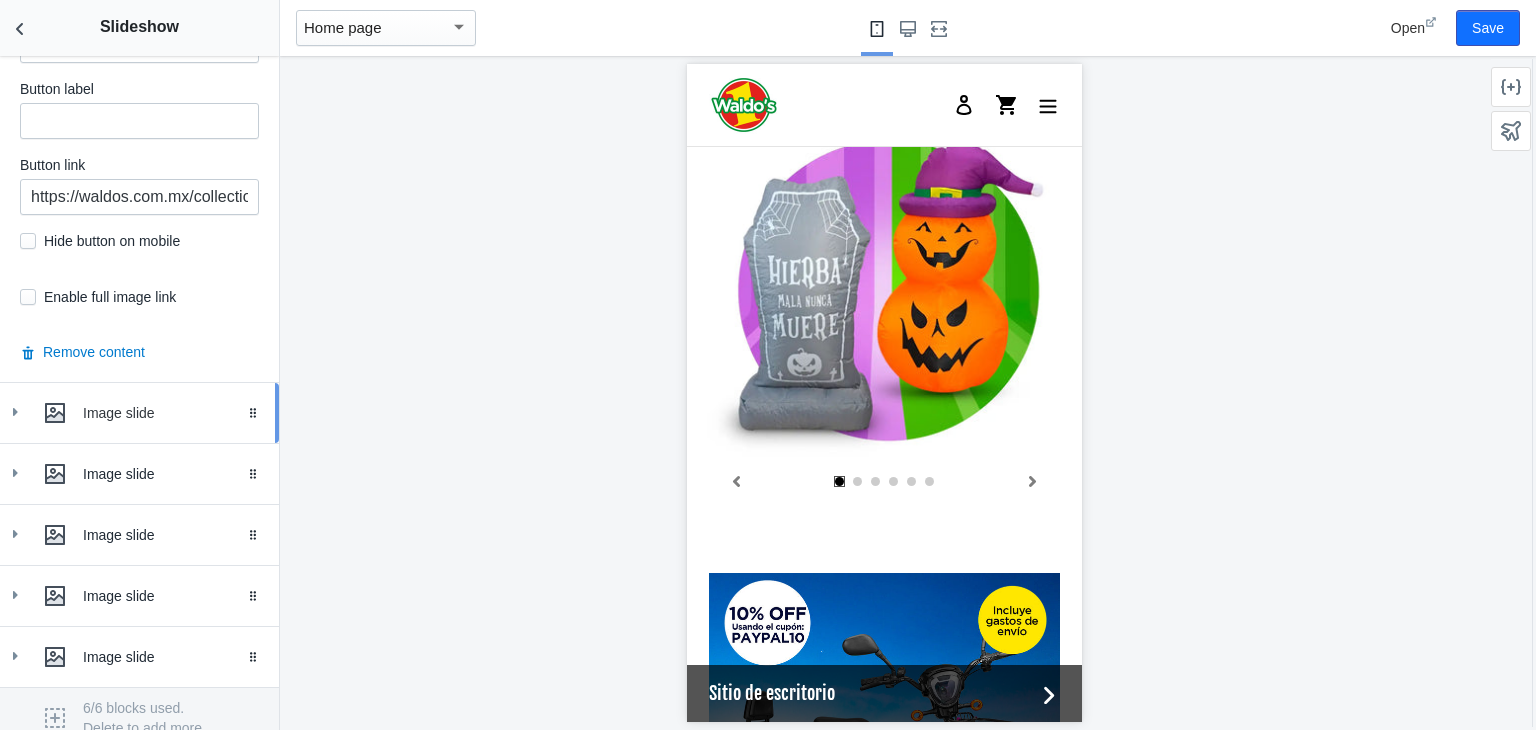 click on "Image slide Drag to reorder" at bounding box center [139, 413] 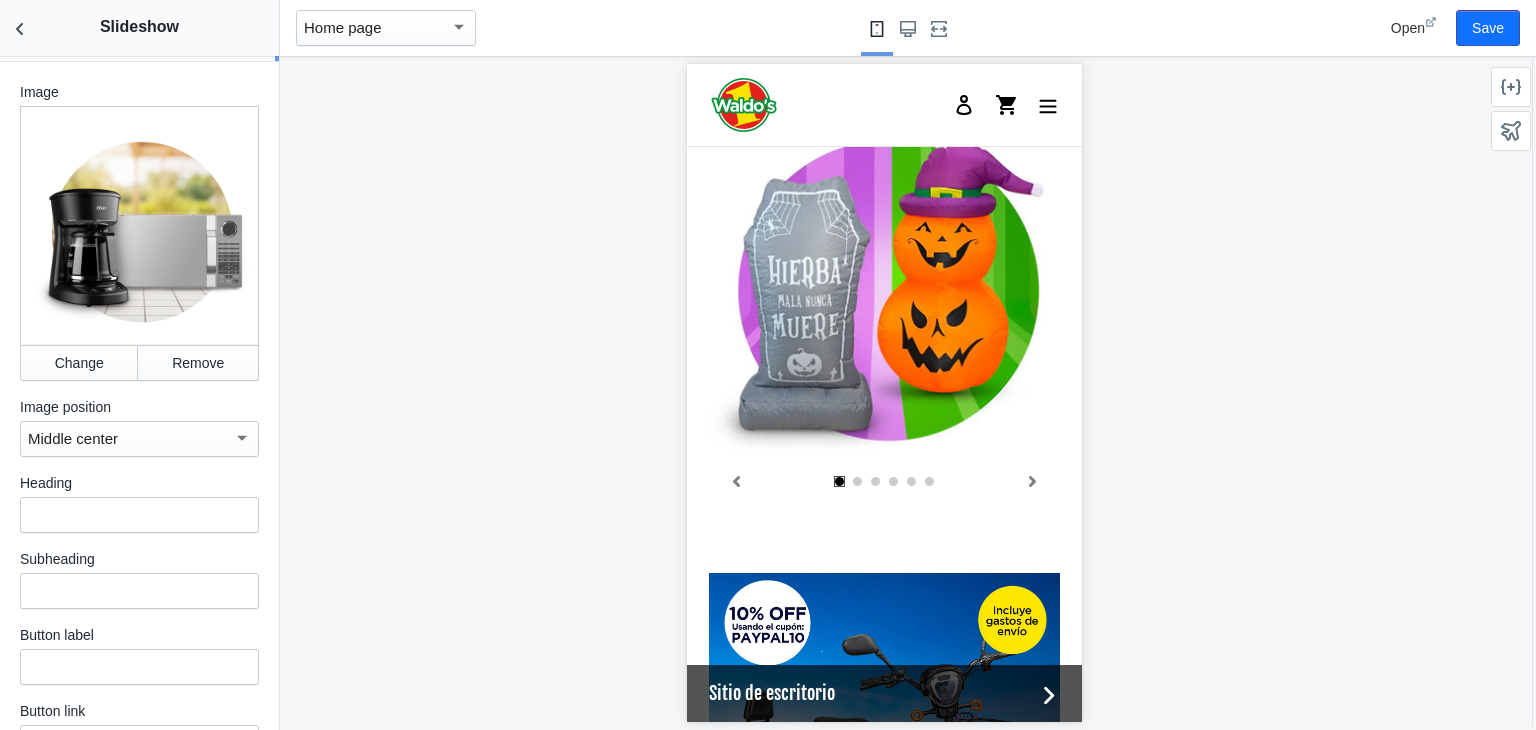 scroll, scrollTop: 1486, scrollLeft: 0, axis: vertical 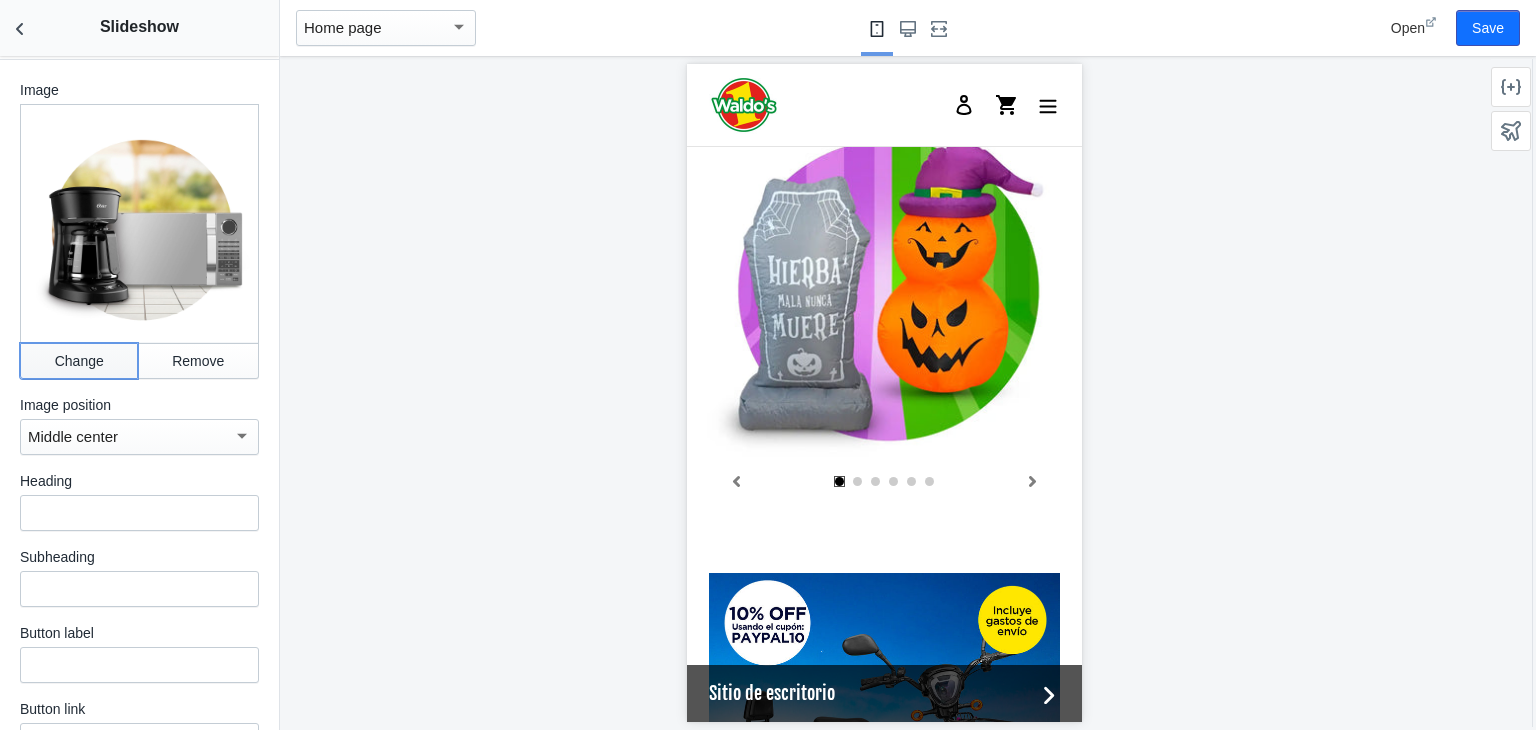 click on "Change" at bounding box center [79, 361] 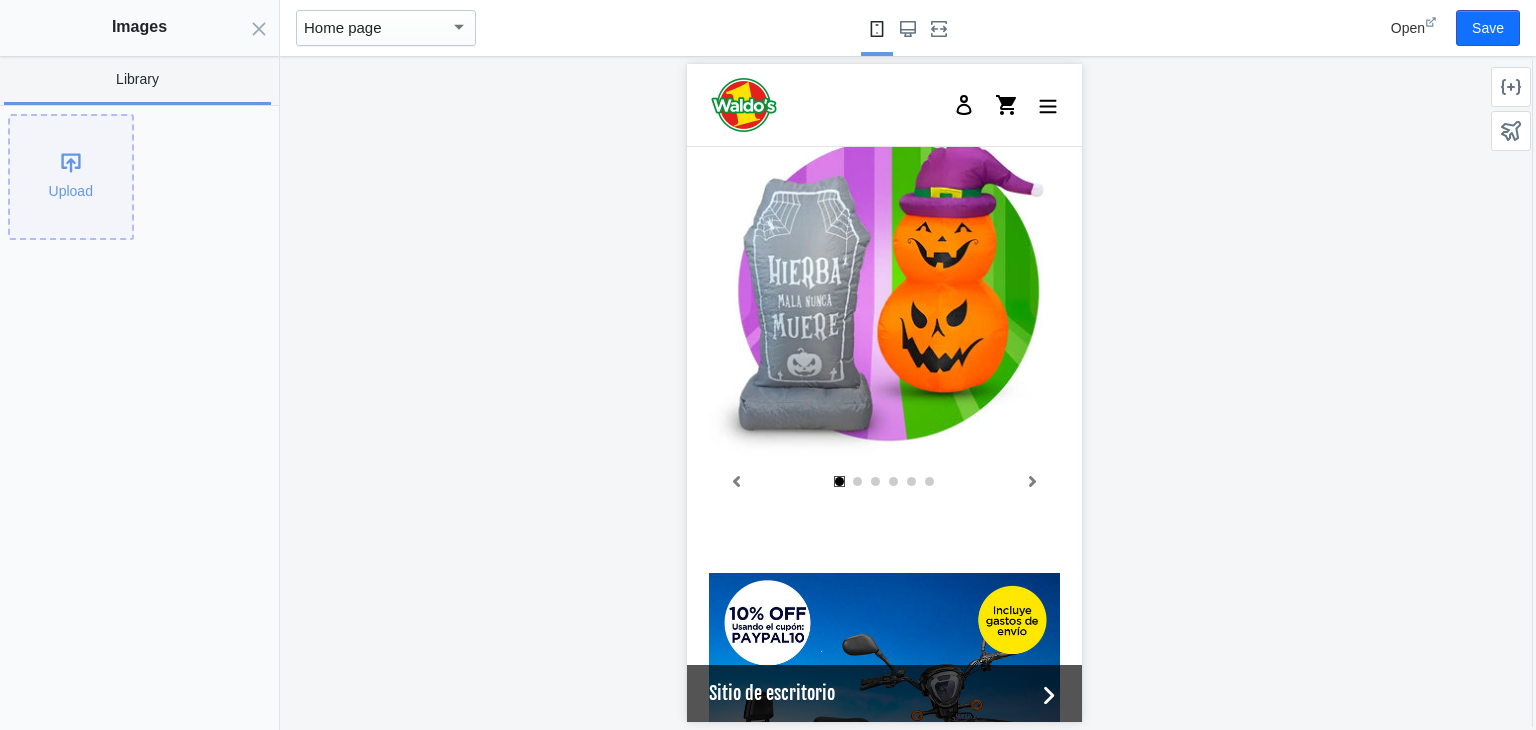 click on "Upload" 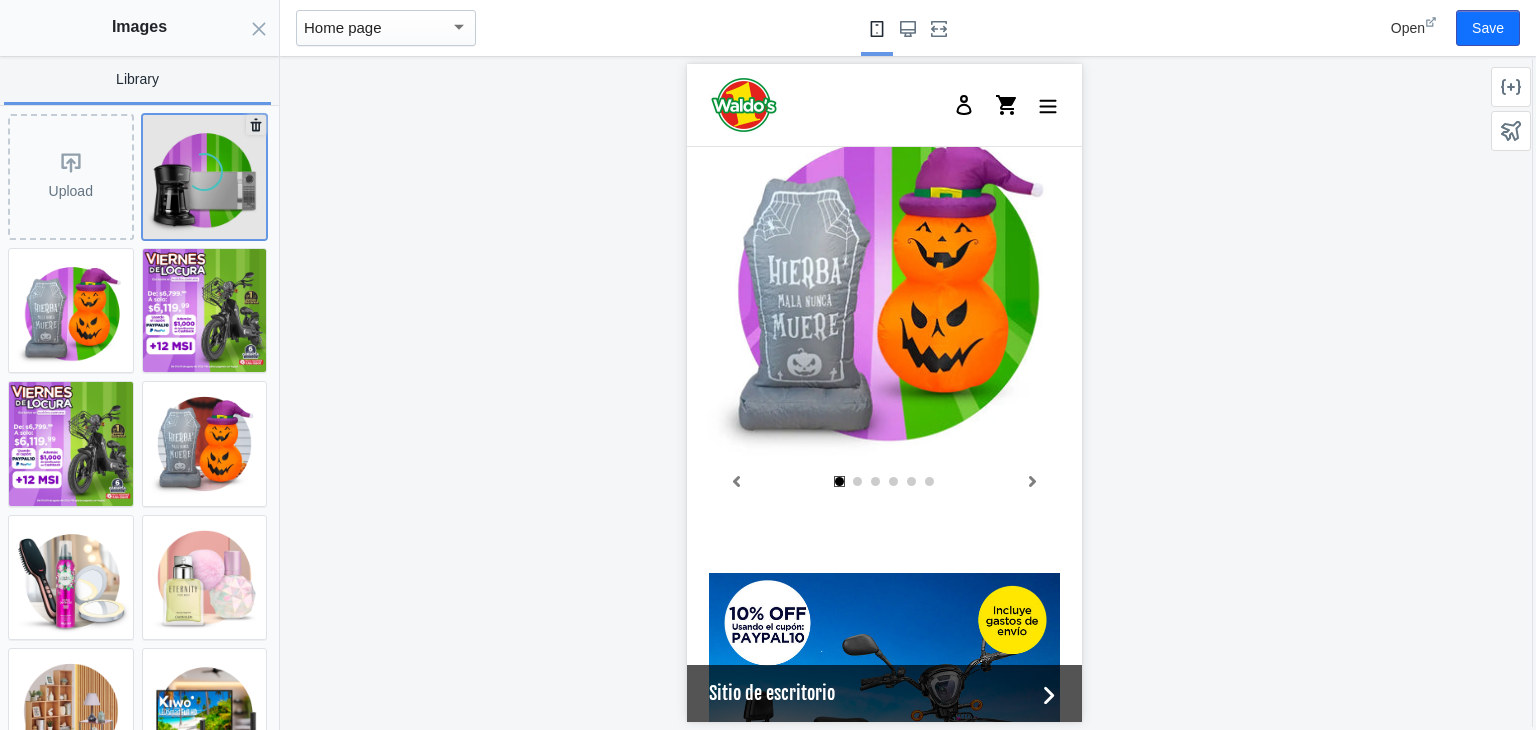 click 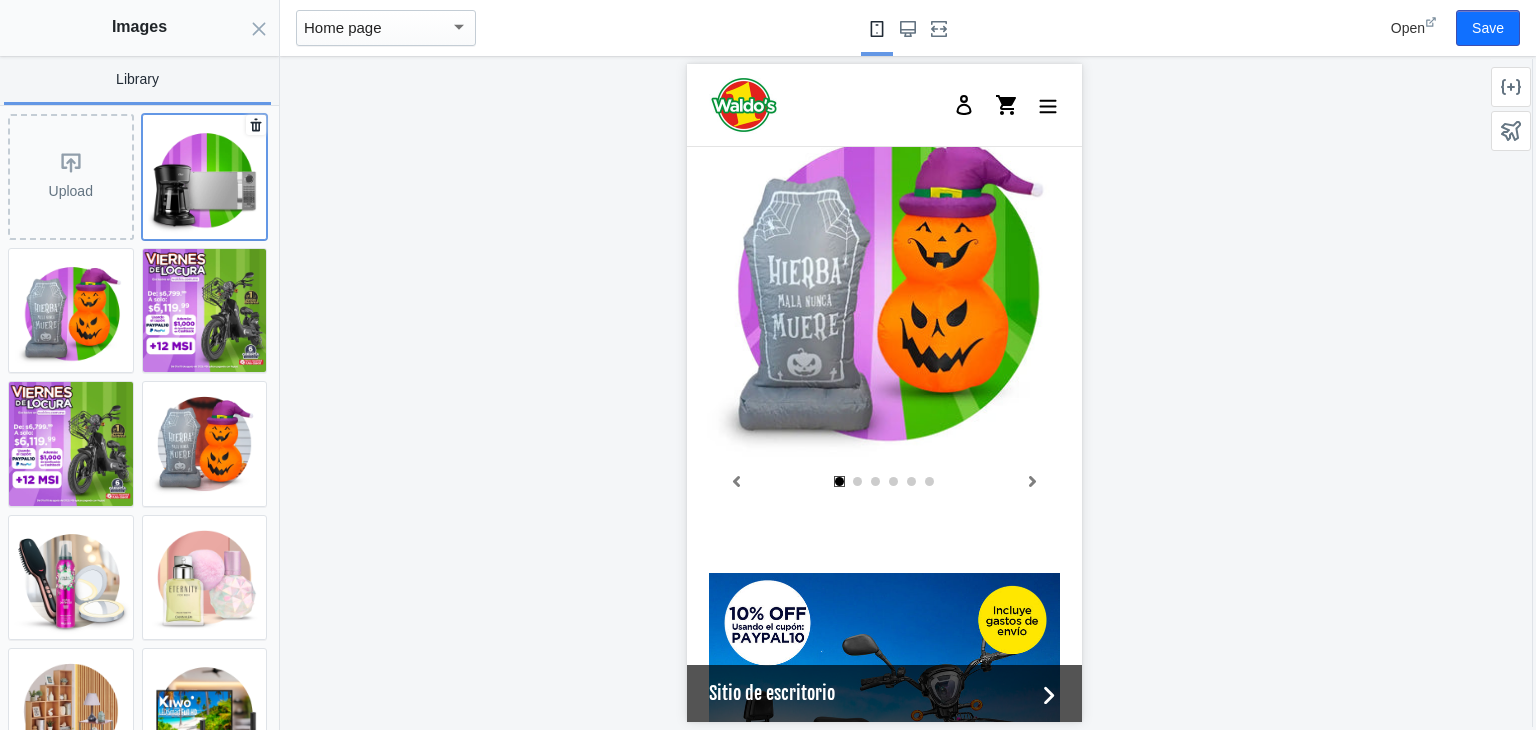click 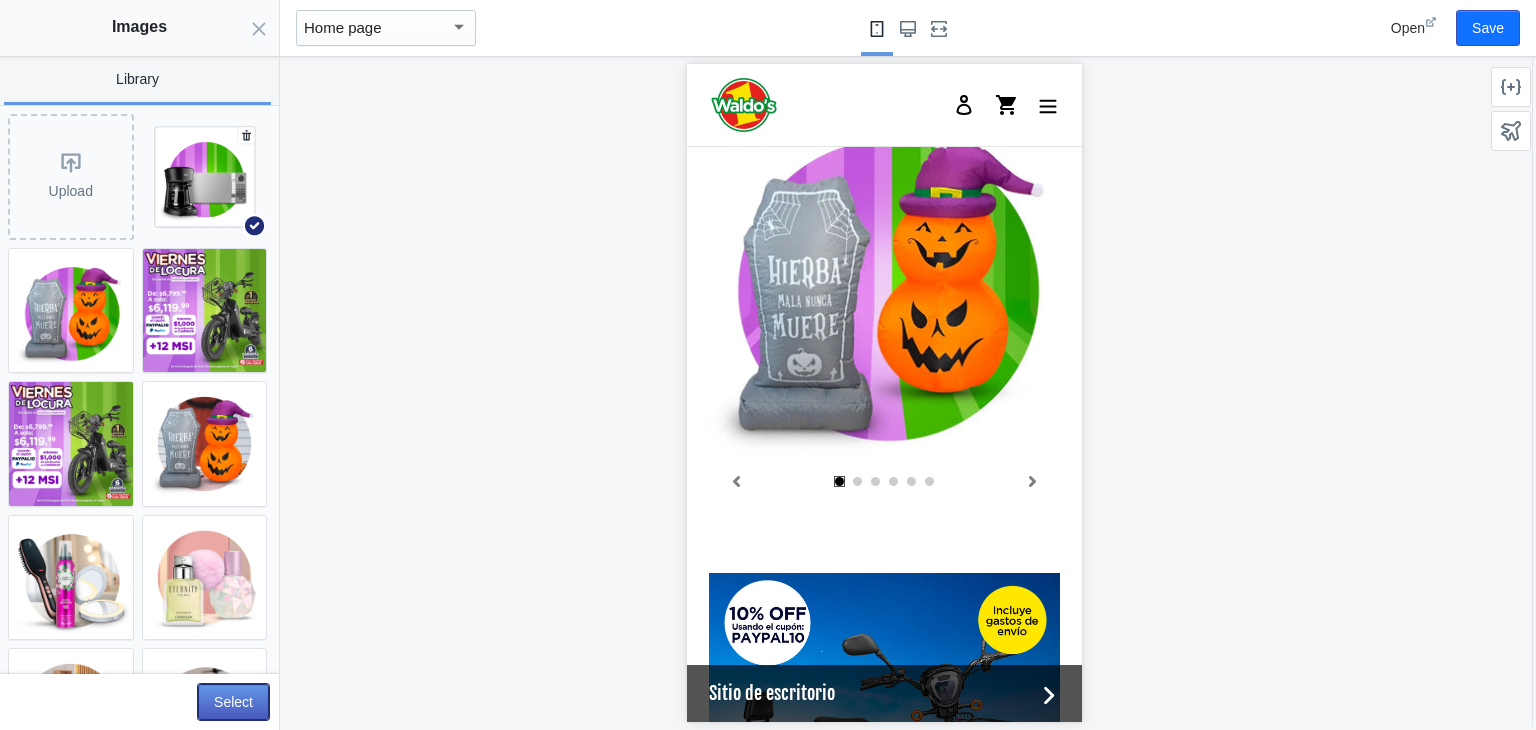 click on "Select" 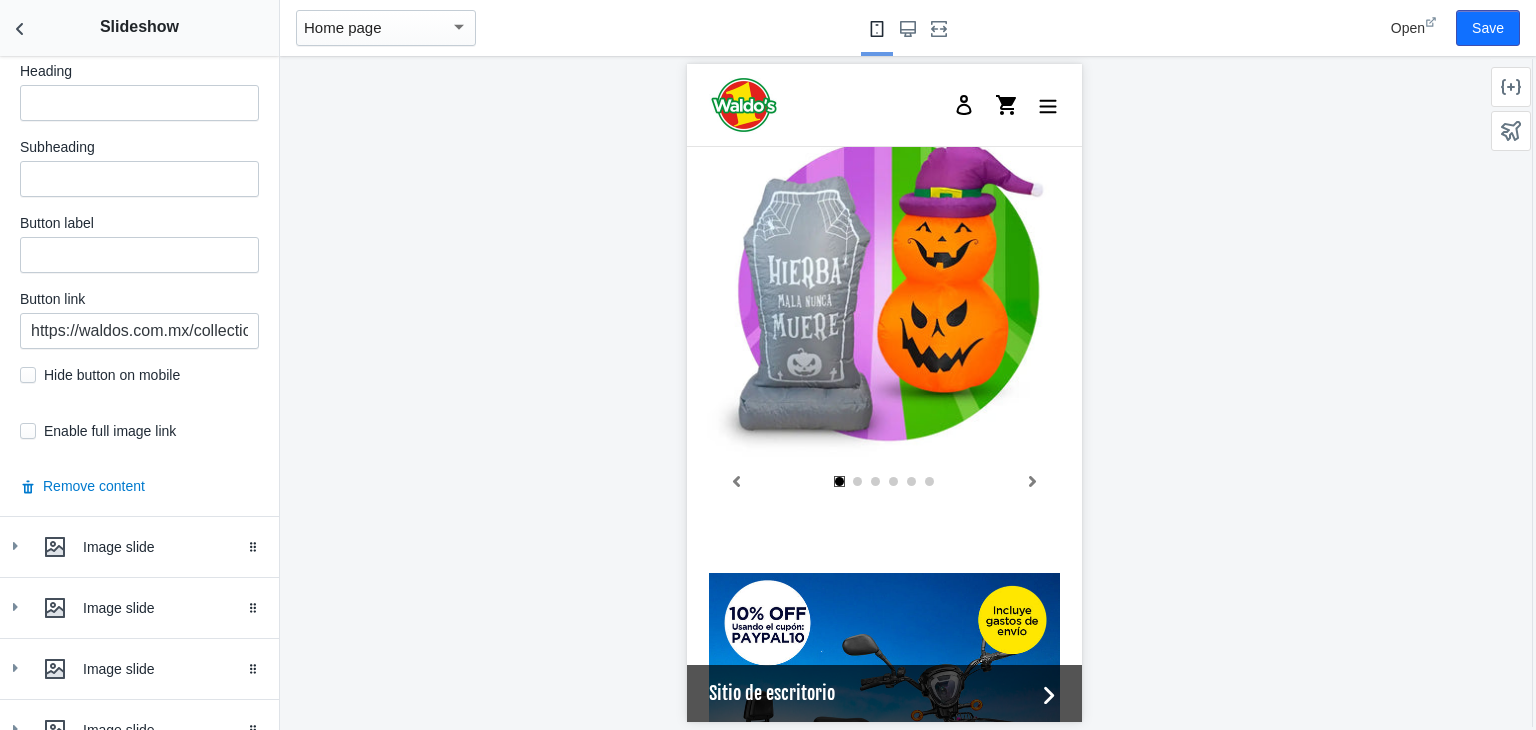 scroll, scrollTop: 2067, scrollLeft: 0, axis: vertical 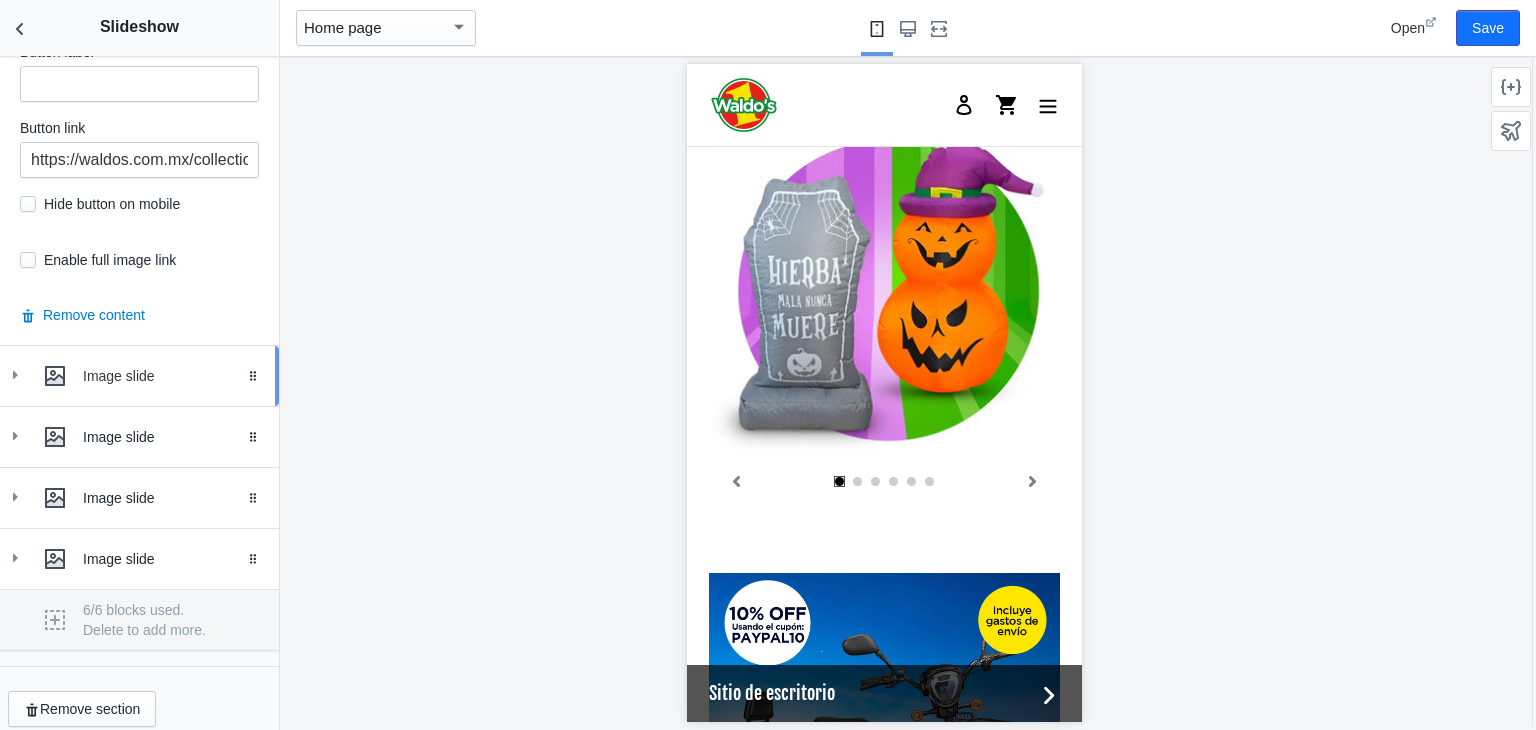 click 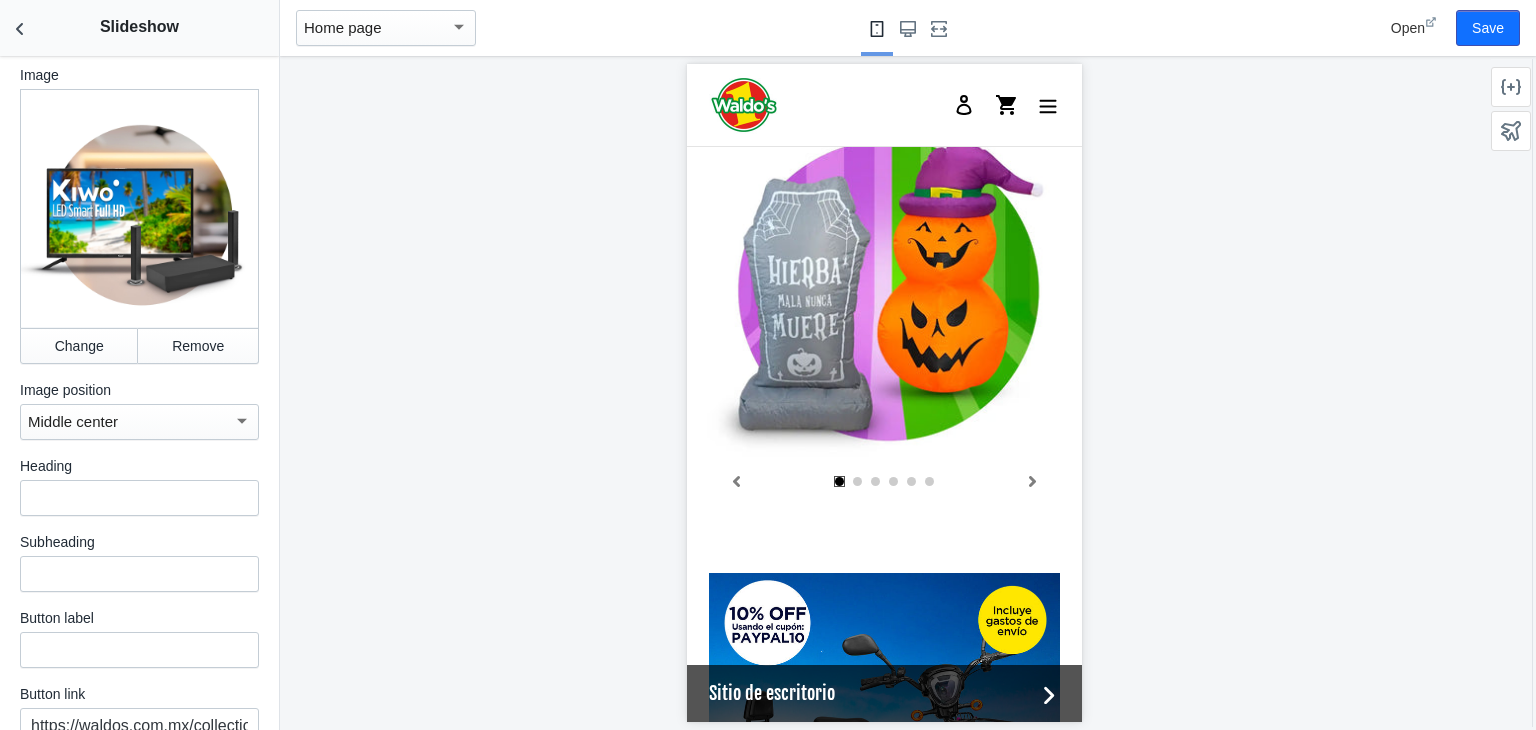 scroll, scrollTop: 2431, scrollLeft: 0, axis: vertical 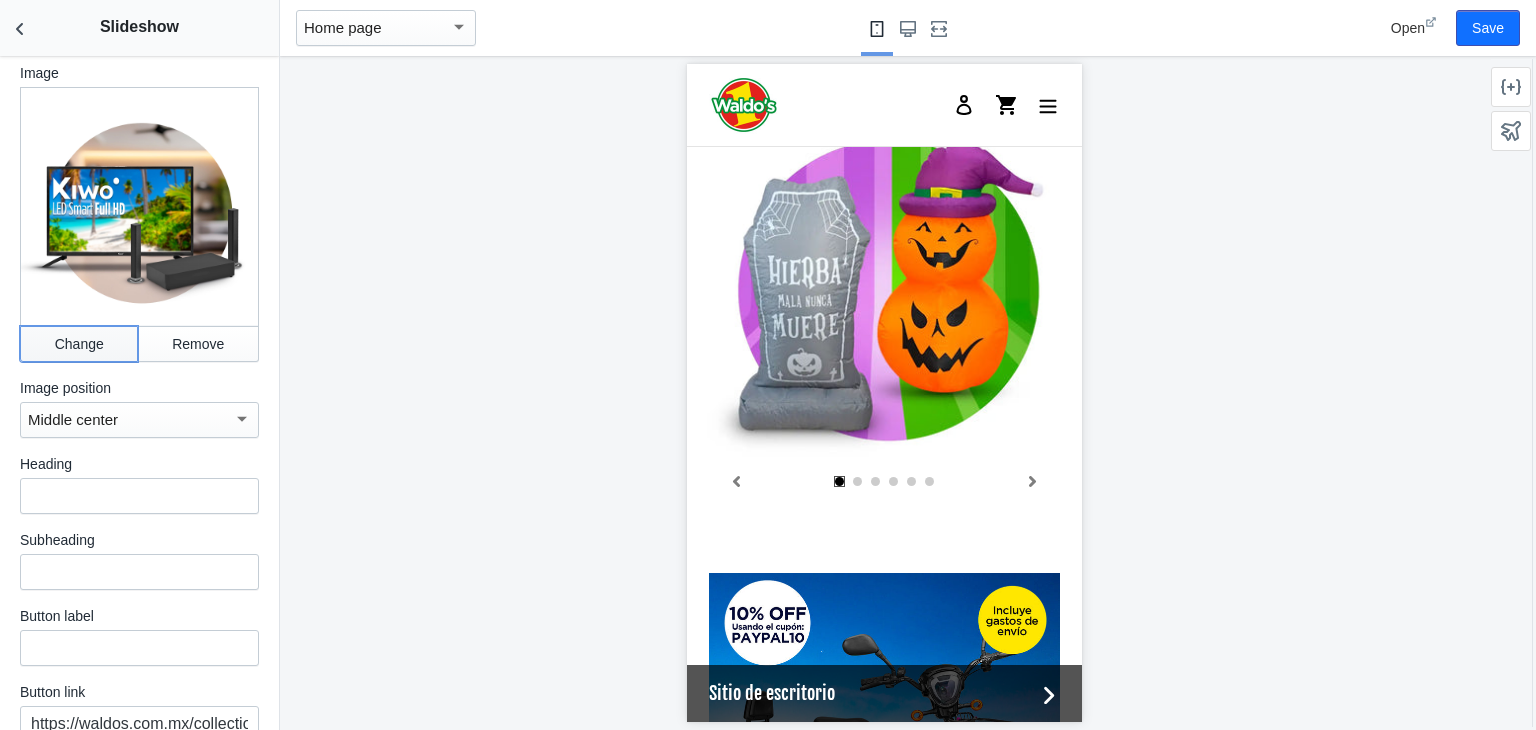 click on "Change" at bounding box center (79, 344) 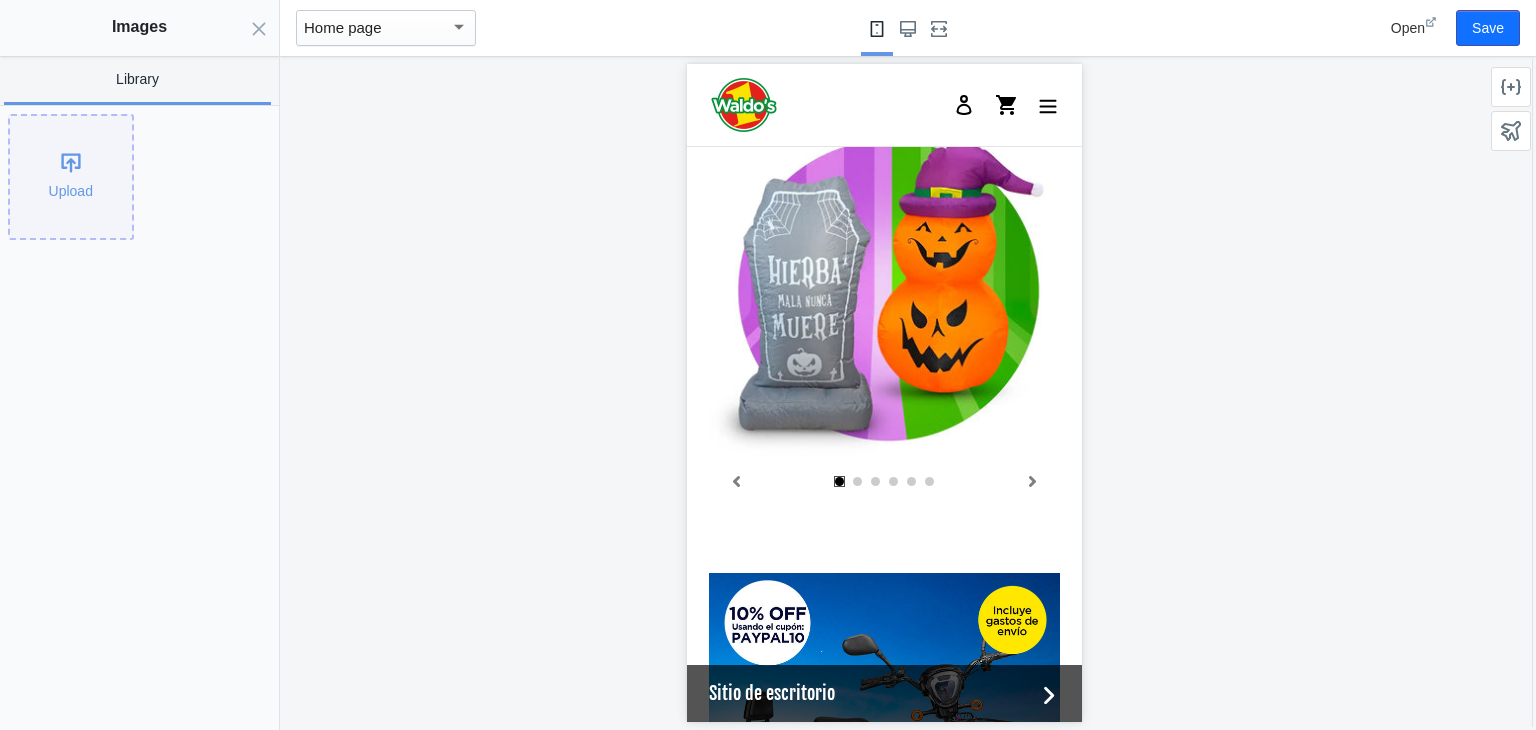 click on "Upload" 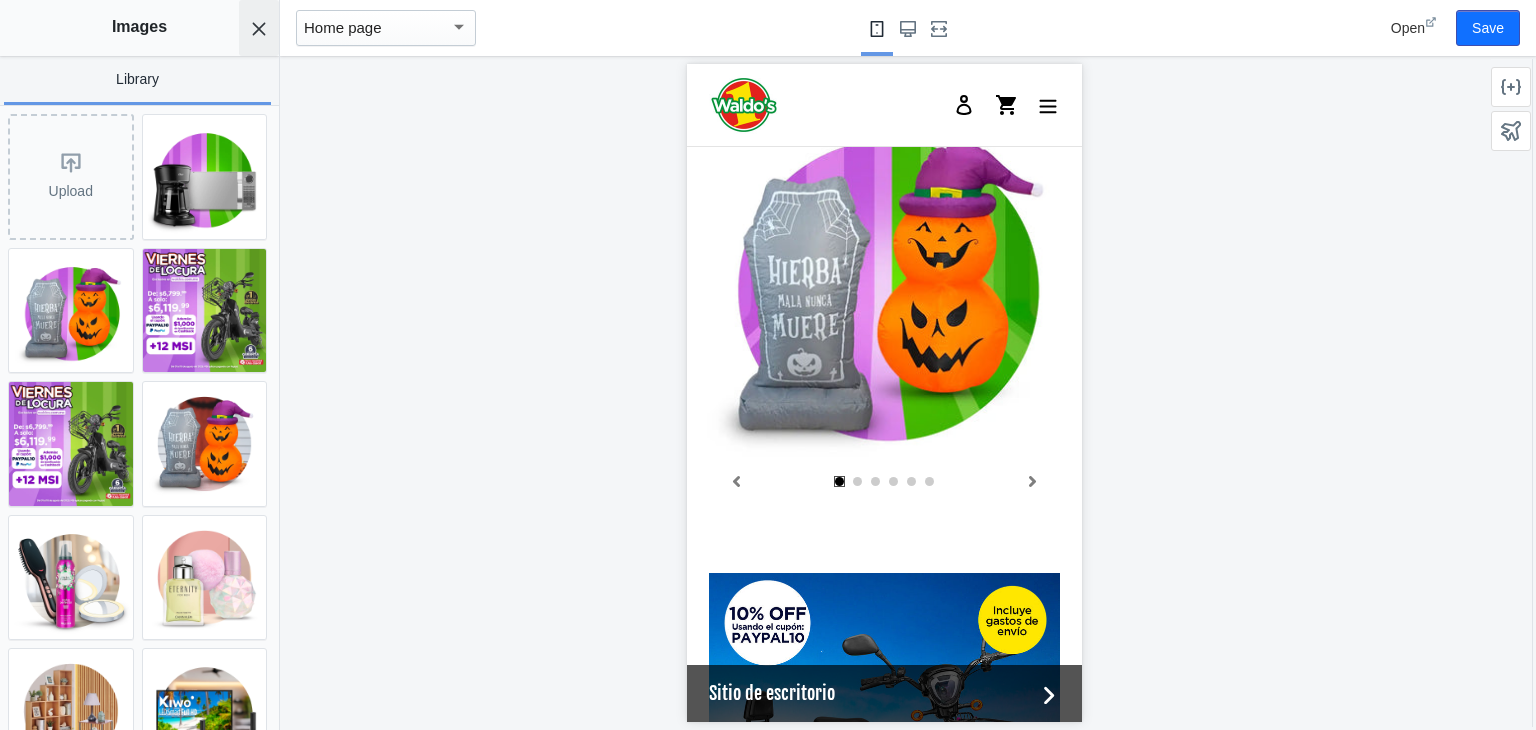 click 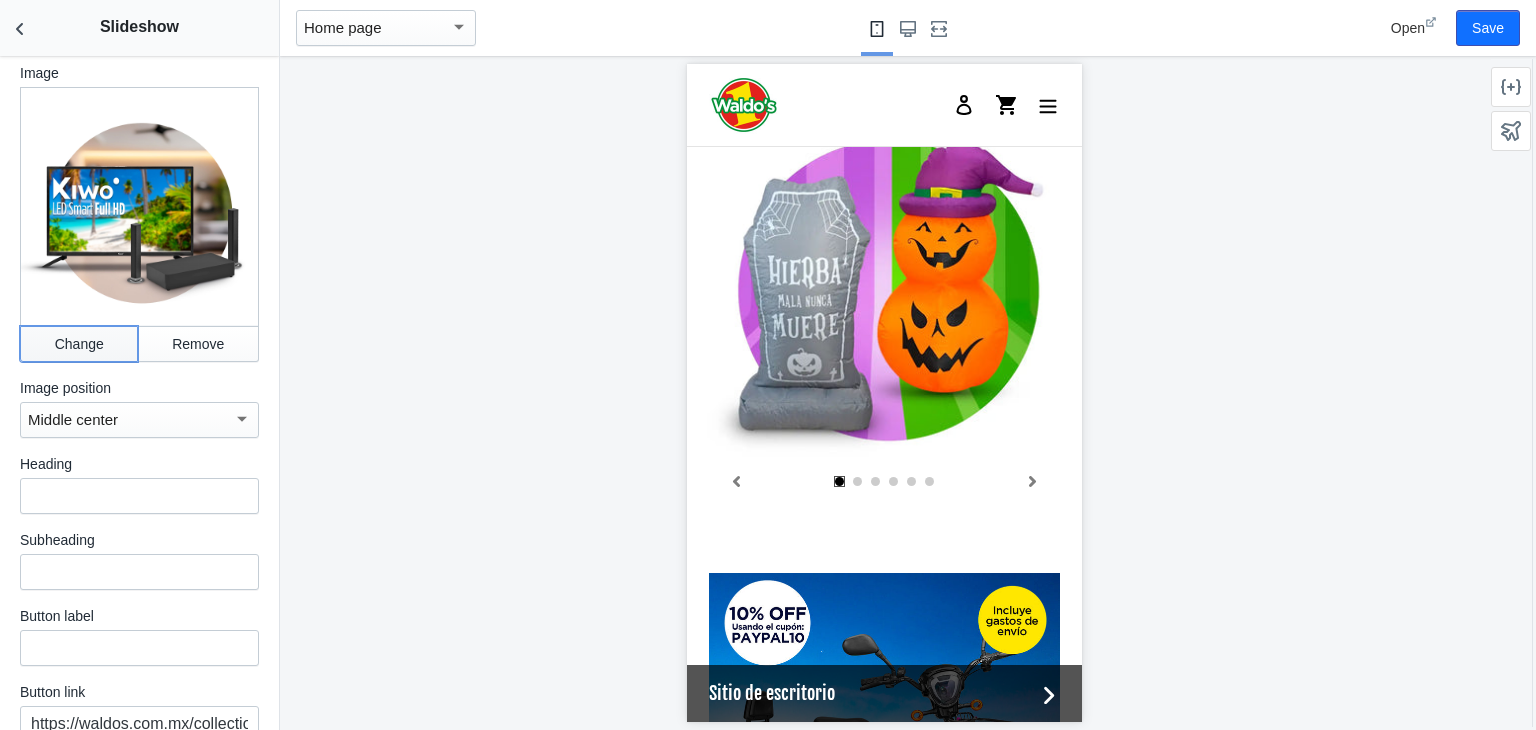 click on "Change" at bounding box center [79, 344] 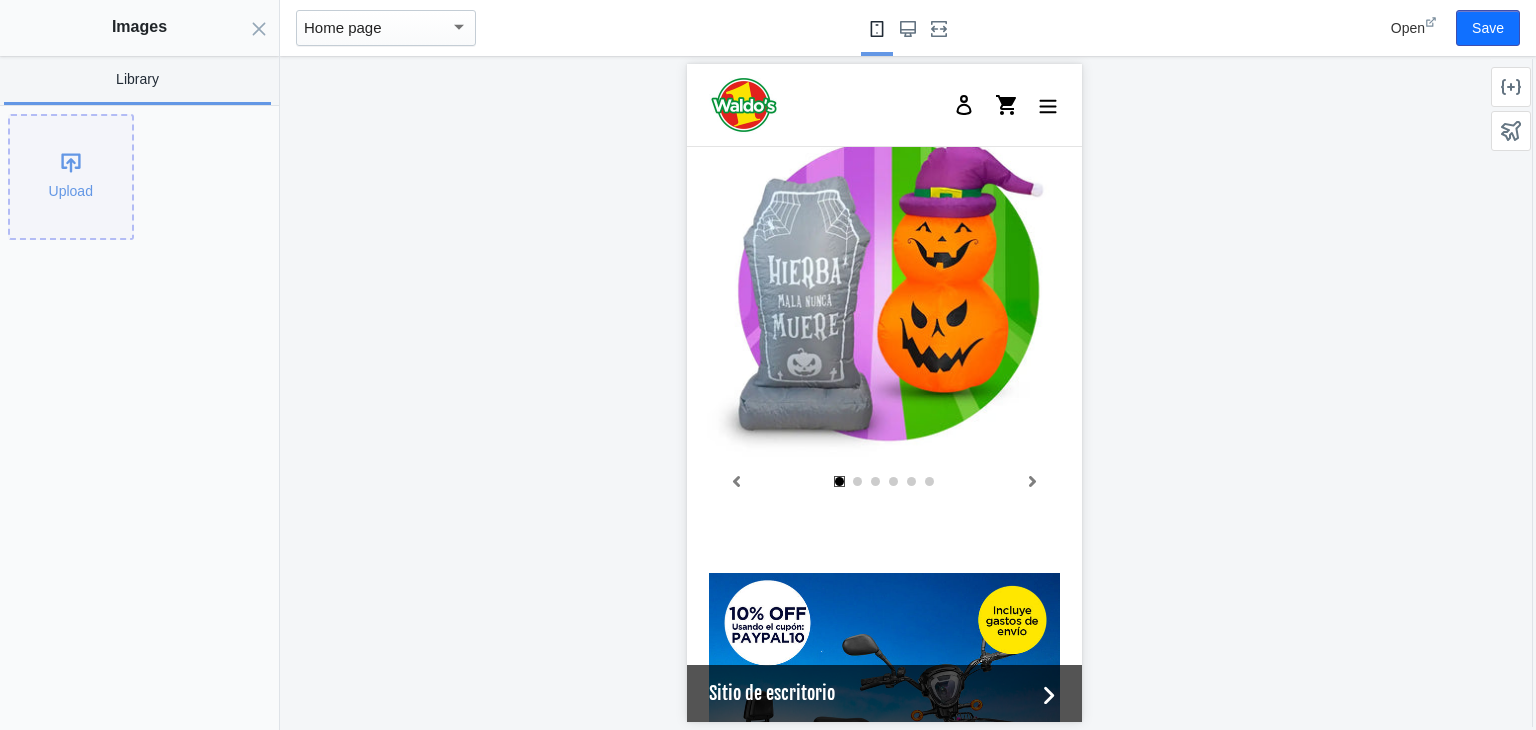 click on "Upload" 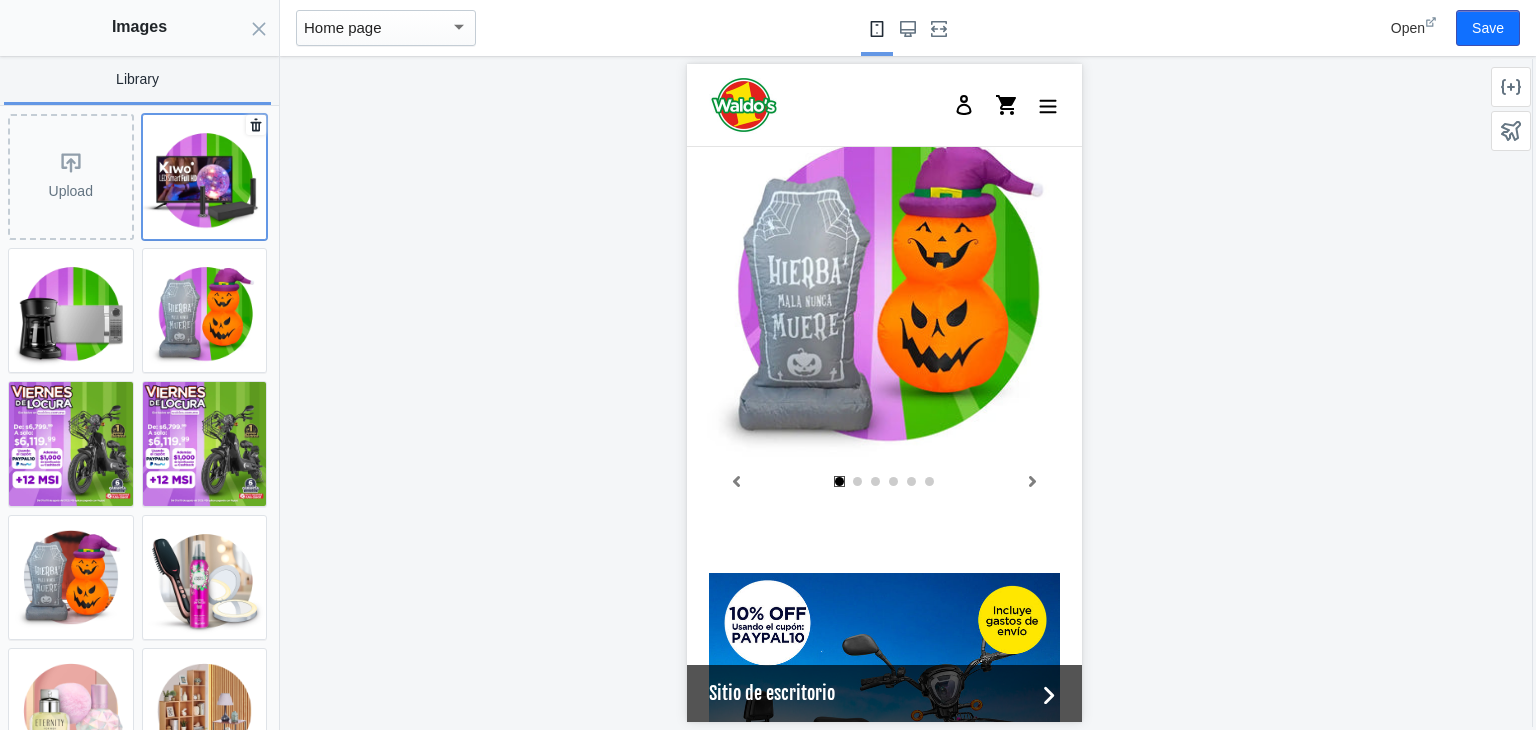 click 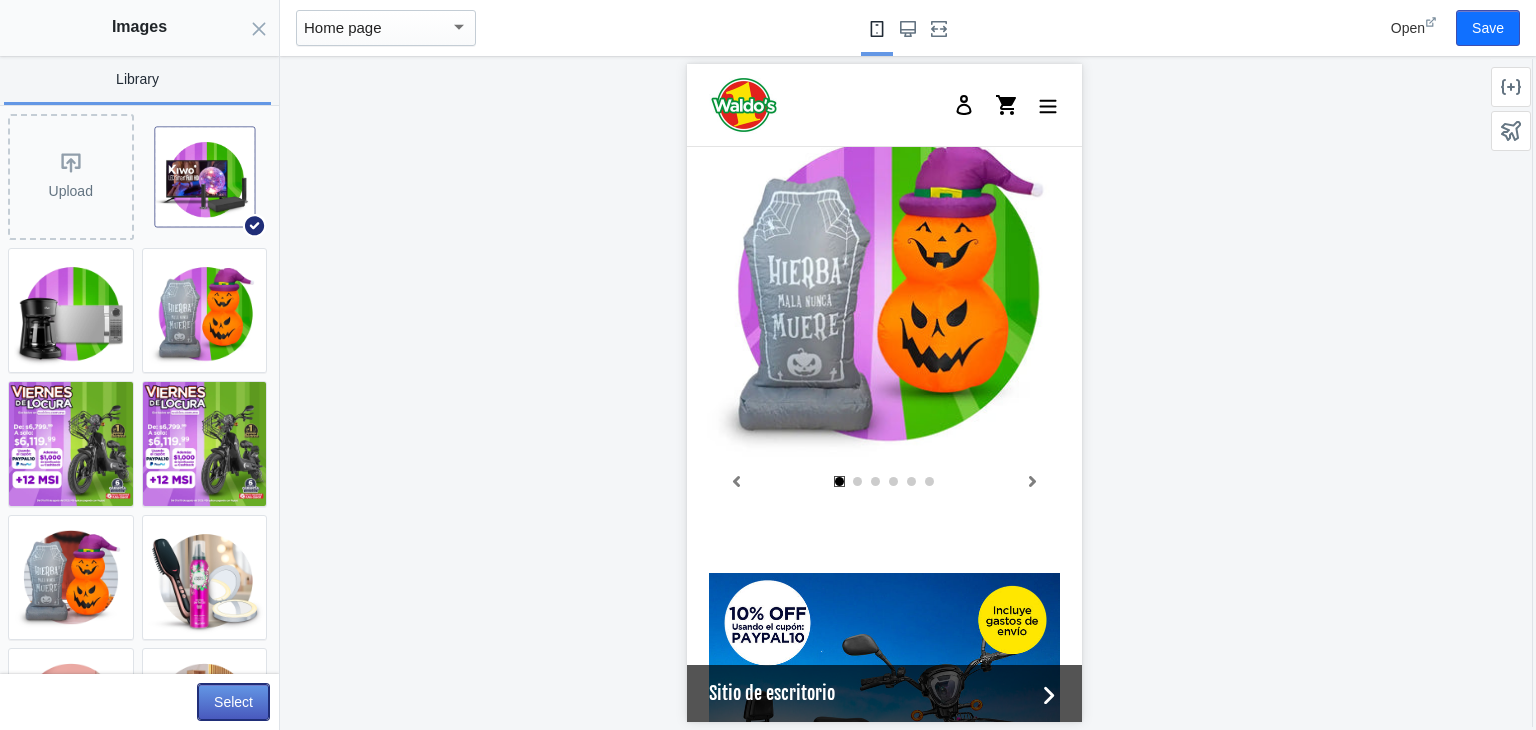 click on "Select" 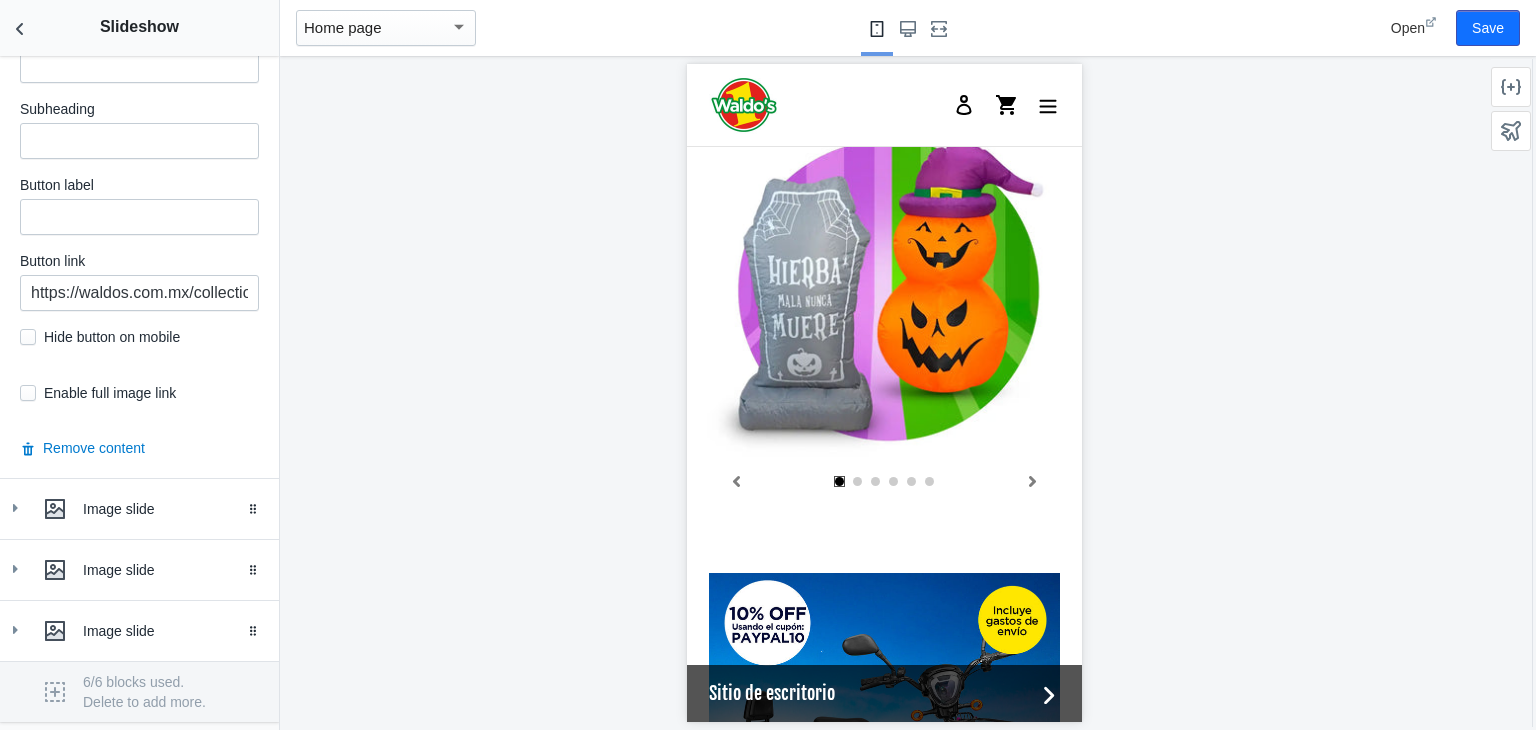 scroll, scrollTop: 2916, scrollLeft: 0, axis: vertical 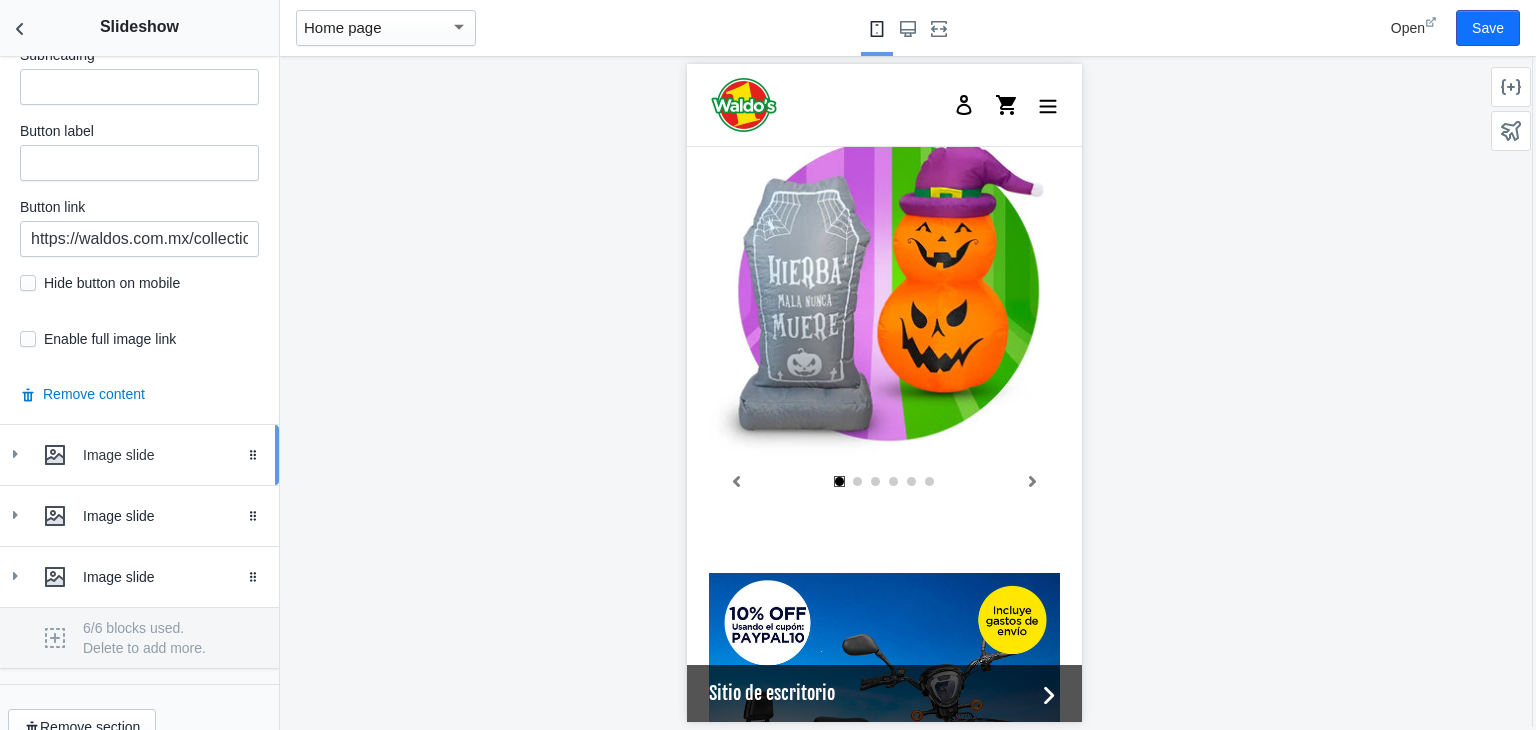 click 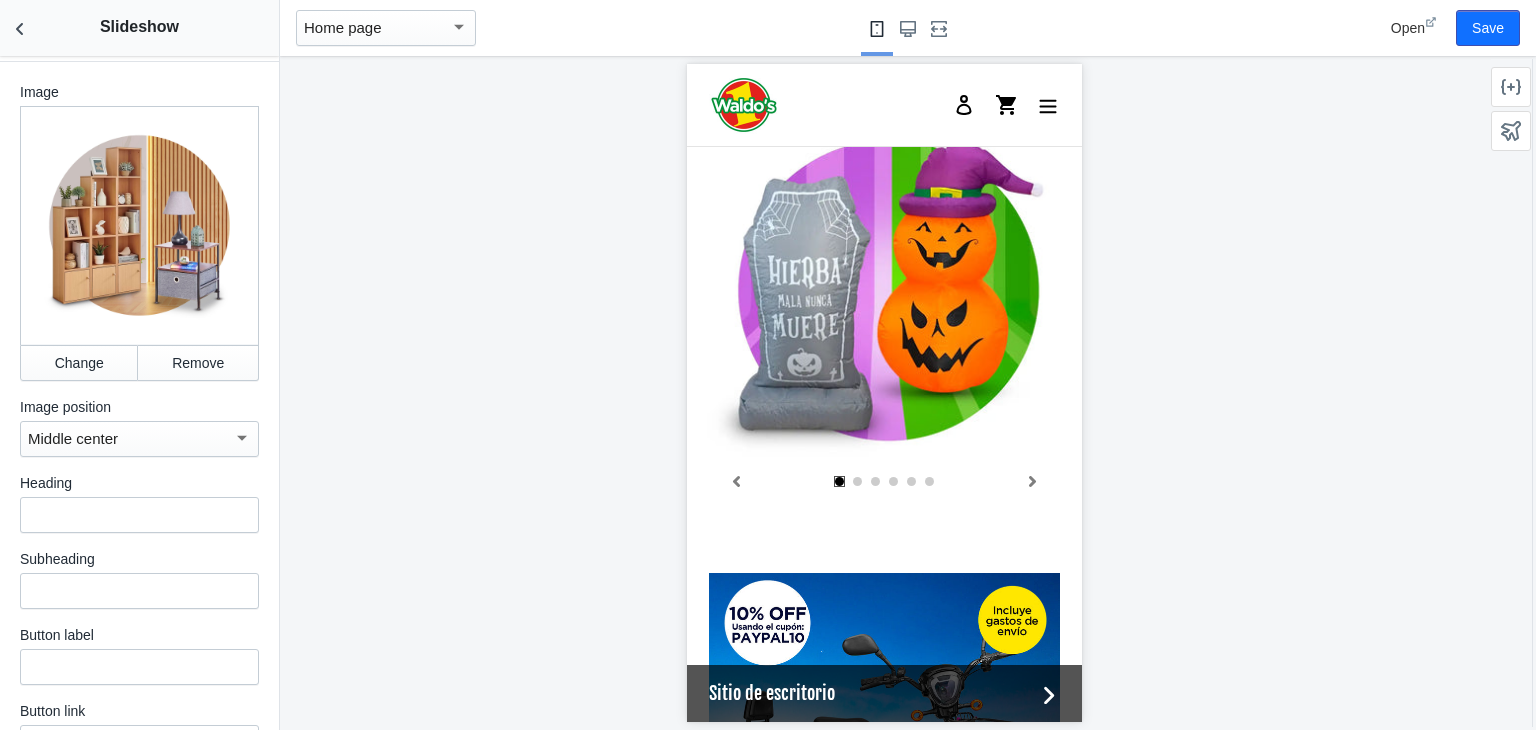 scroll, scrollTop: 3344, scrollLeft: 0, axis: vertical 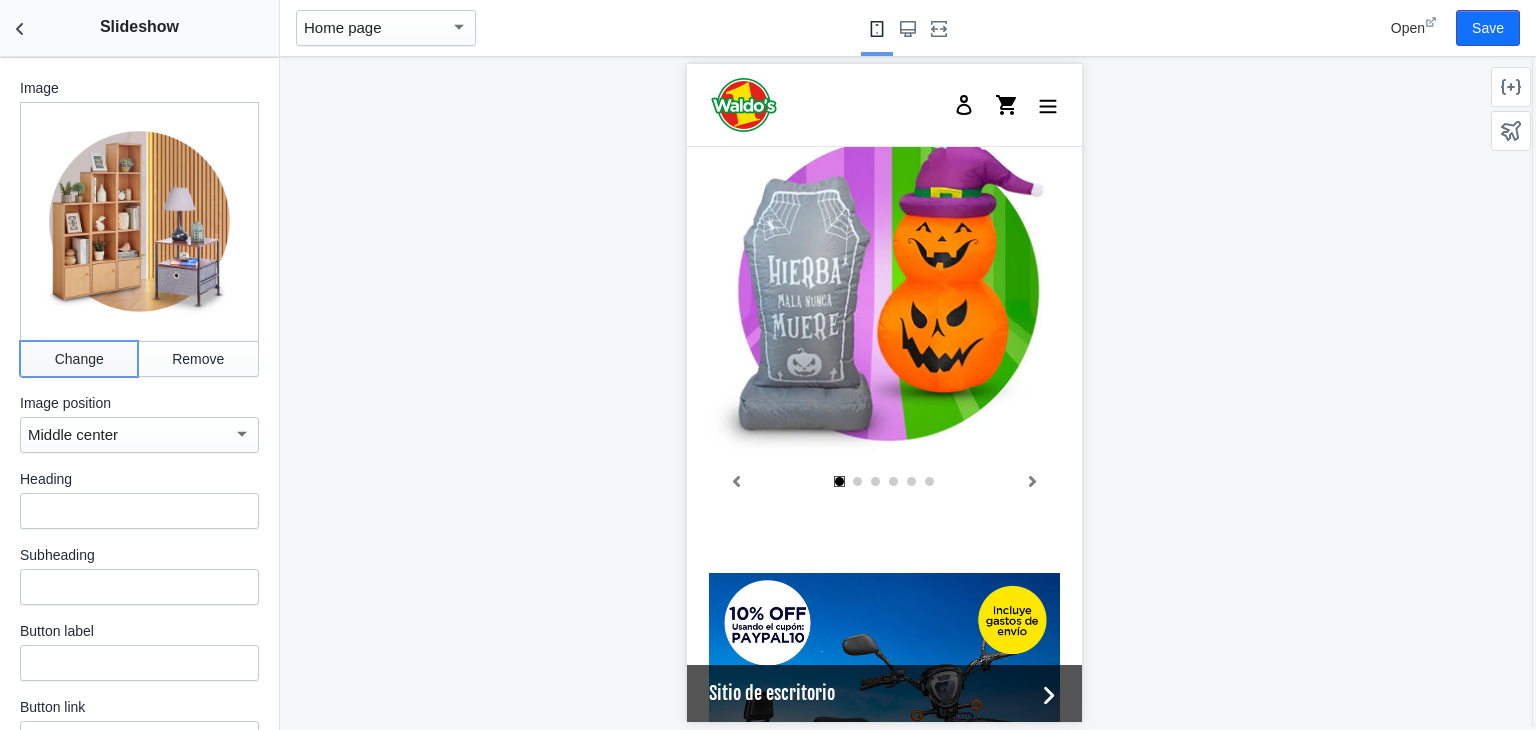 click on "Change" at bounding box center (79, 359) 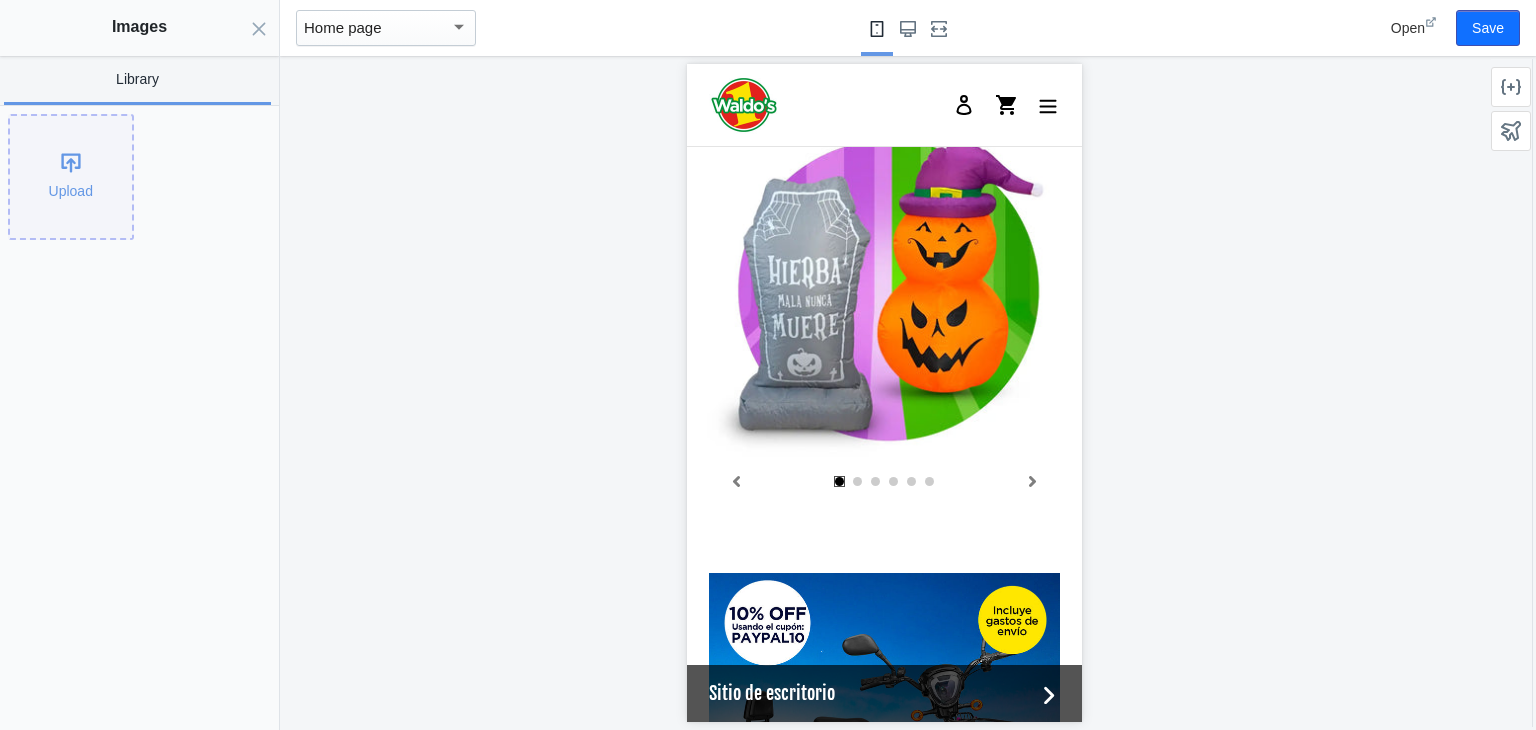 click on "Upload" 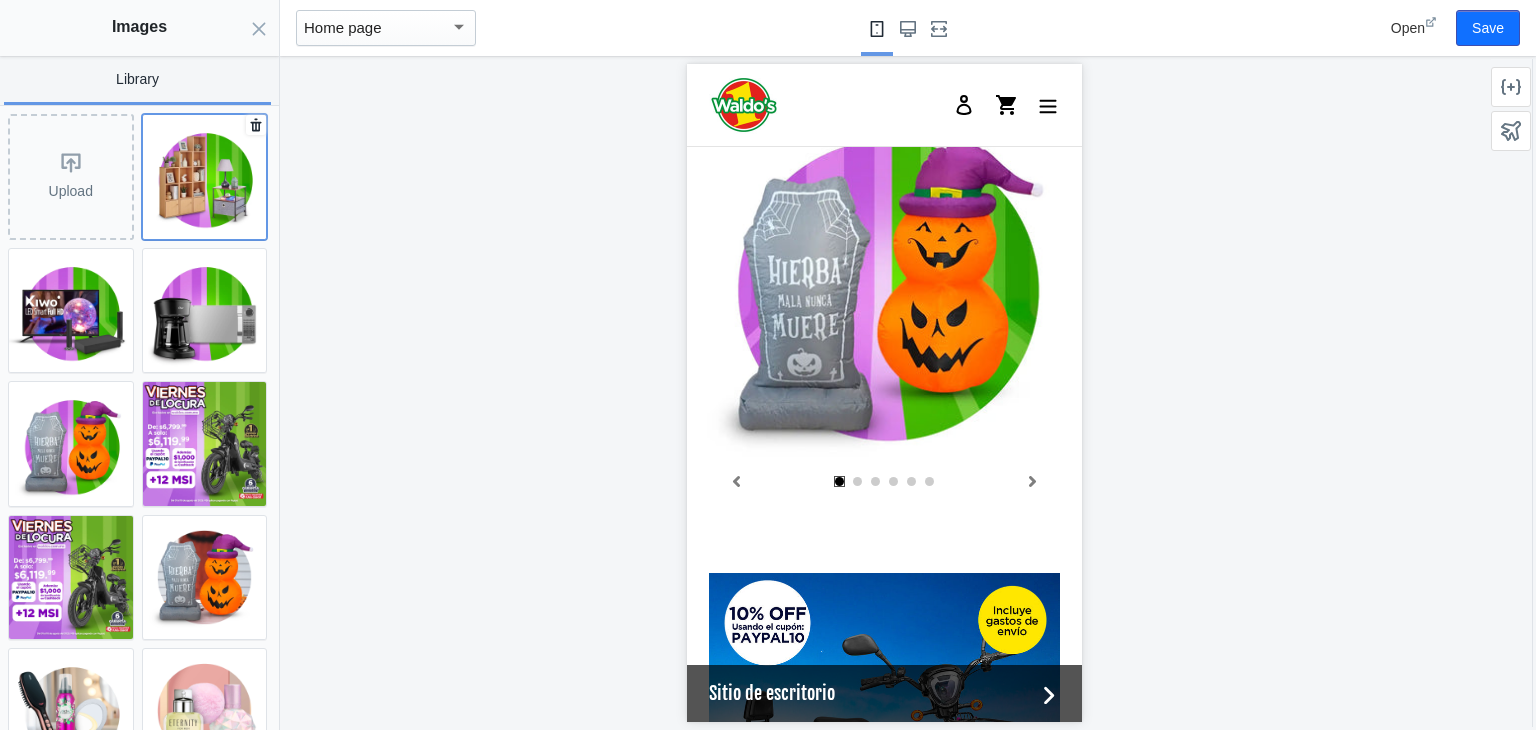 click 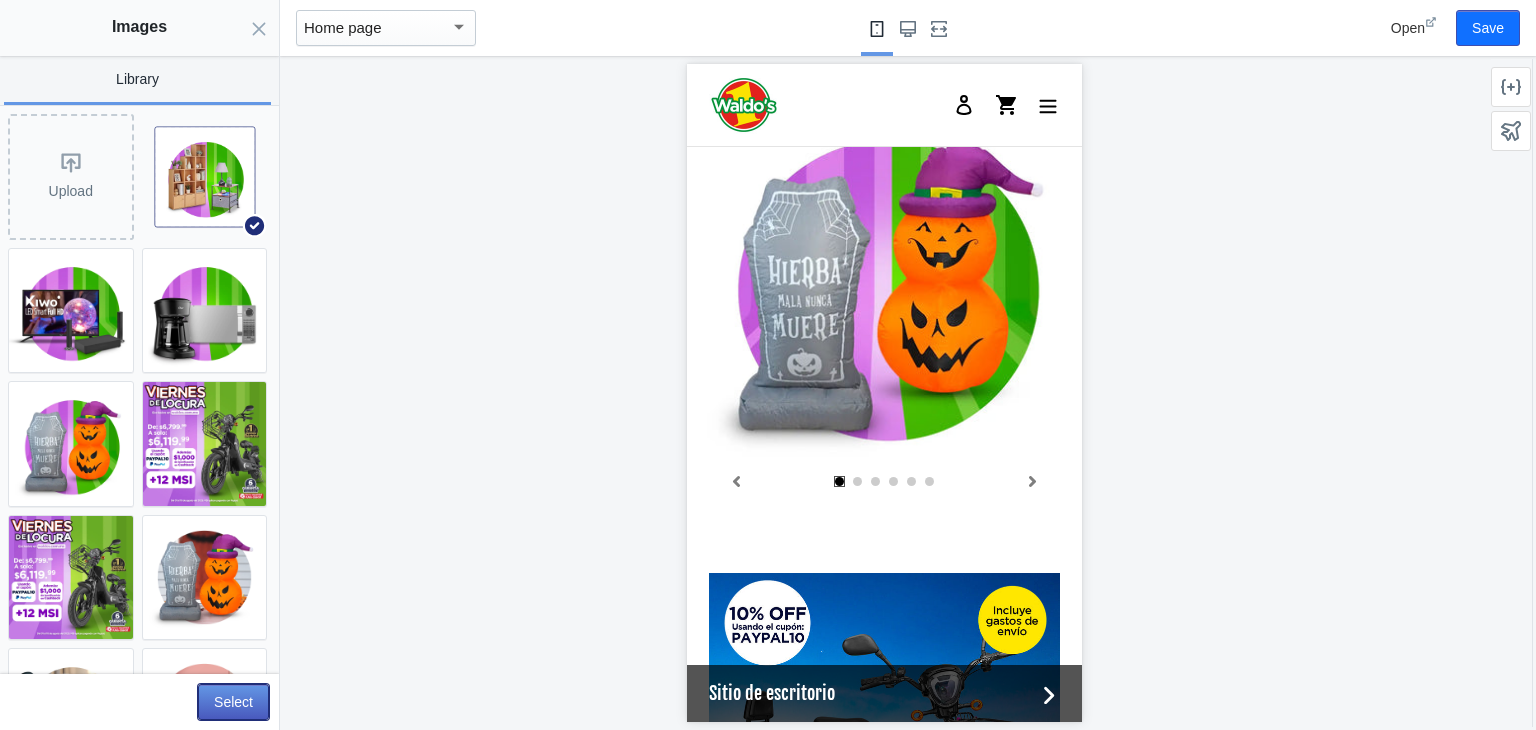click on "Select" 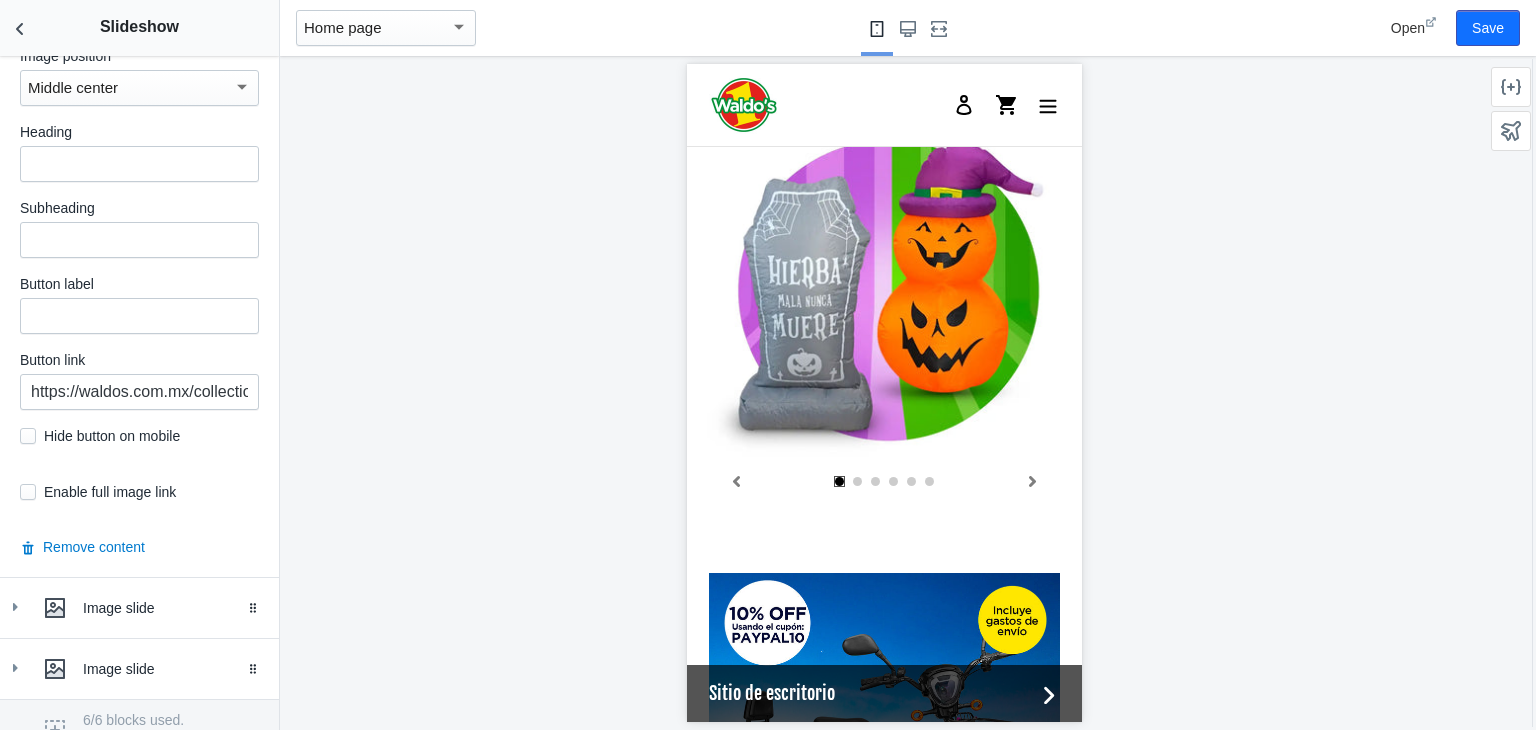 scroll, scrollTop: 3765, scrollLeft: 0, axis: vertical 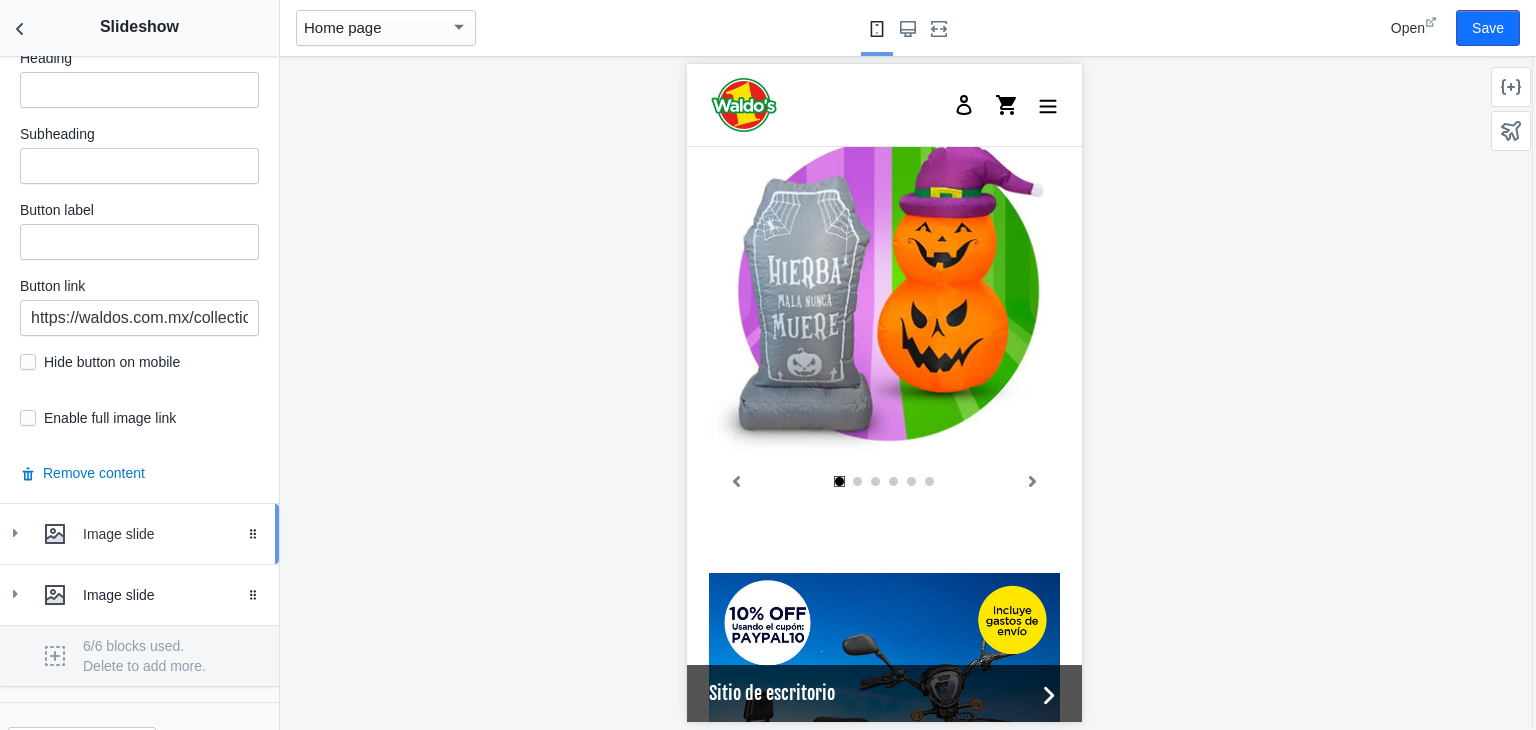 click 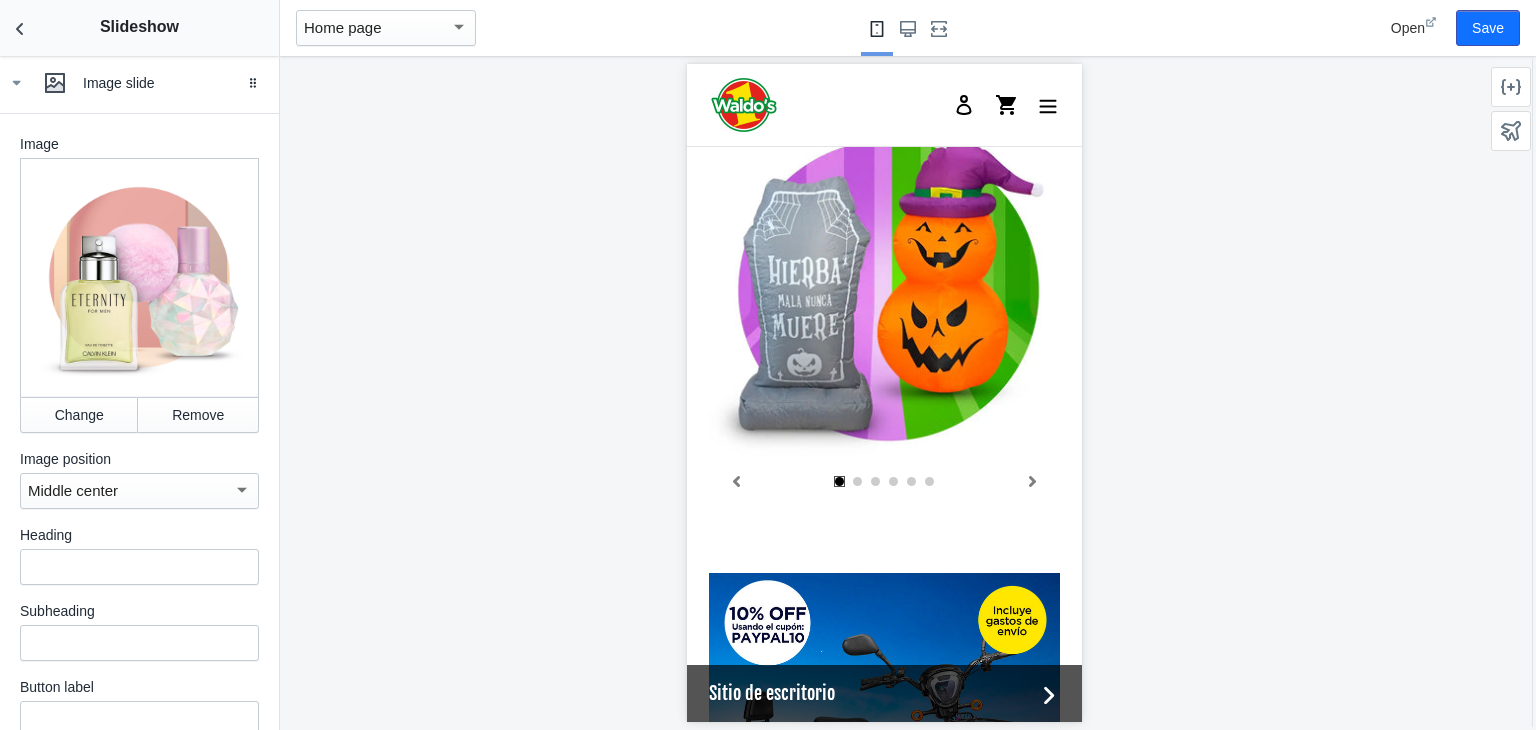 scroll, scrollTop: 4228, scrollLeft: 0, axis: vertical 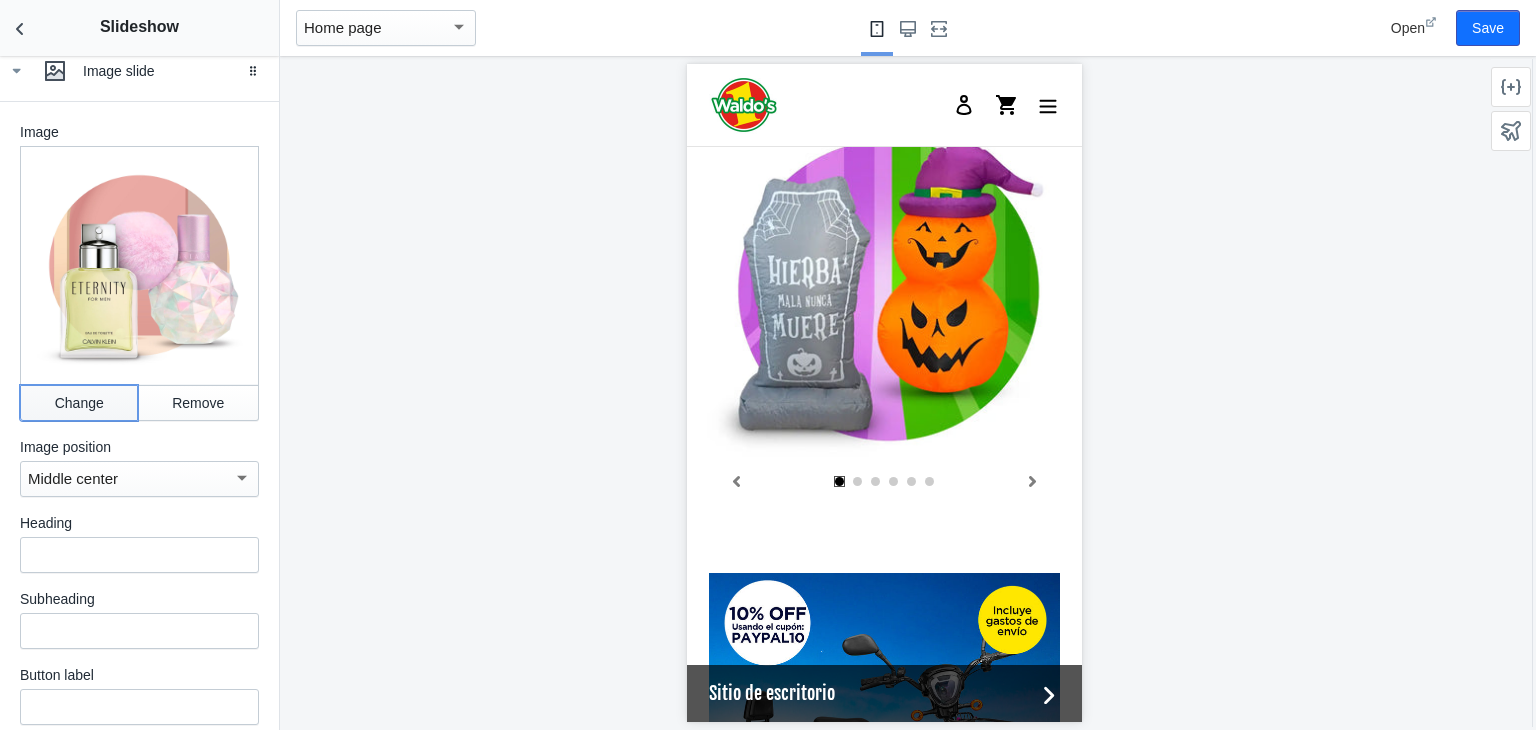 click on "Change" at bounding box center [79, 403] 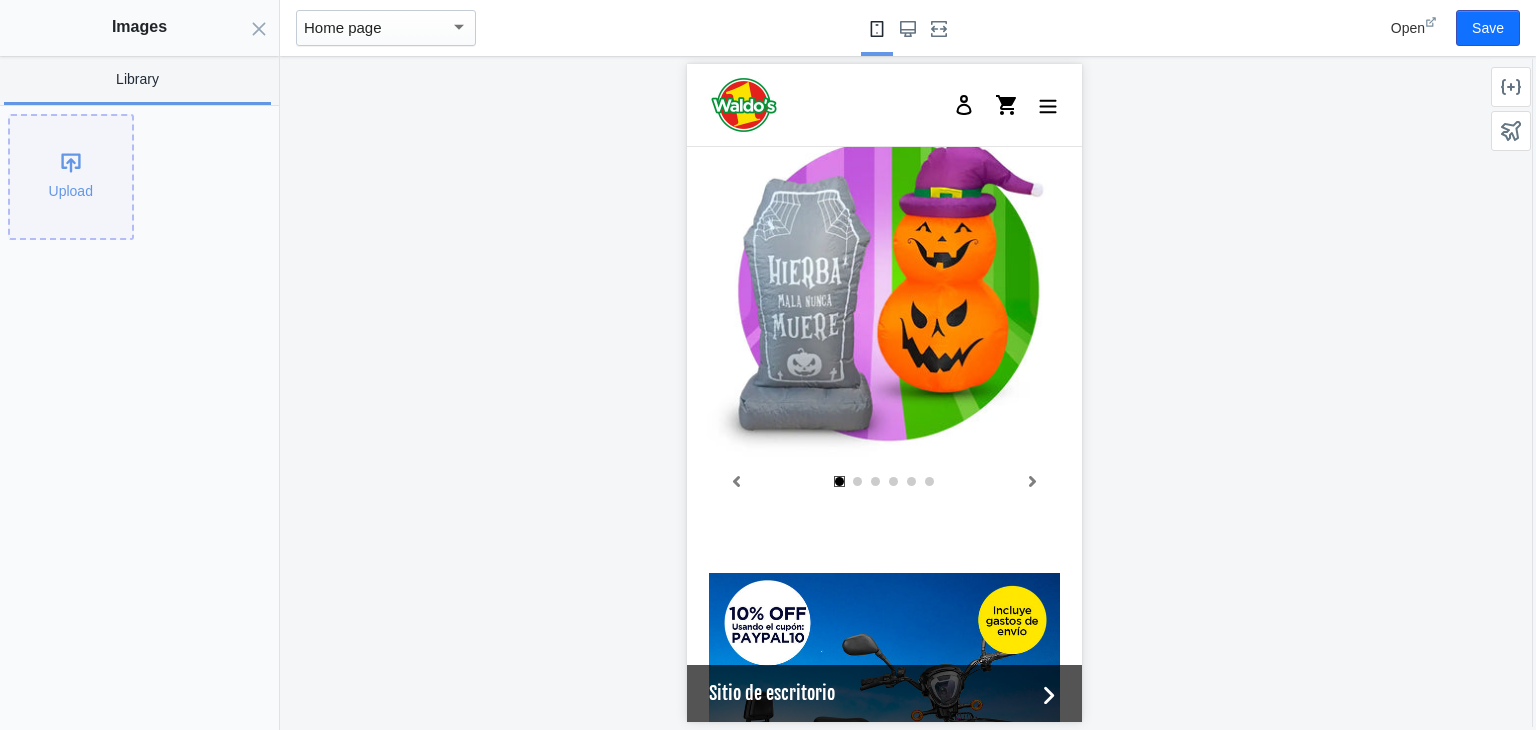 click on "Upload" 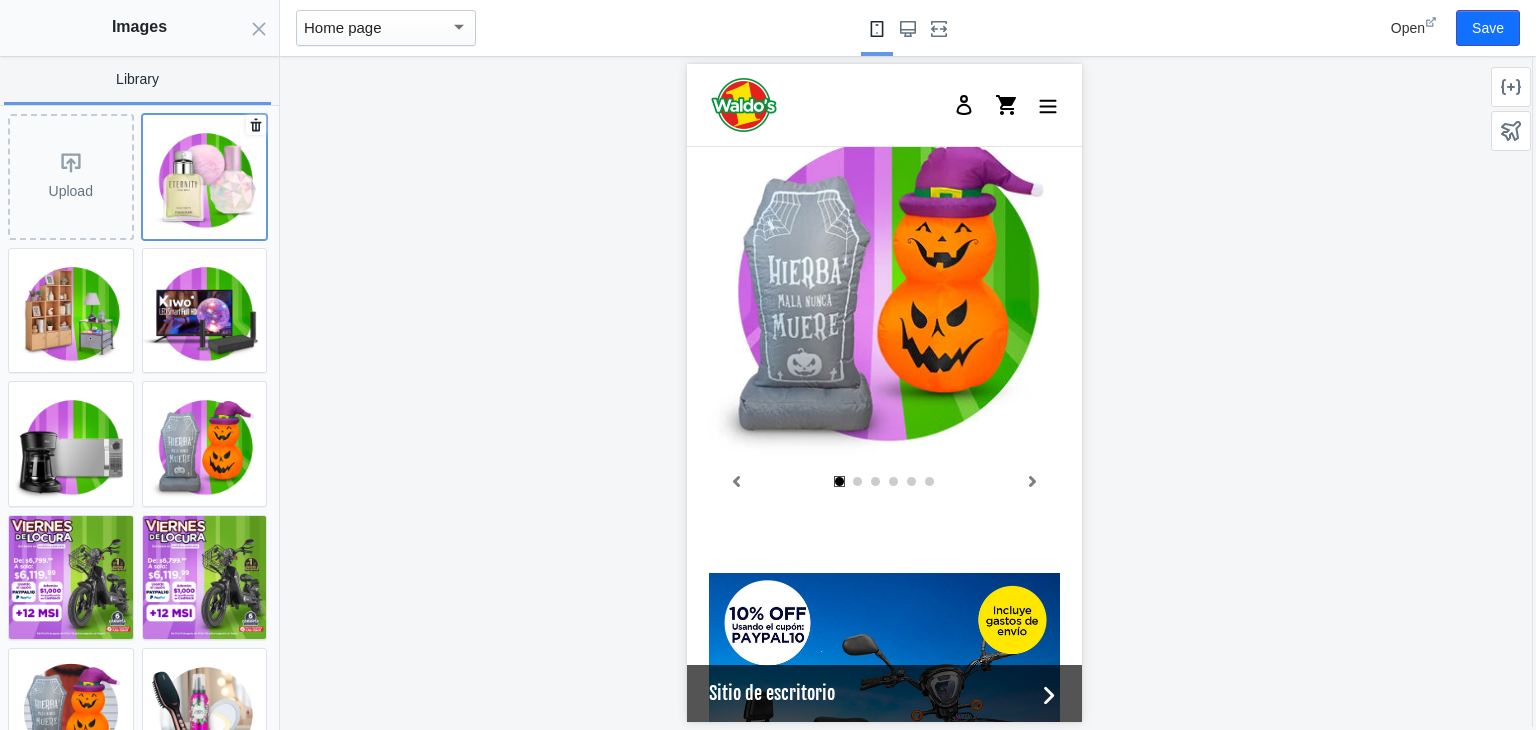 click 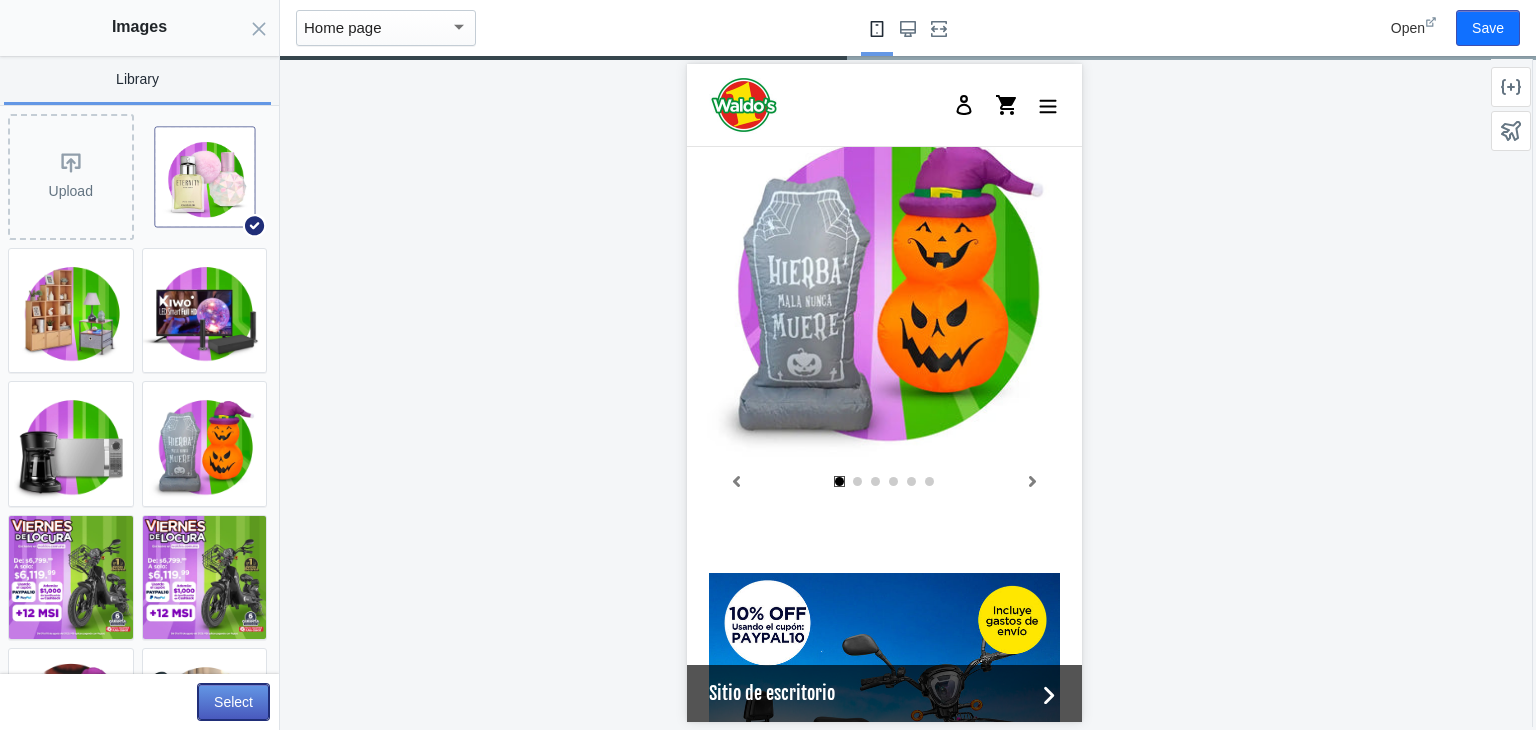 click on "Select" 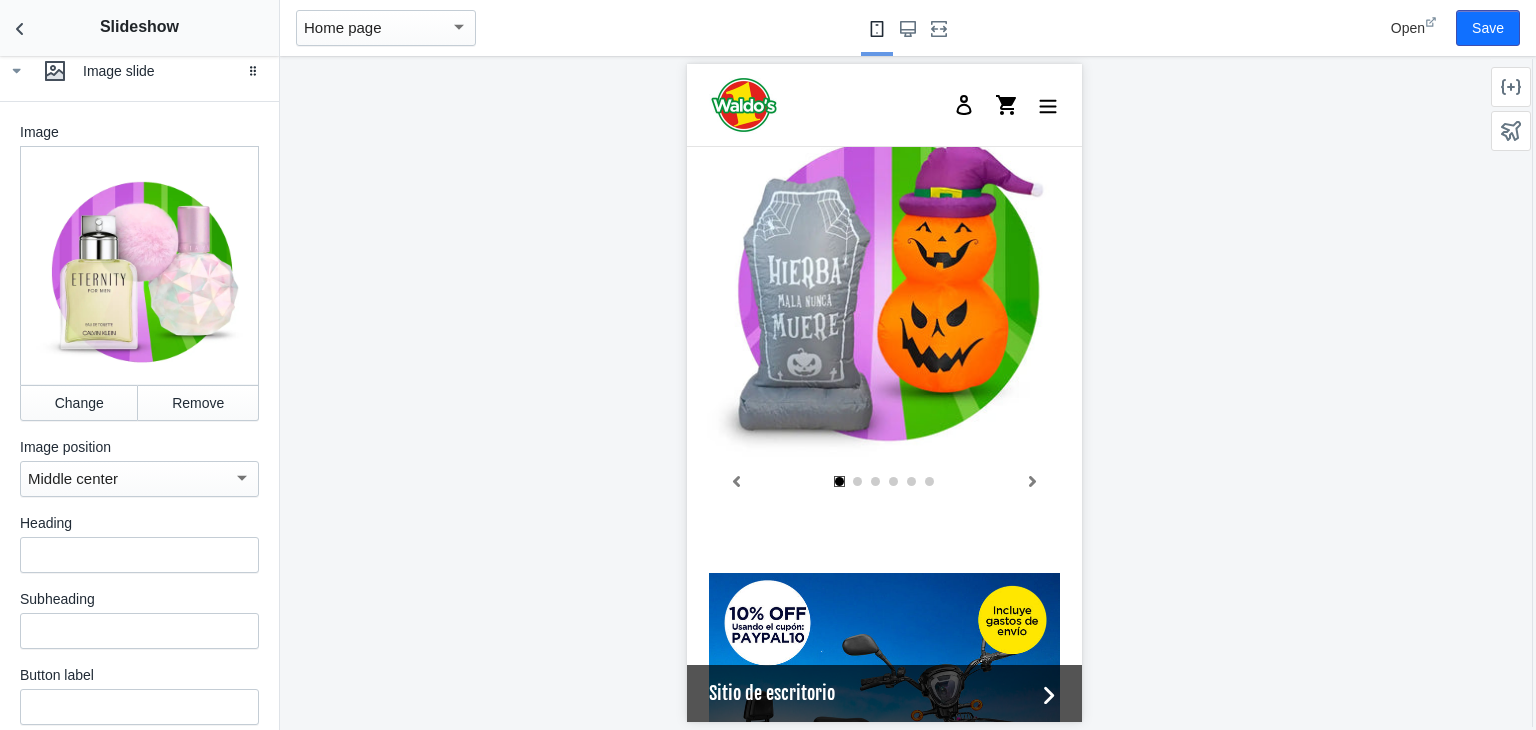 scroll, scrollTop: 4615, scrollLeft: 0, axis: vertical 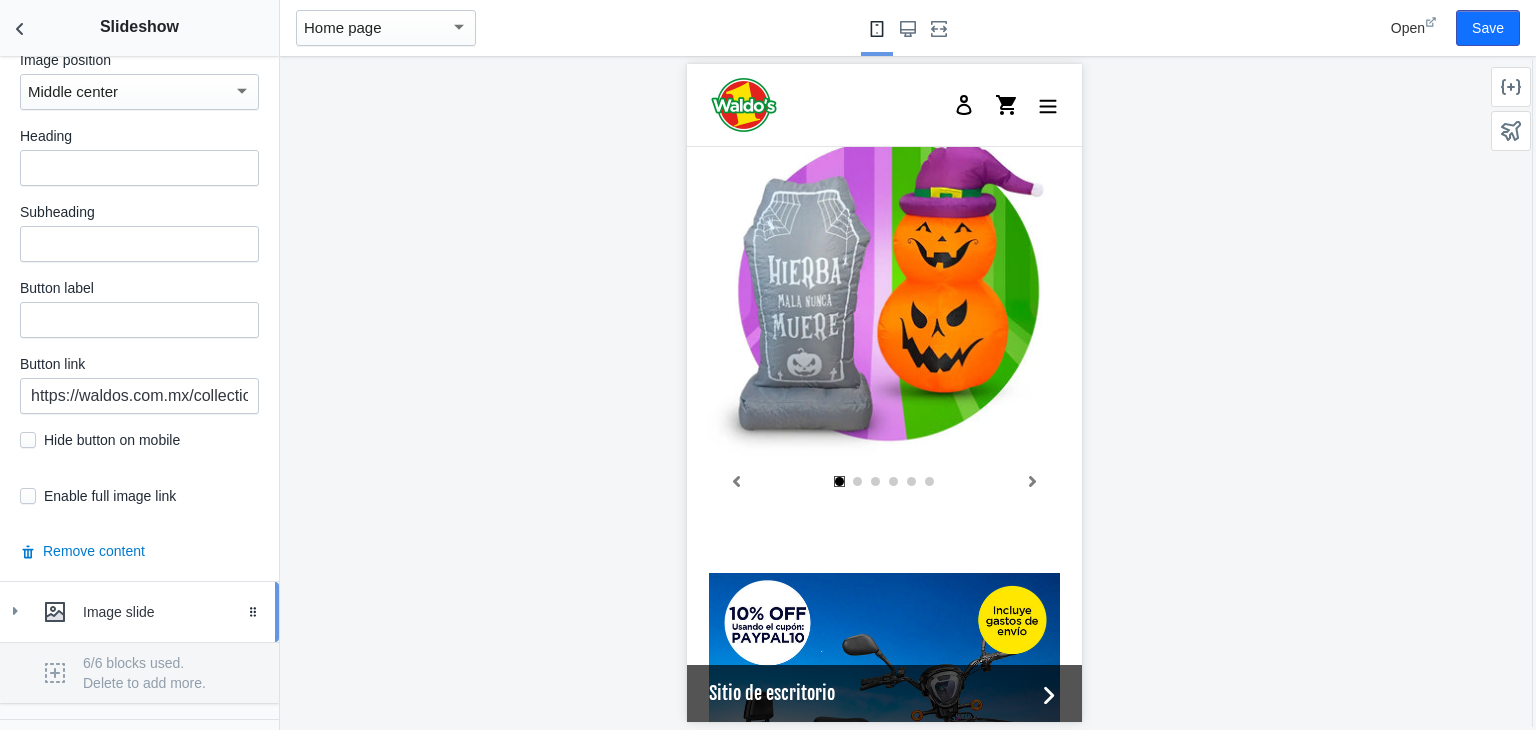 click on "Image slide" at bounding box center [139, 612] 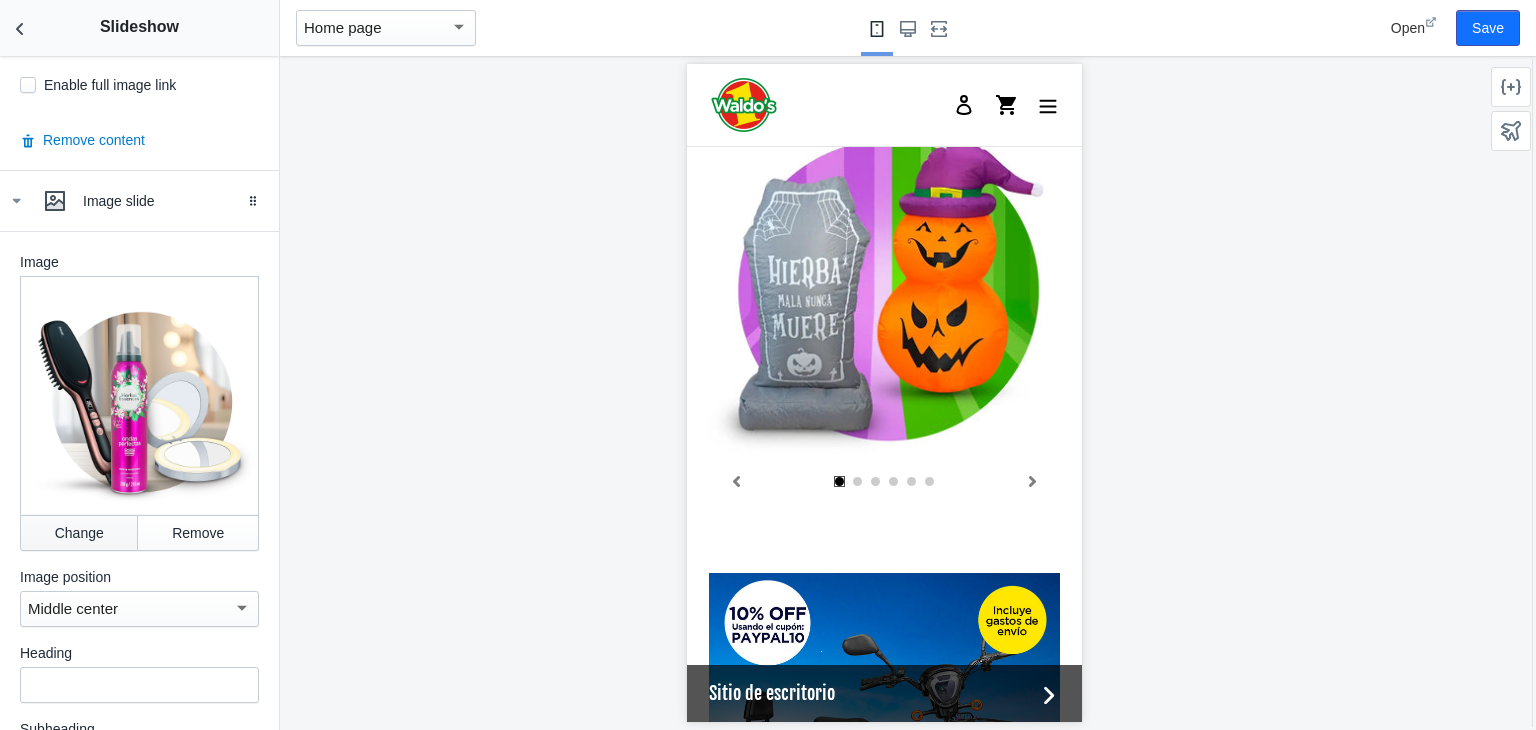 scroll, scrollTop: 5027, scrollLeft: 0, axis: vertical 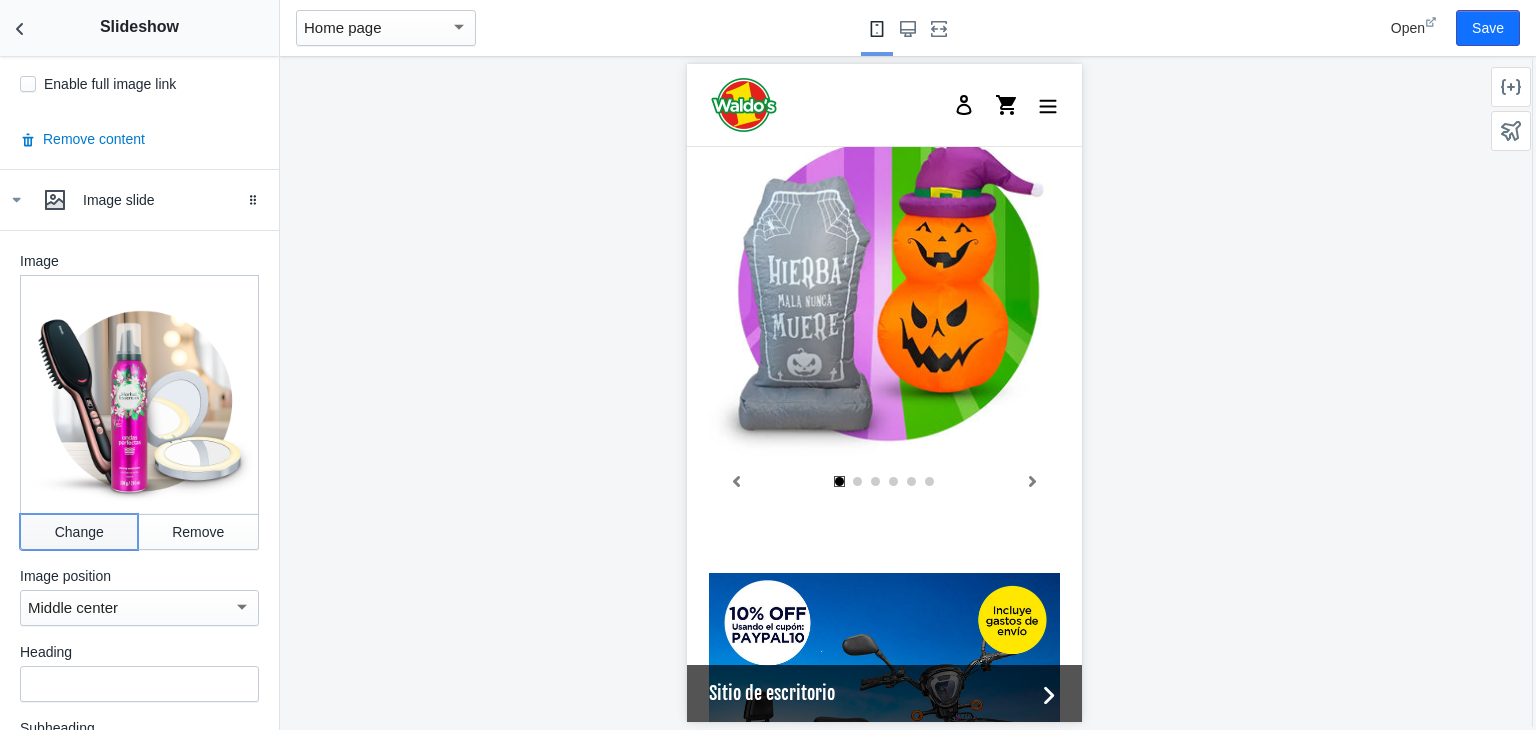 click on "Change" at bounding box center (79, 532) 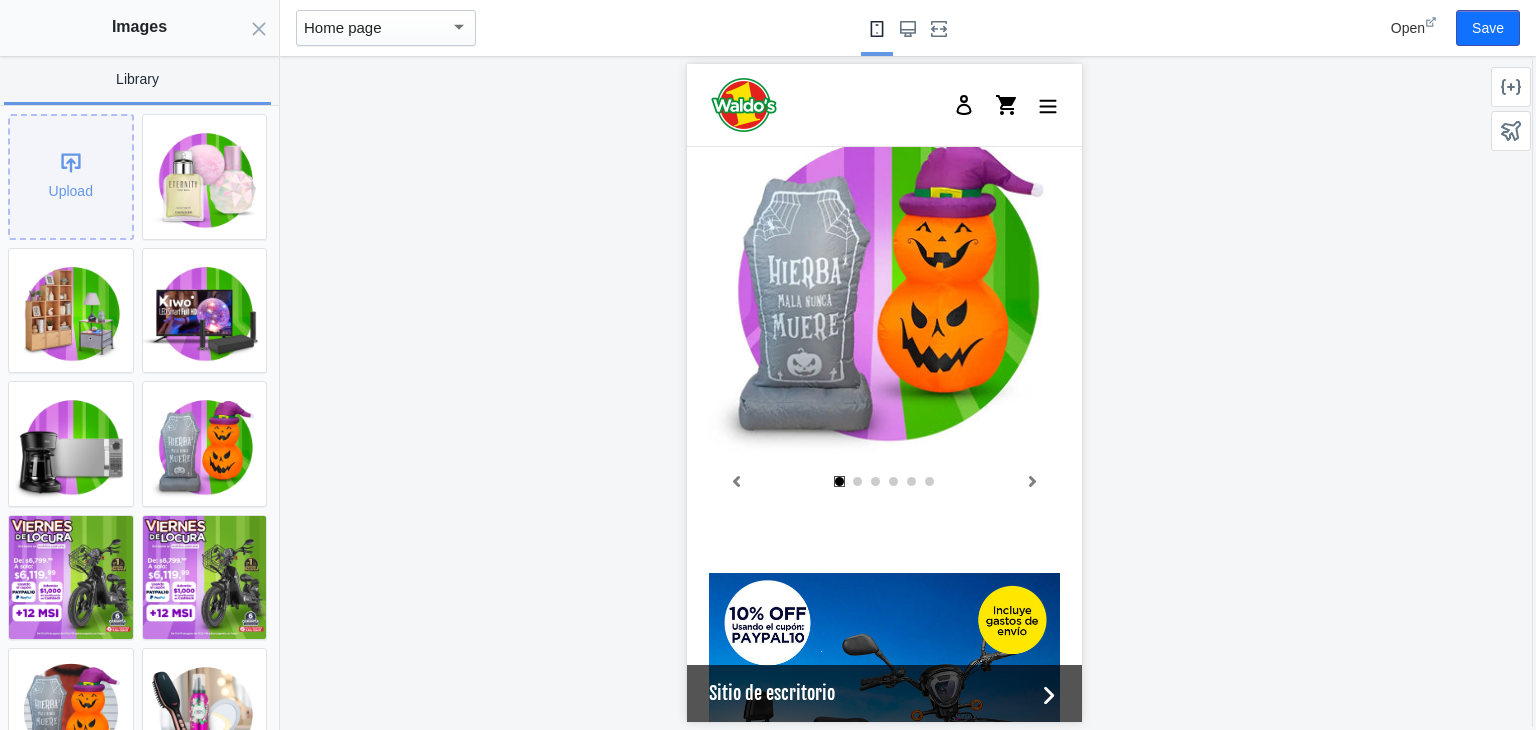 click on "Upload" 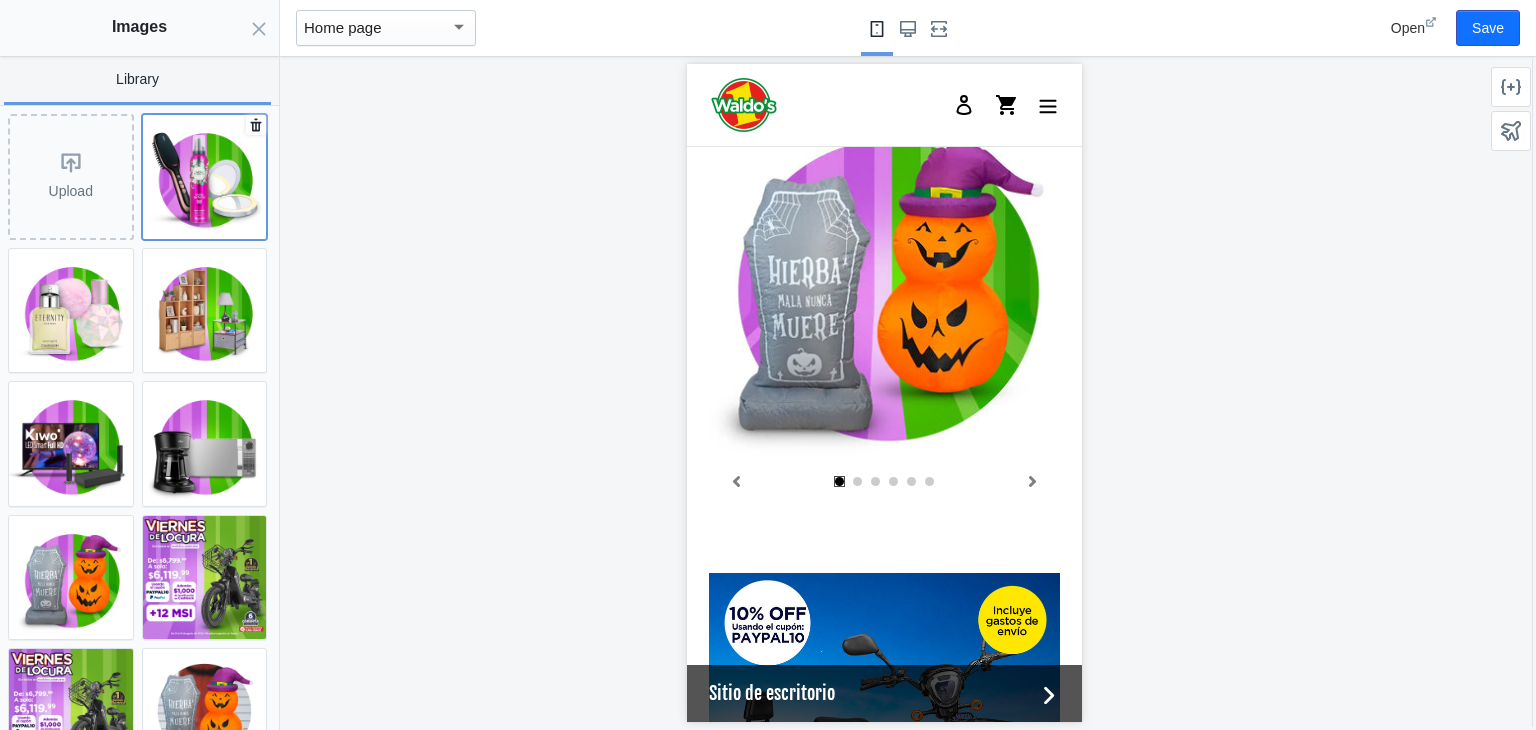 click 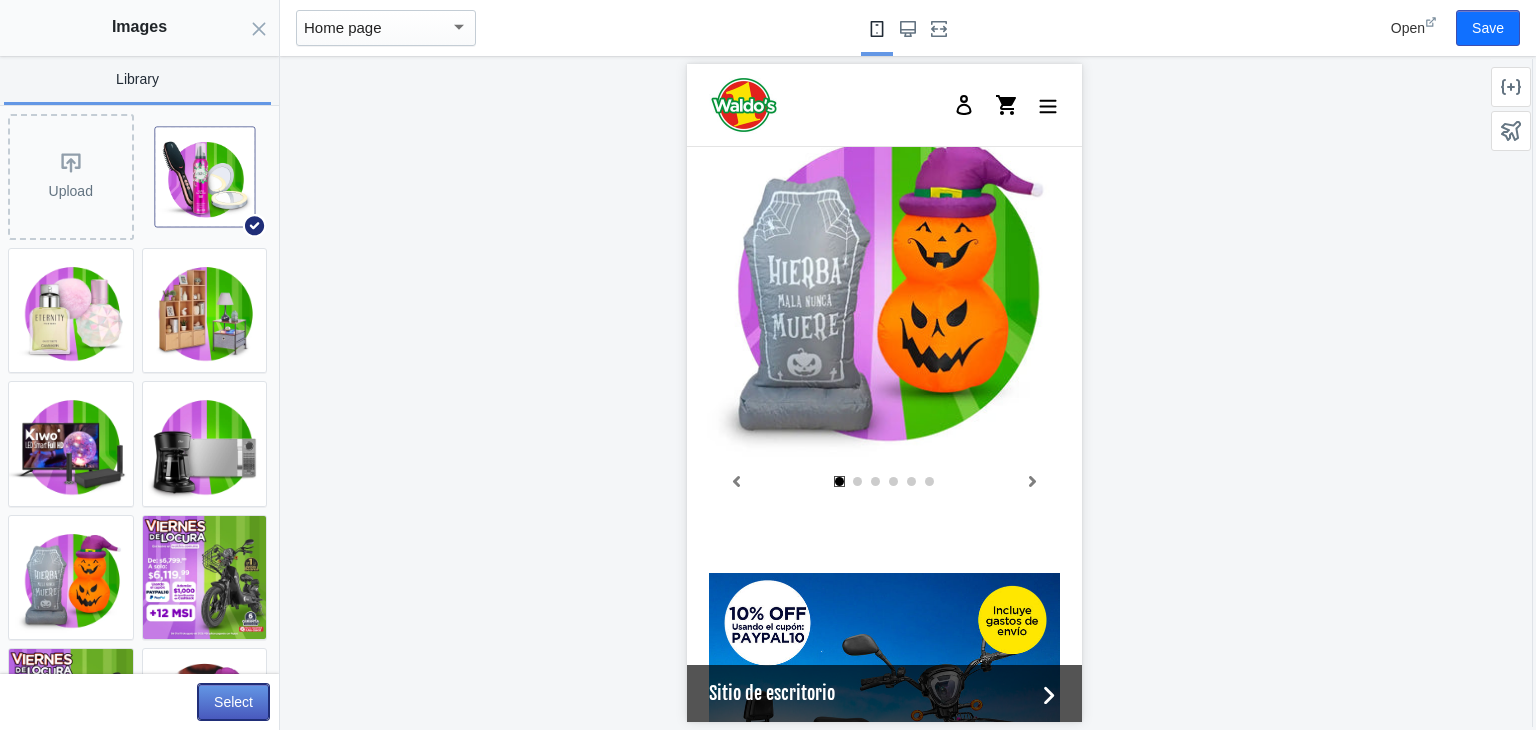 click on "Select" 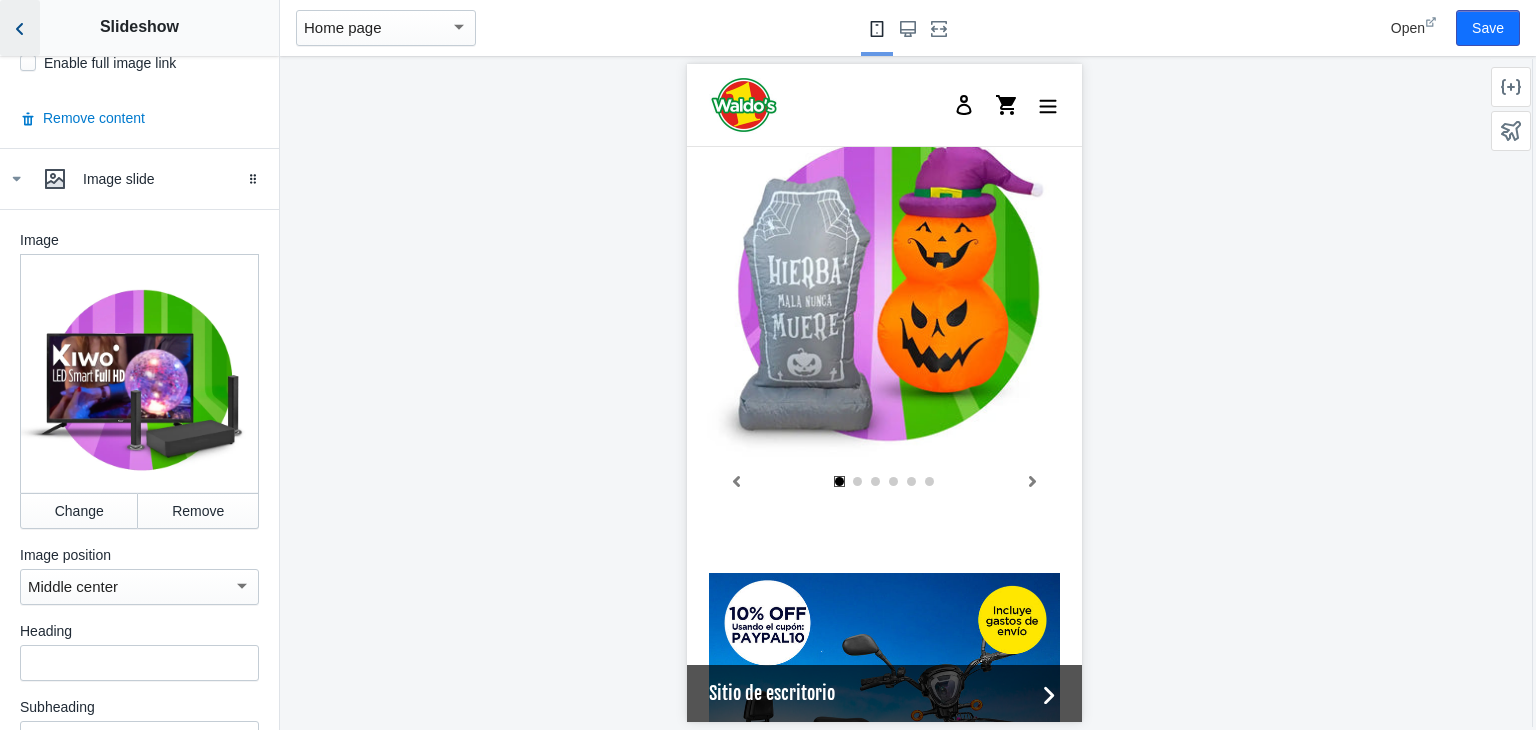 click 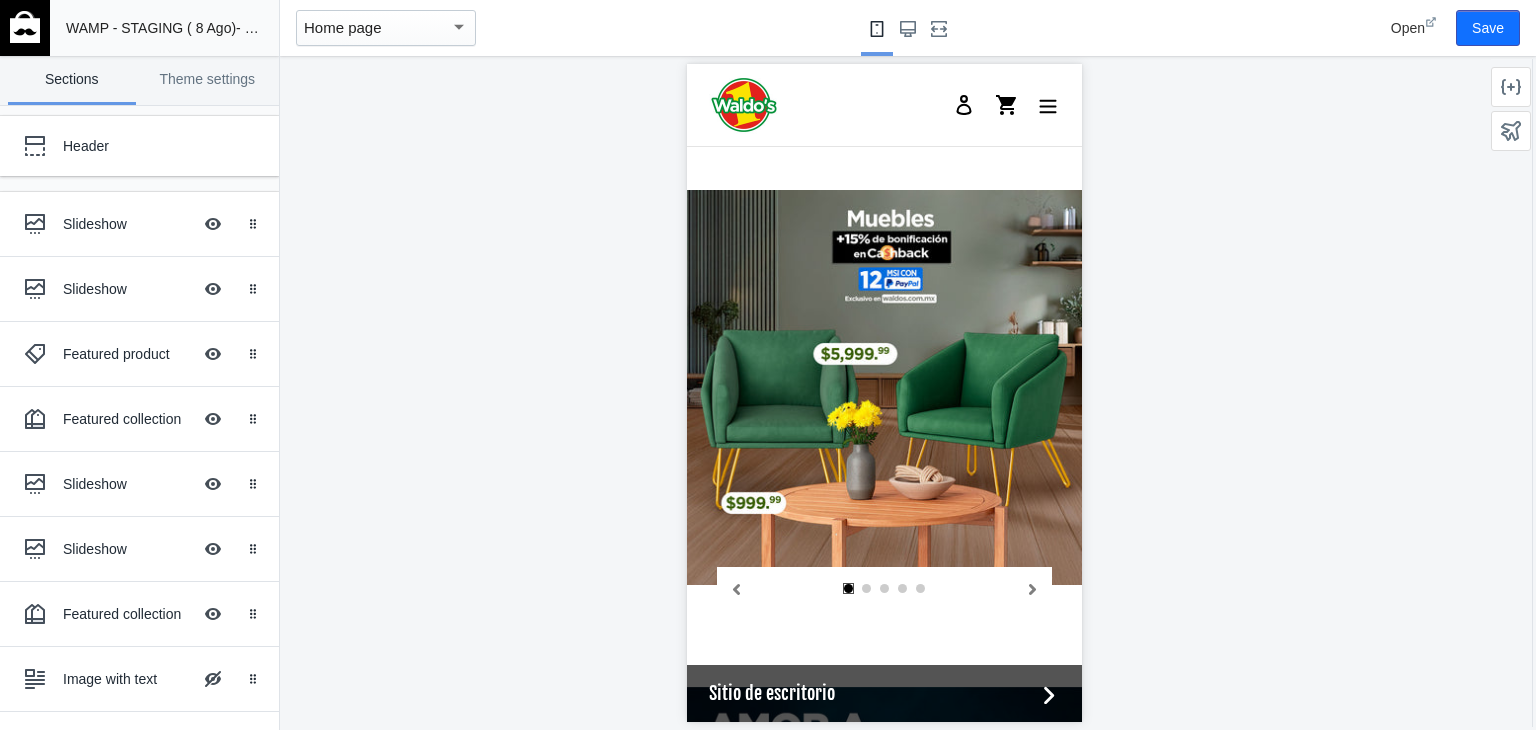 scroll, scrollTop: 2195, scrollLeft: 0, axis: vertical 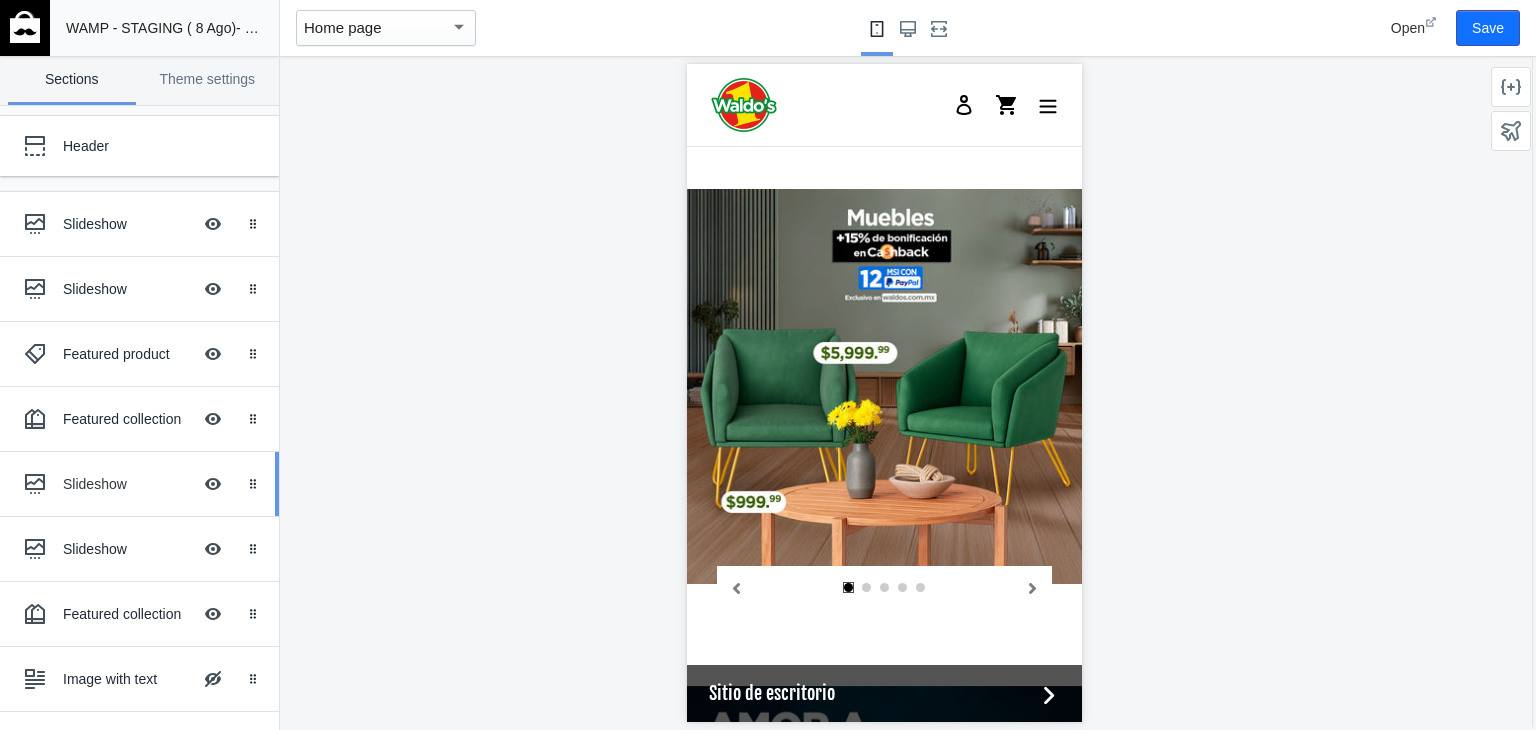 click at bounding box center [39, 484] 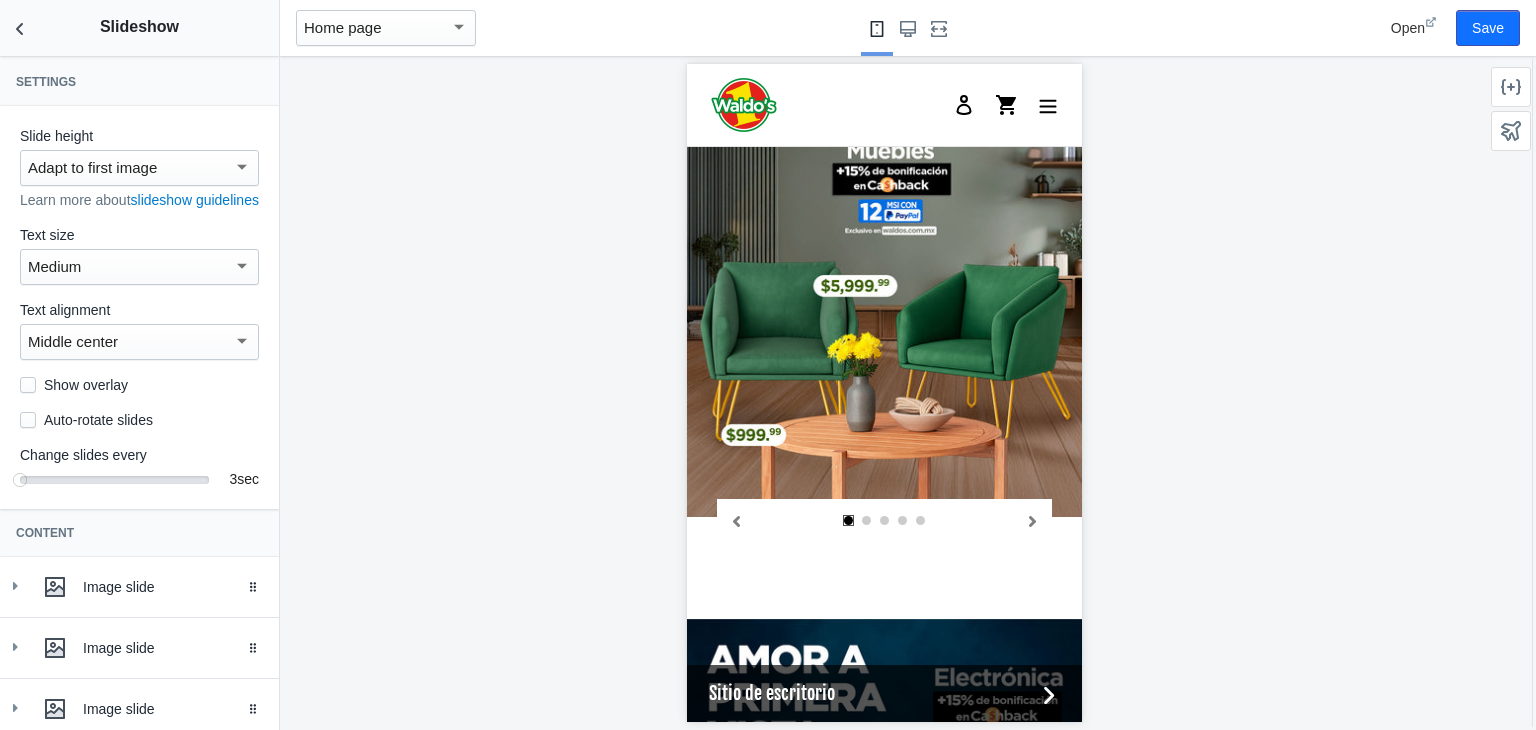 scroll, scrollTop: 2281, scrollLeft: 0, axis: vertical 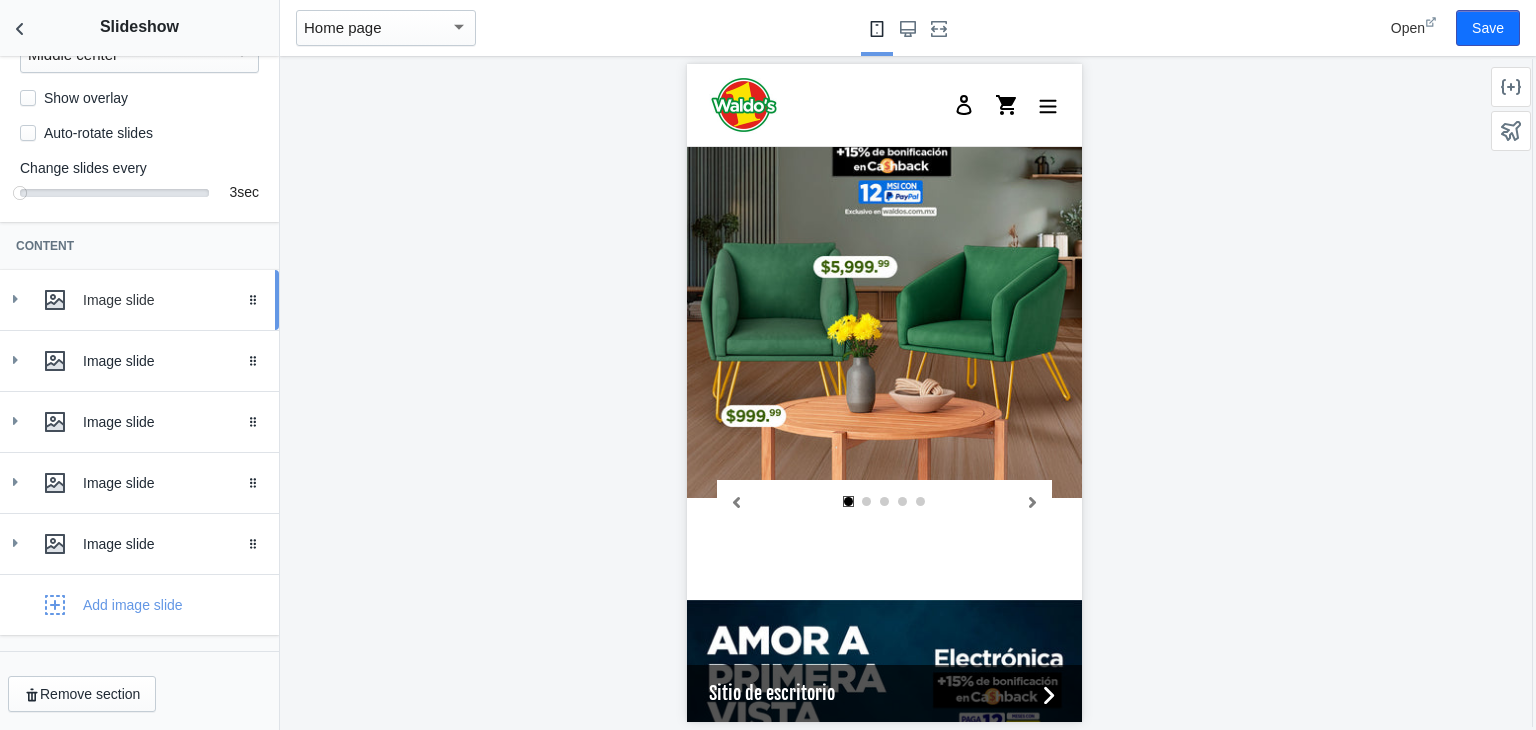click 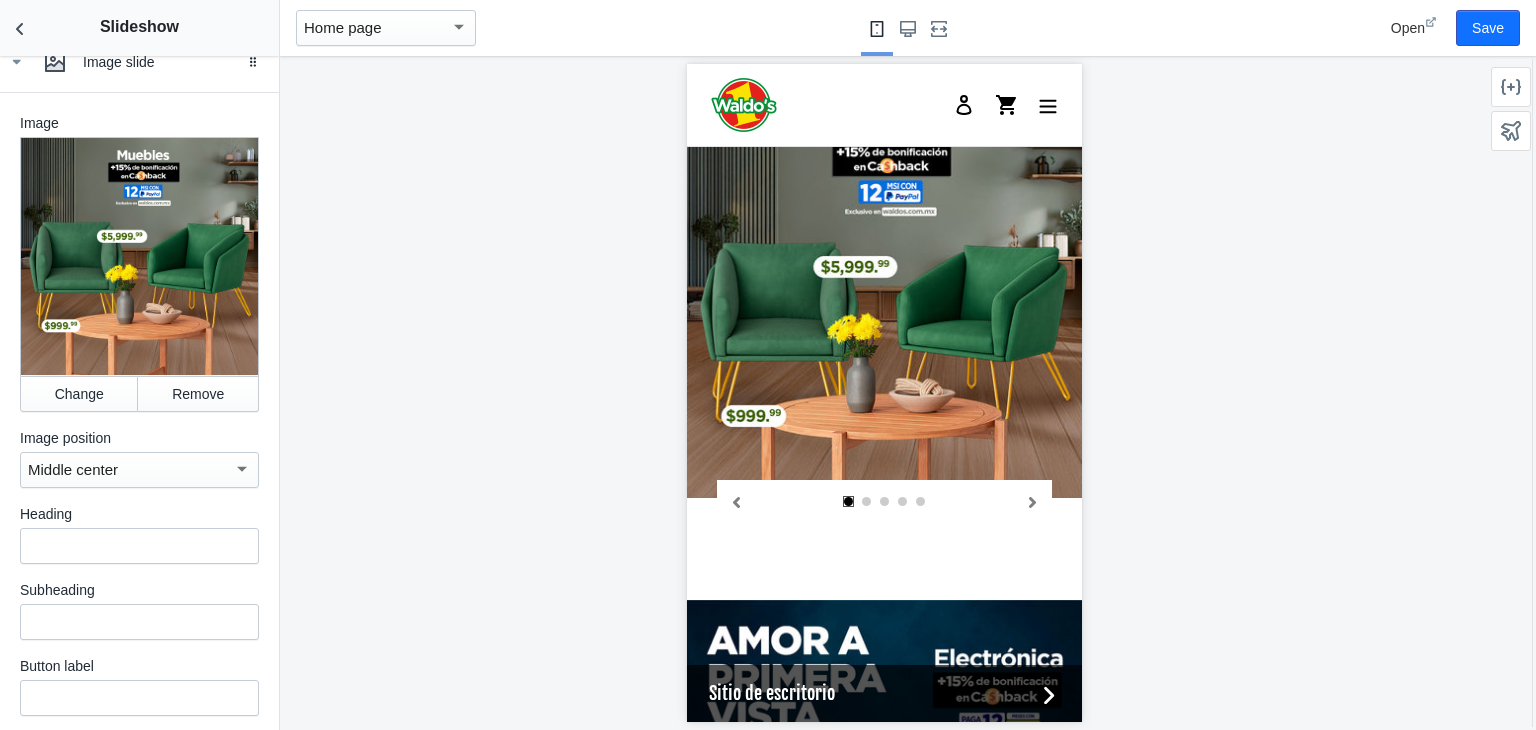 scroll, scrollTop: 532, scrollLeft: 0, axis: vertical 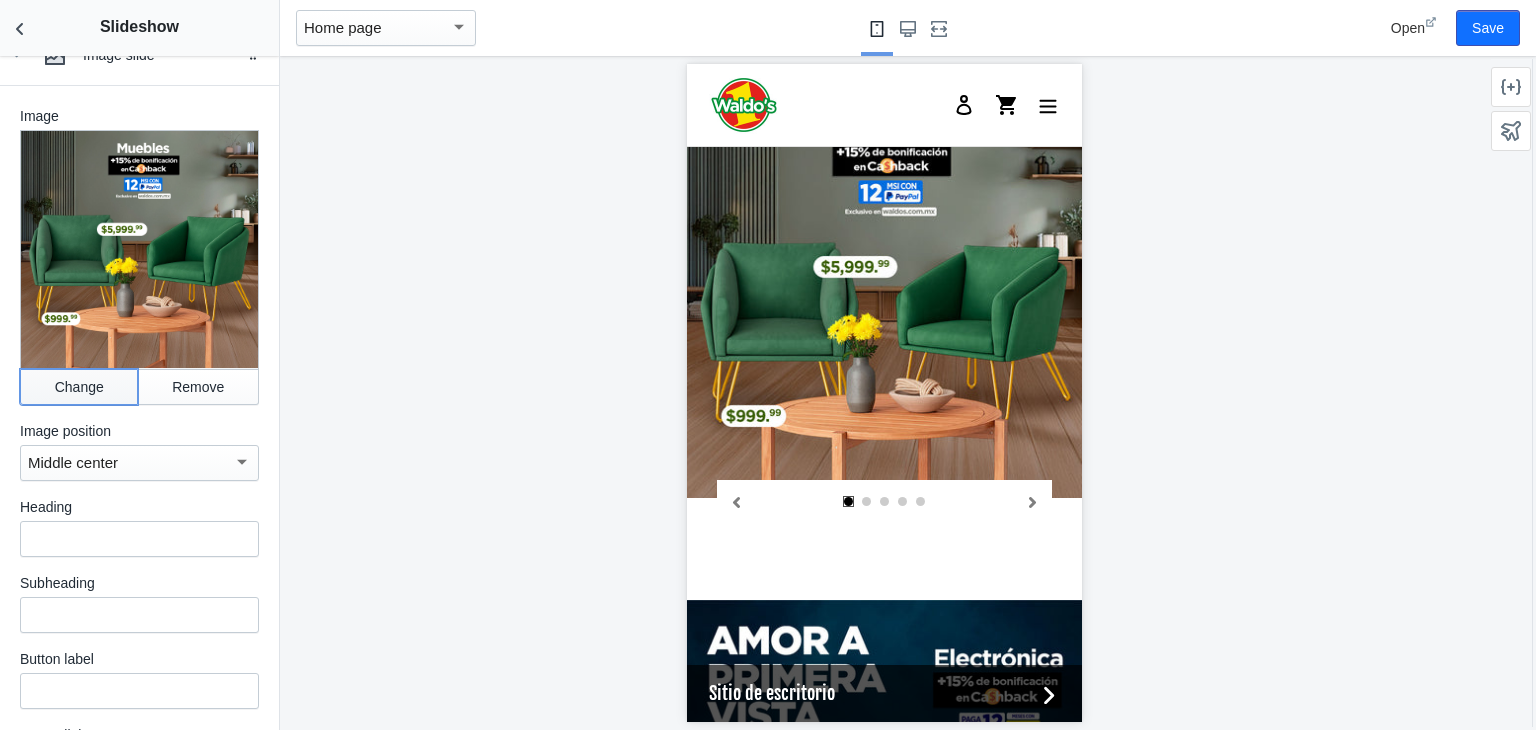 click on "Change" at bounding box center [79, 387] 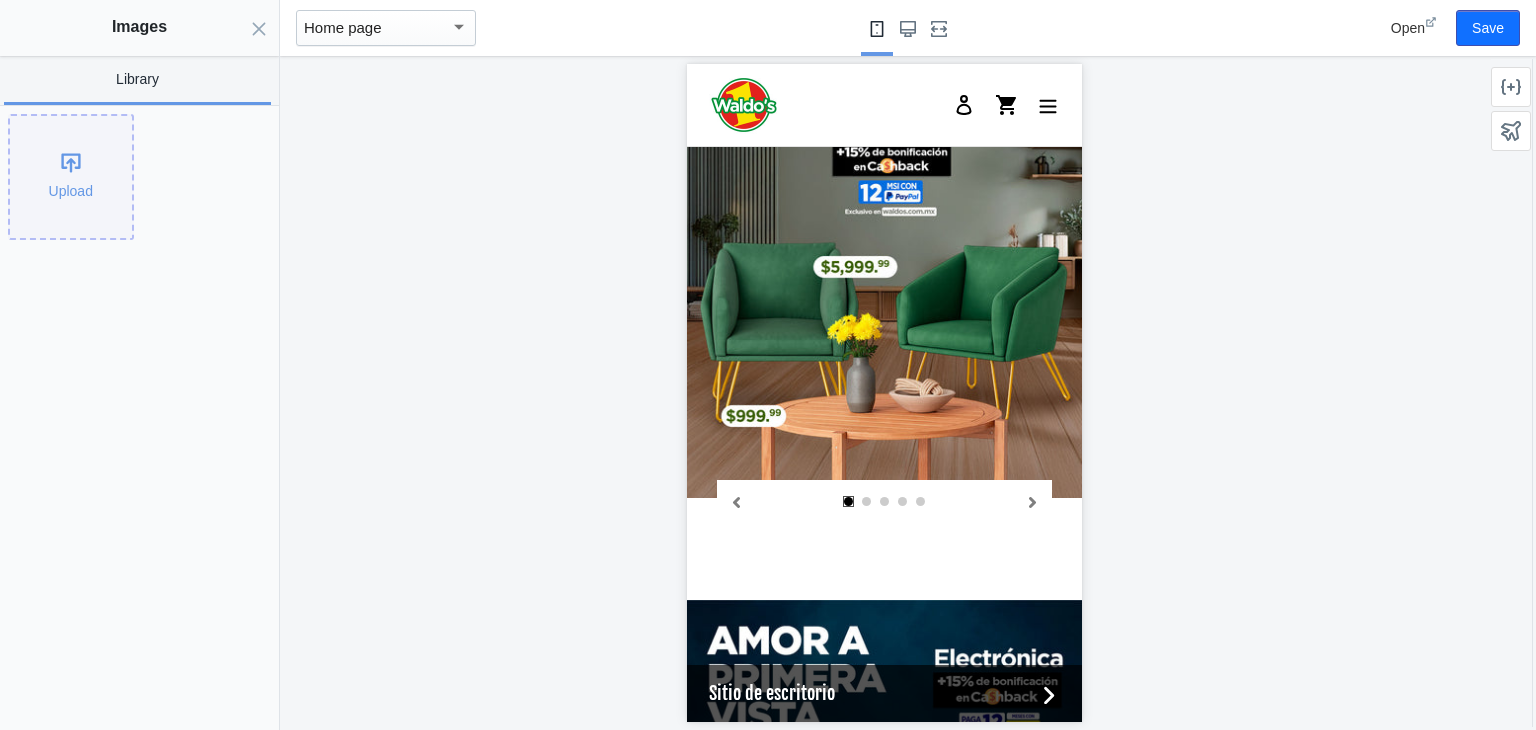click on "Upload" 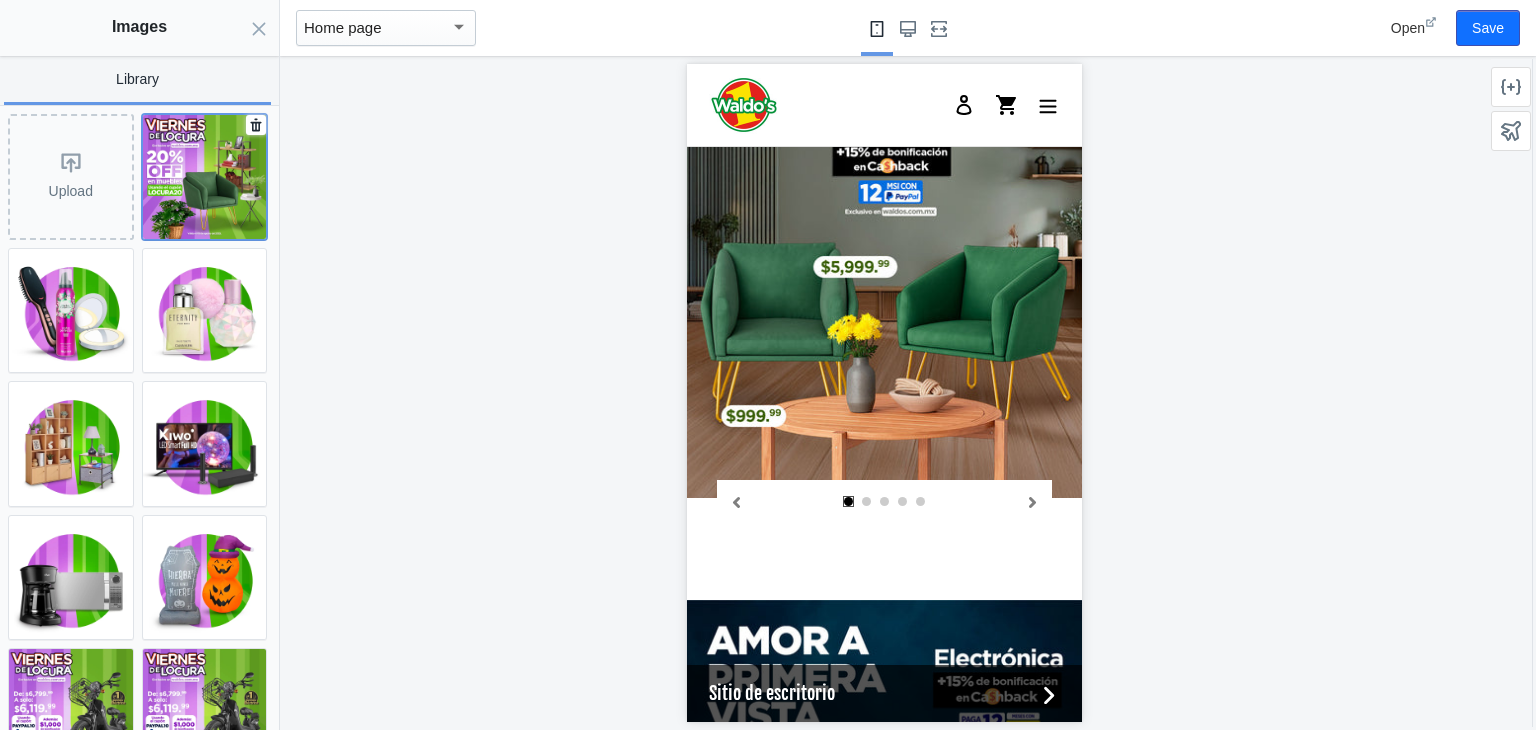 click 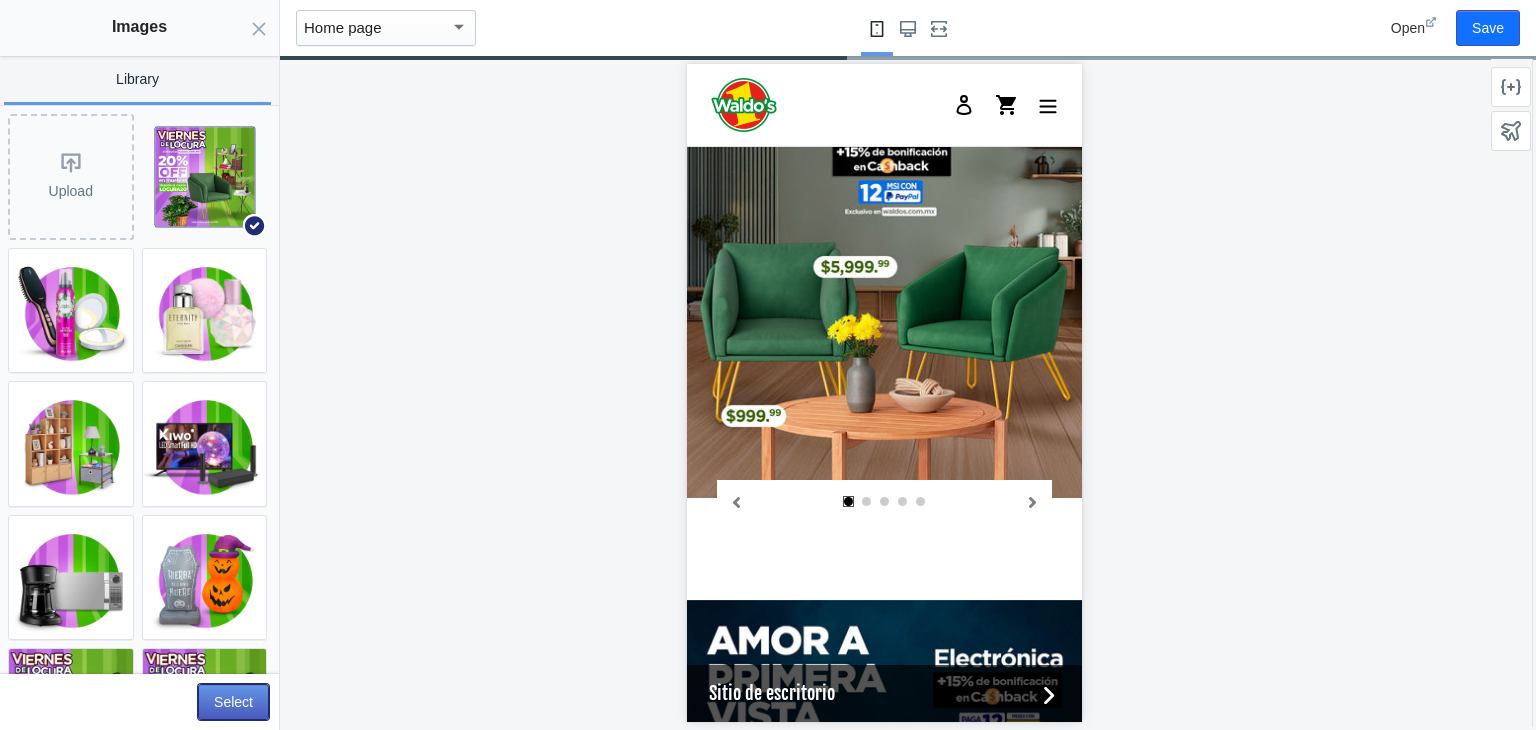 click on "Select" 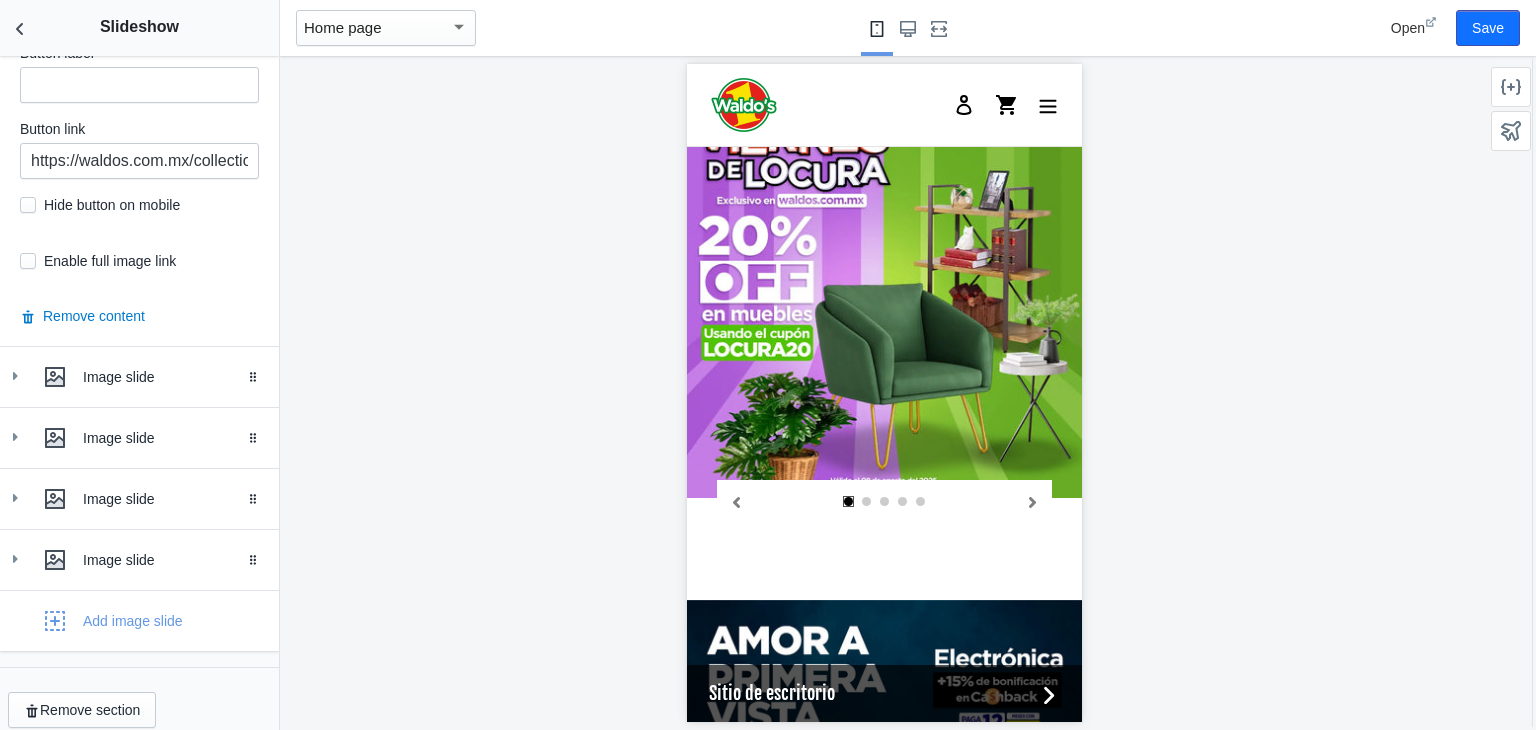 scroll, scrollTop: 1141, scrollLeft: 0, axis: vertical 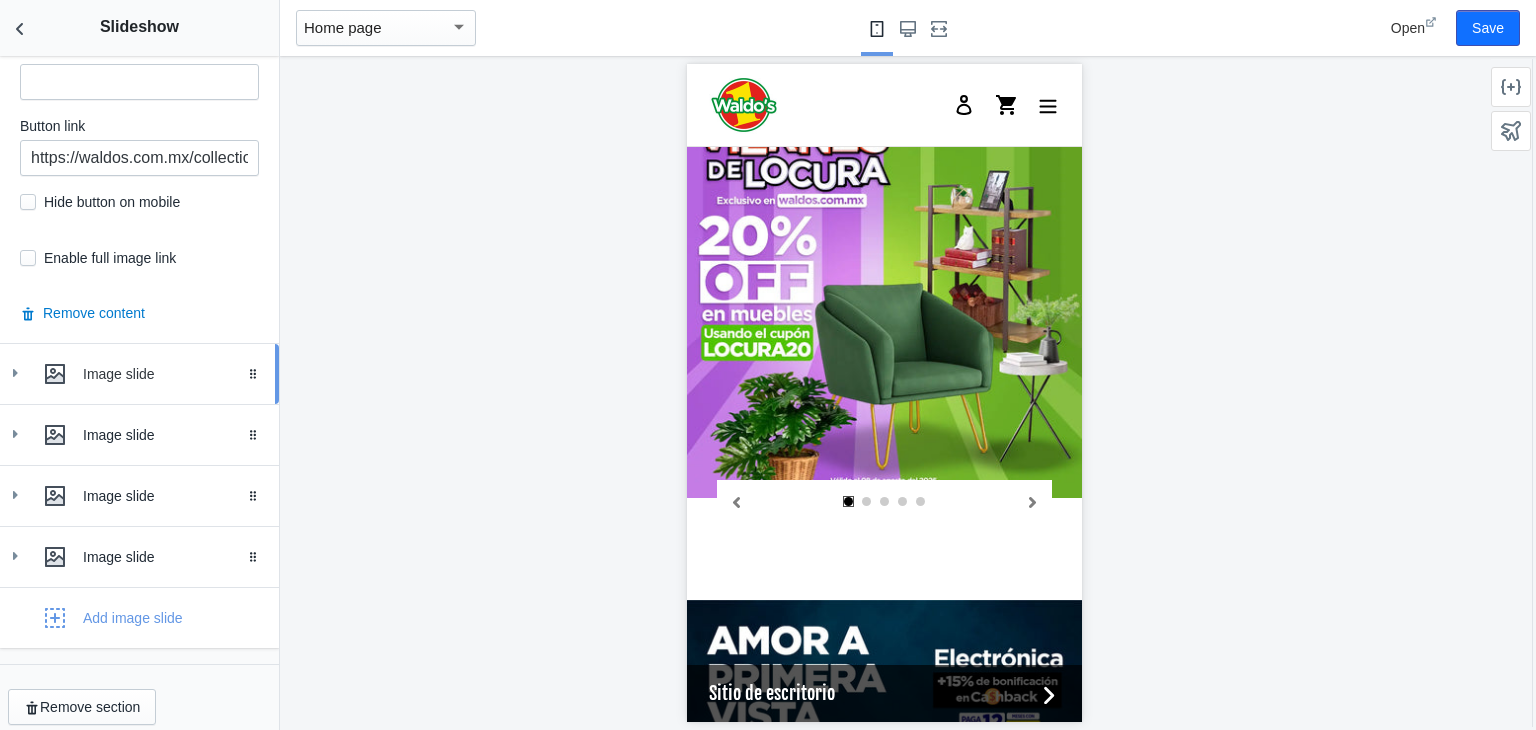 click on "Image slide" at bounding box center [139, 374] 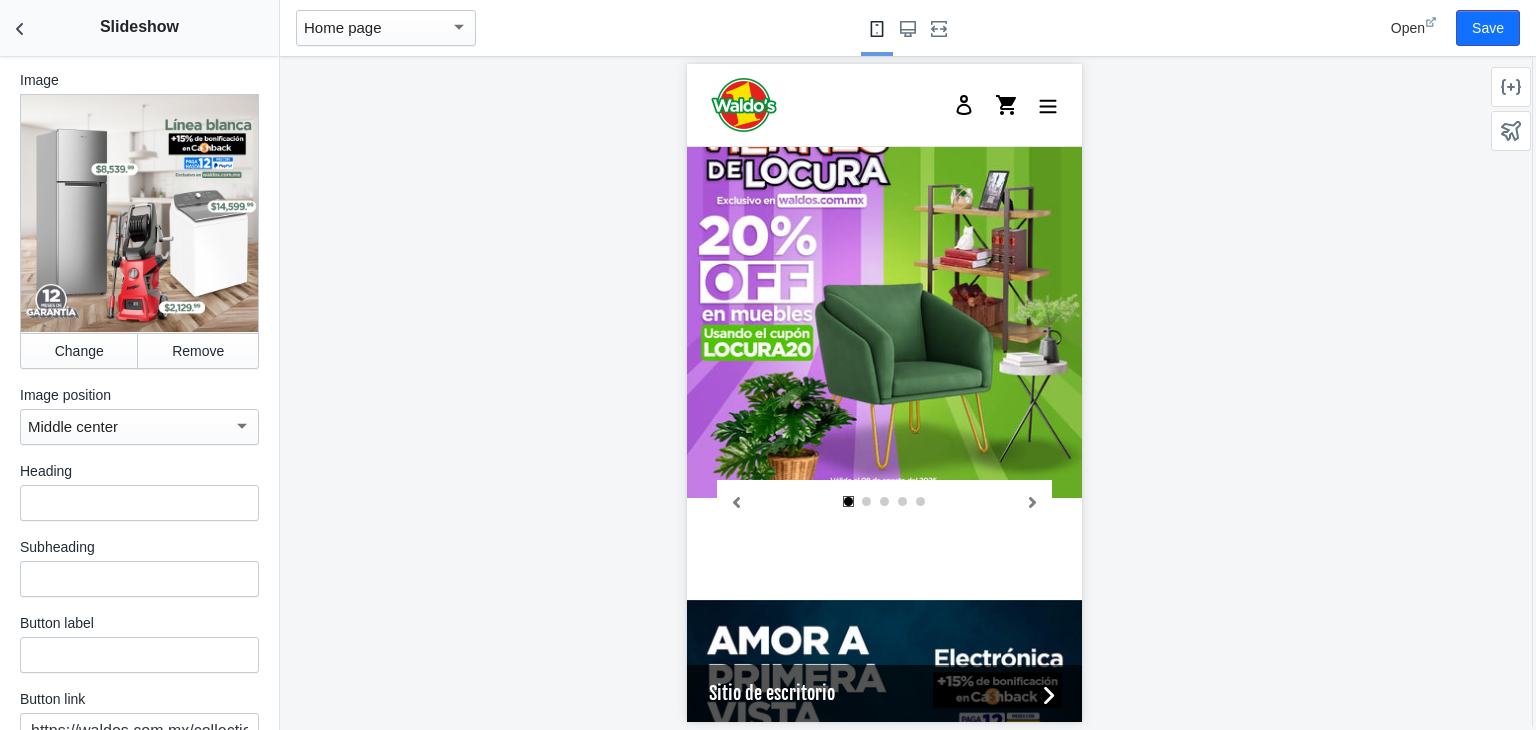 scroll, scrollTop: 1497, scrollLeft: 0, axis: vertical 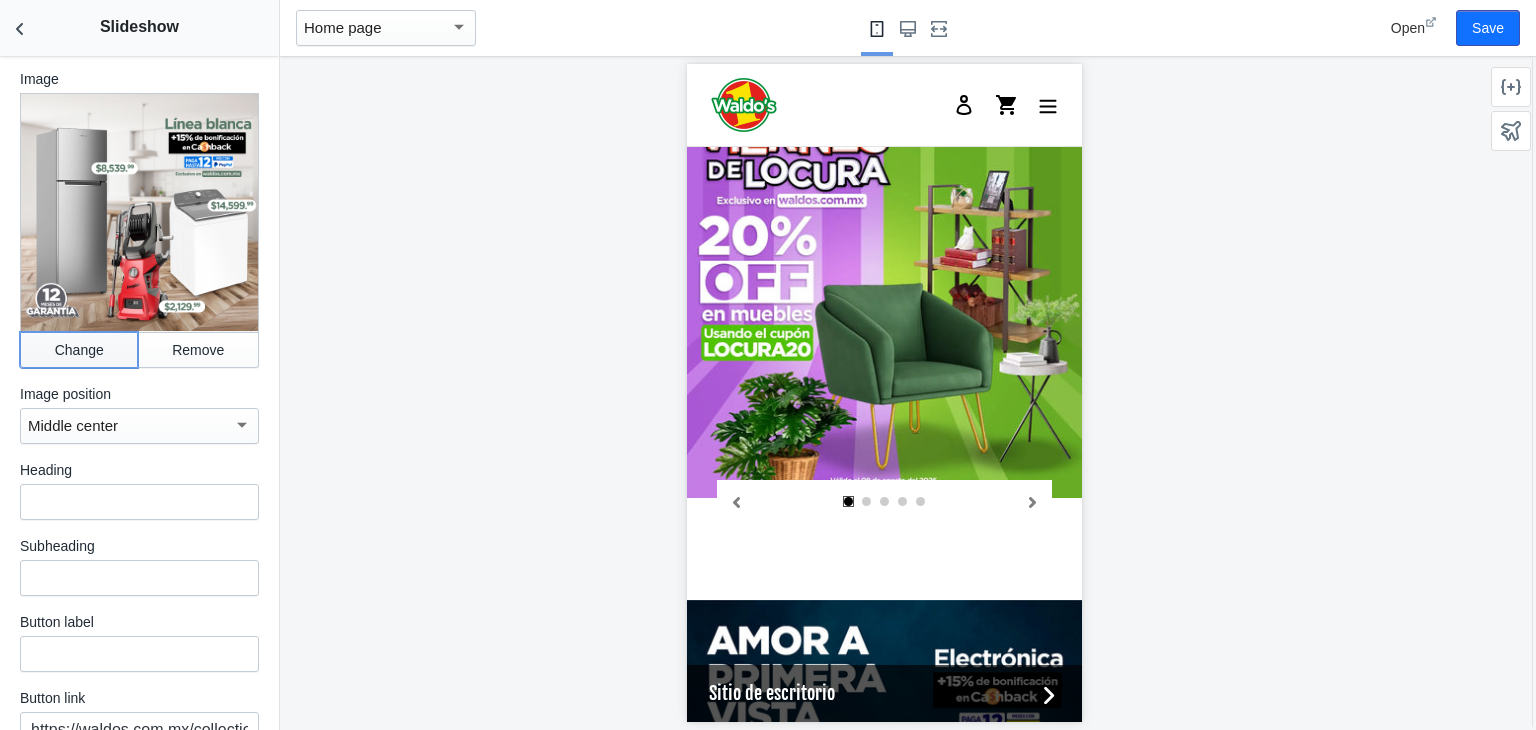 click on "Change" at bounding box center [79, 350] 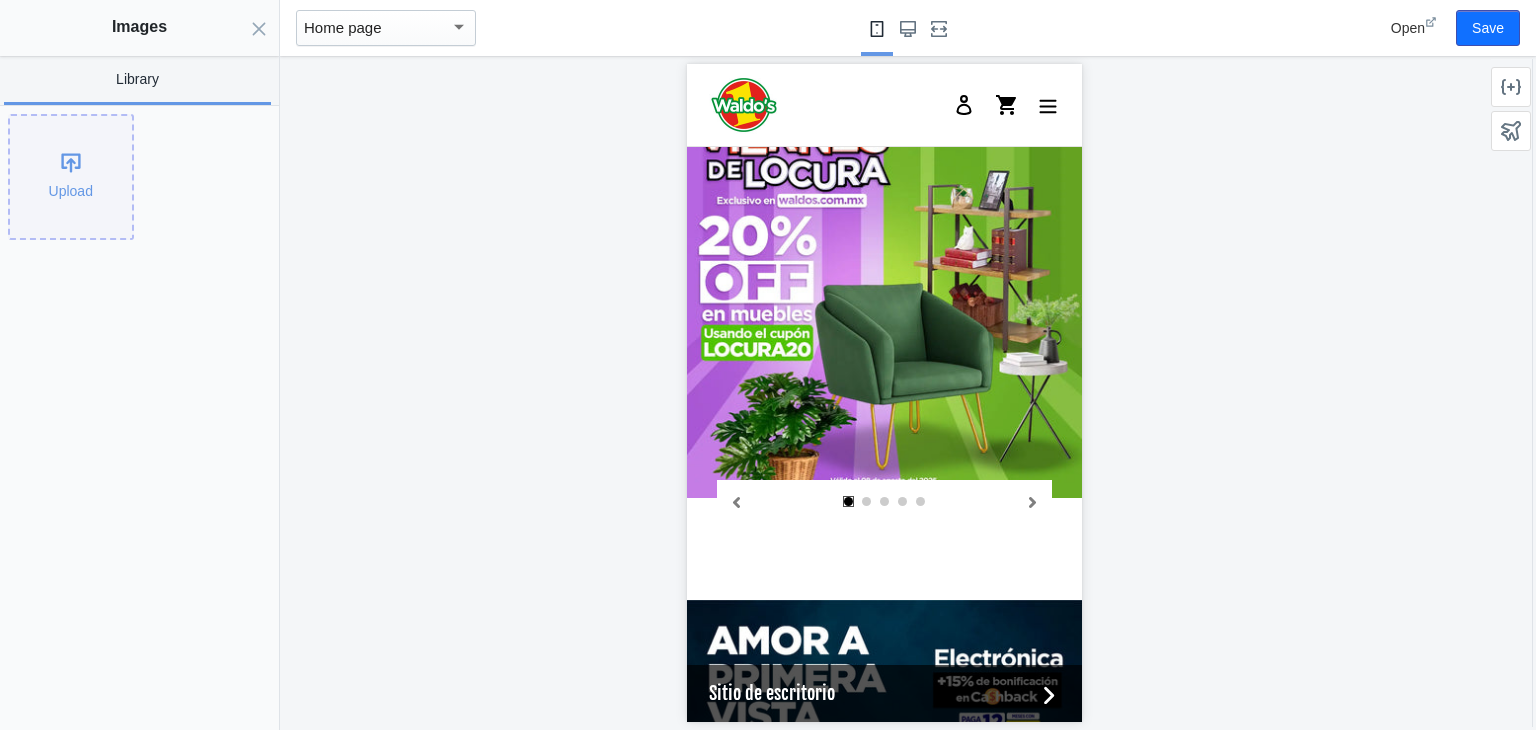 click on "Upload" 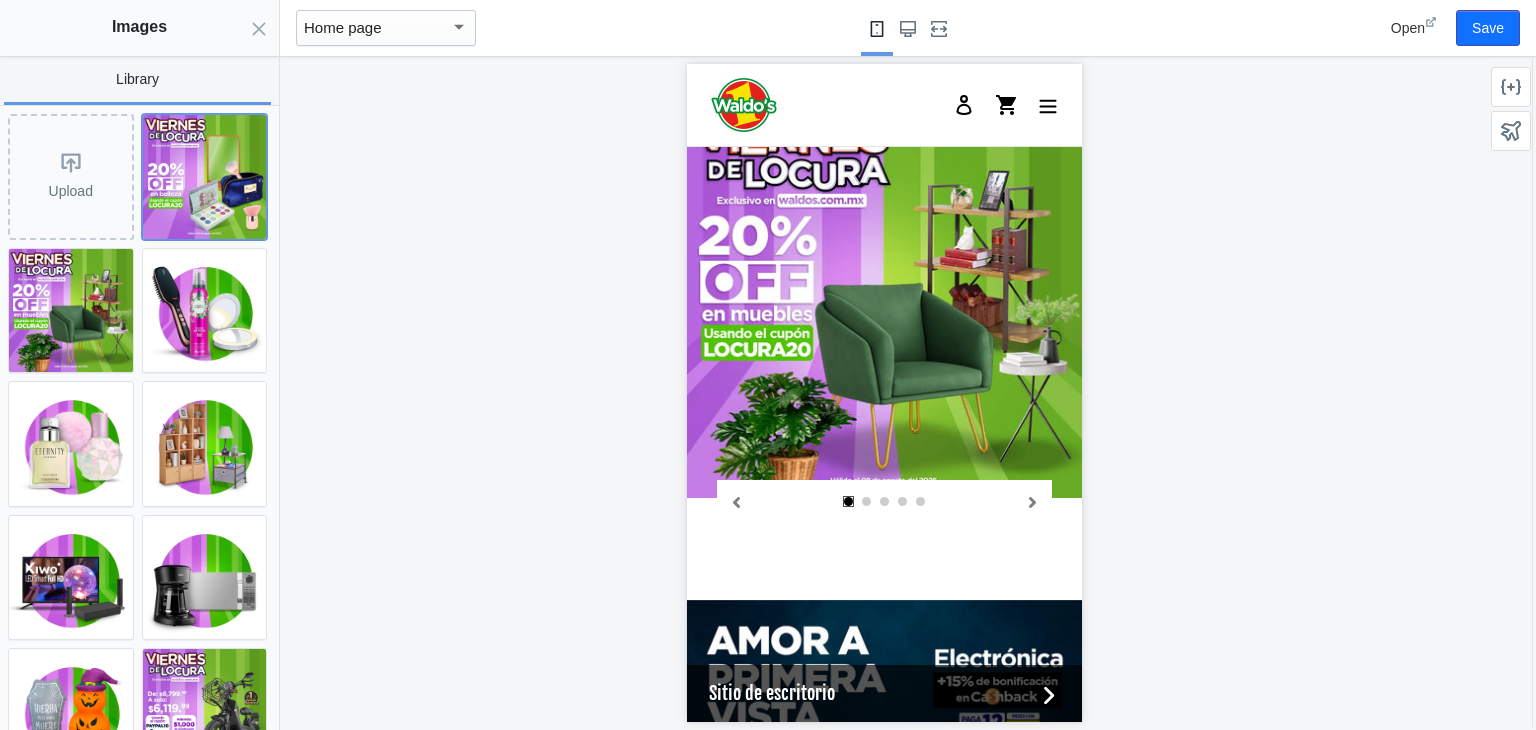 click 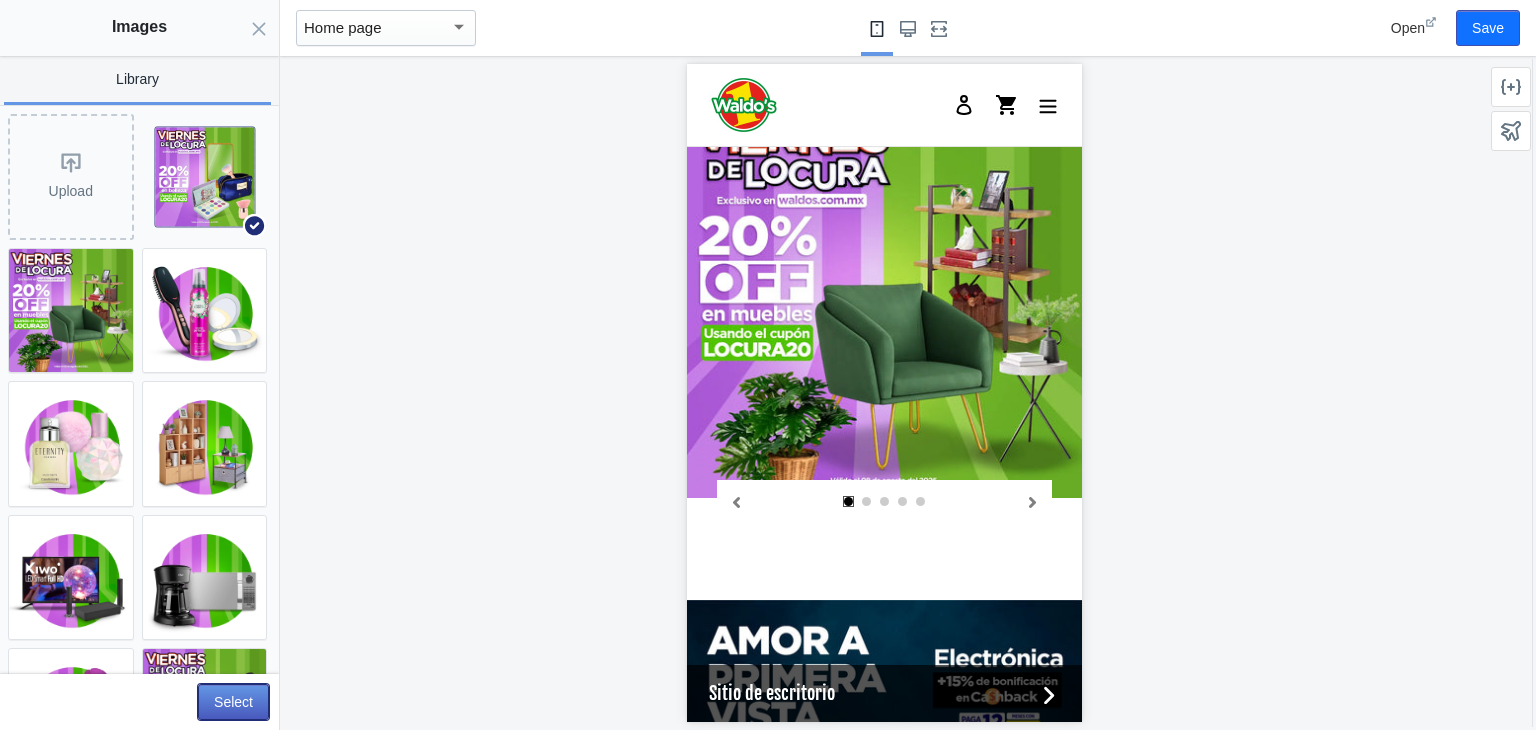 click on "Select" 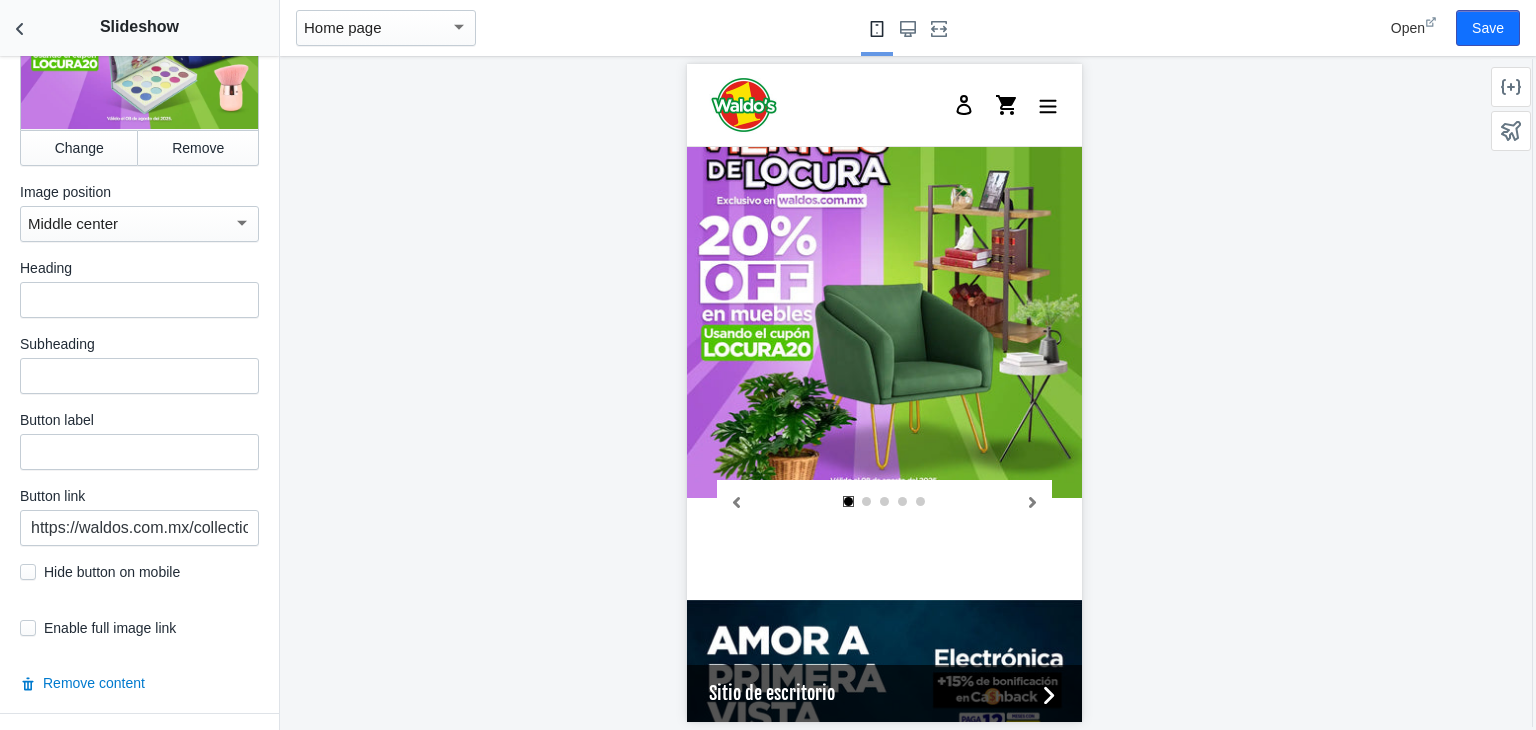 scroll, scrollTop: 1701, scrollLeft: 0, axis: vertical 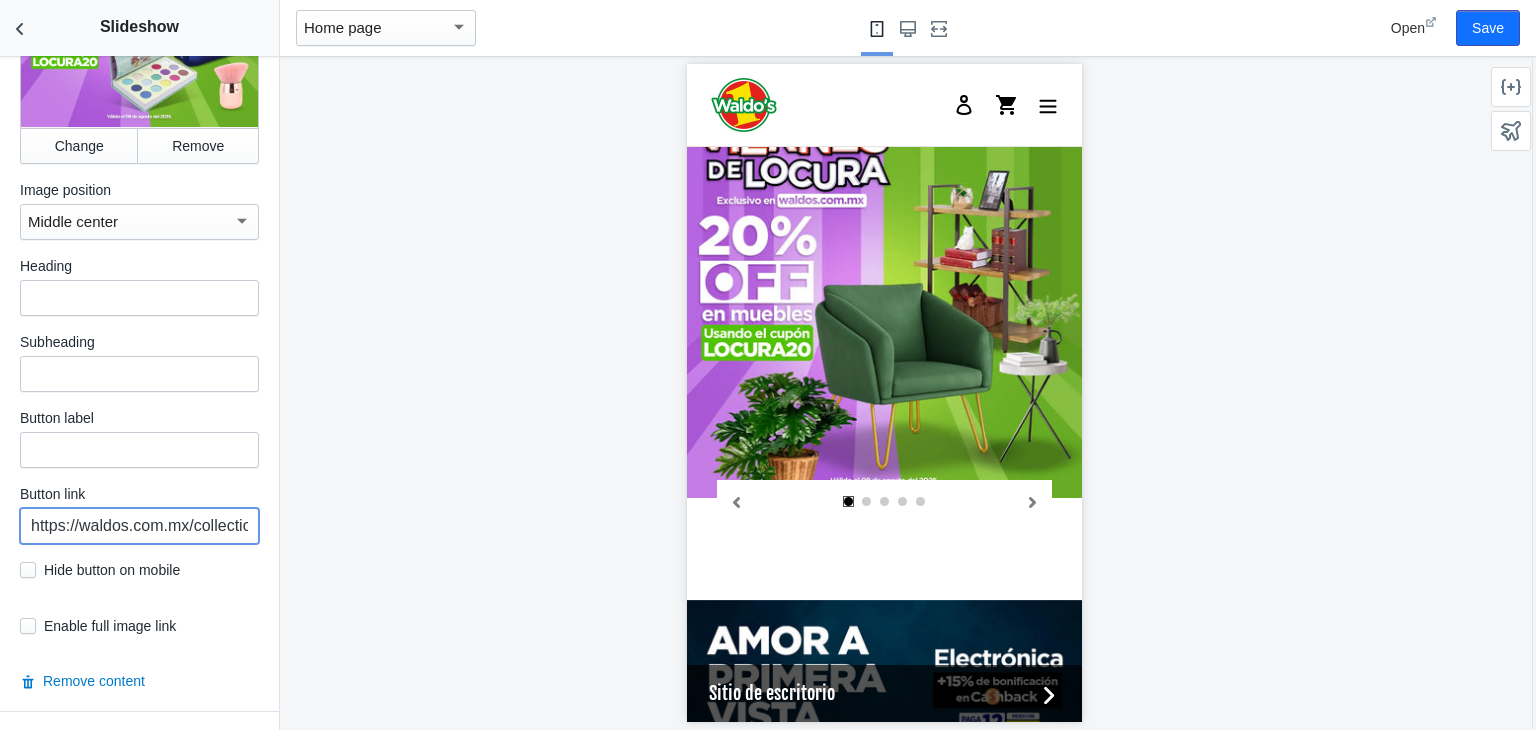 click on "https://waldos.com.mx/collections/electrodomesticos-y-linea-blanca" at bounding box center (139, 526) 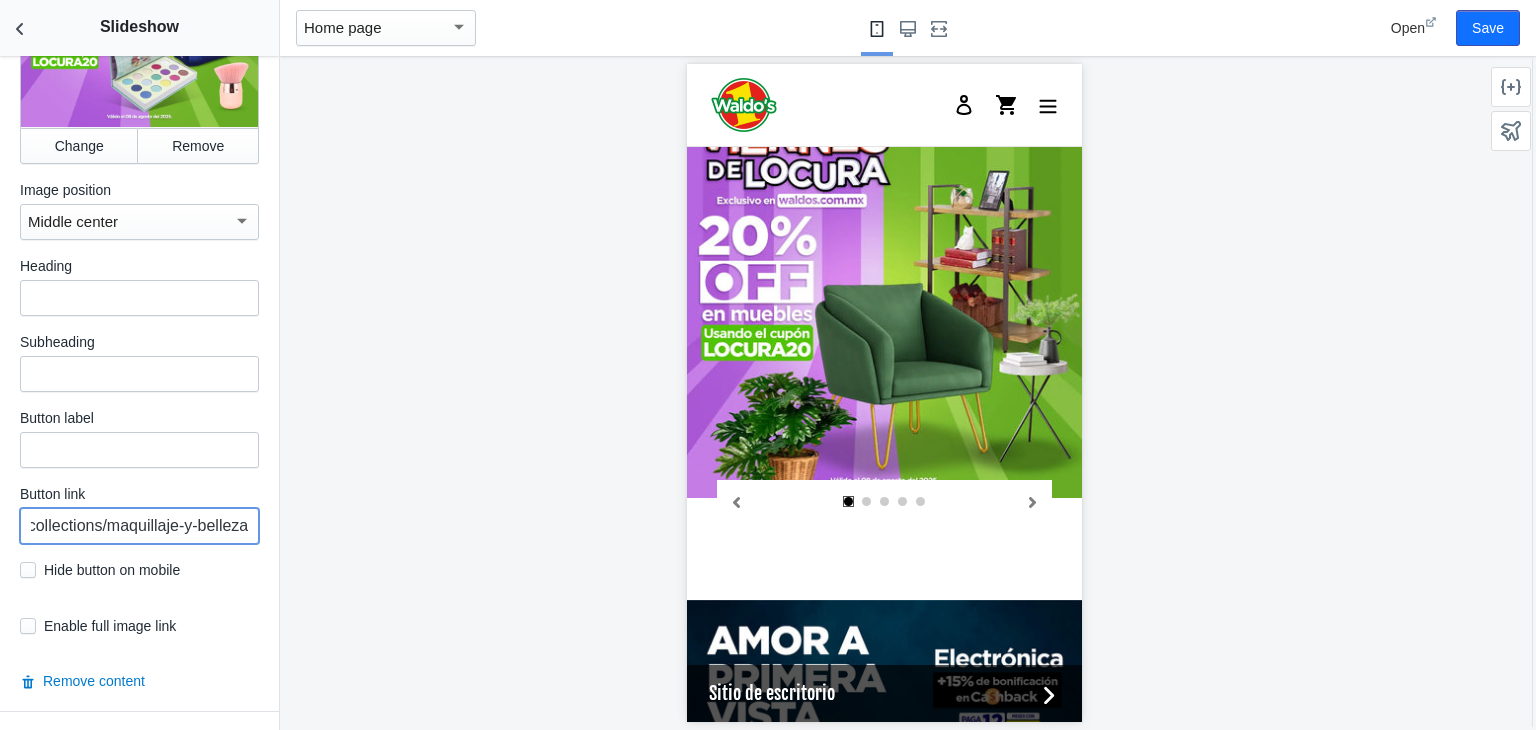 scroll, scrollTop: 0, scrollLeft: 186, axis: horizontal 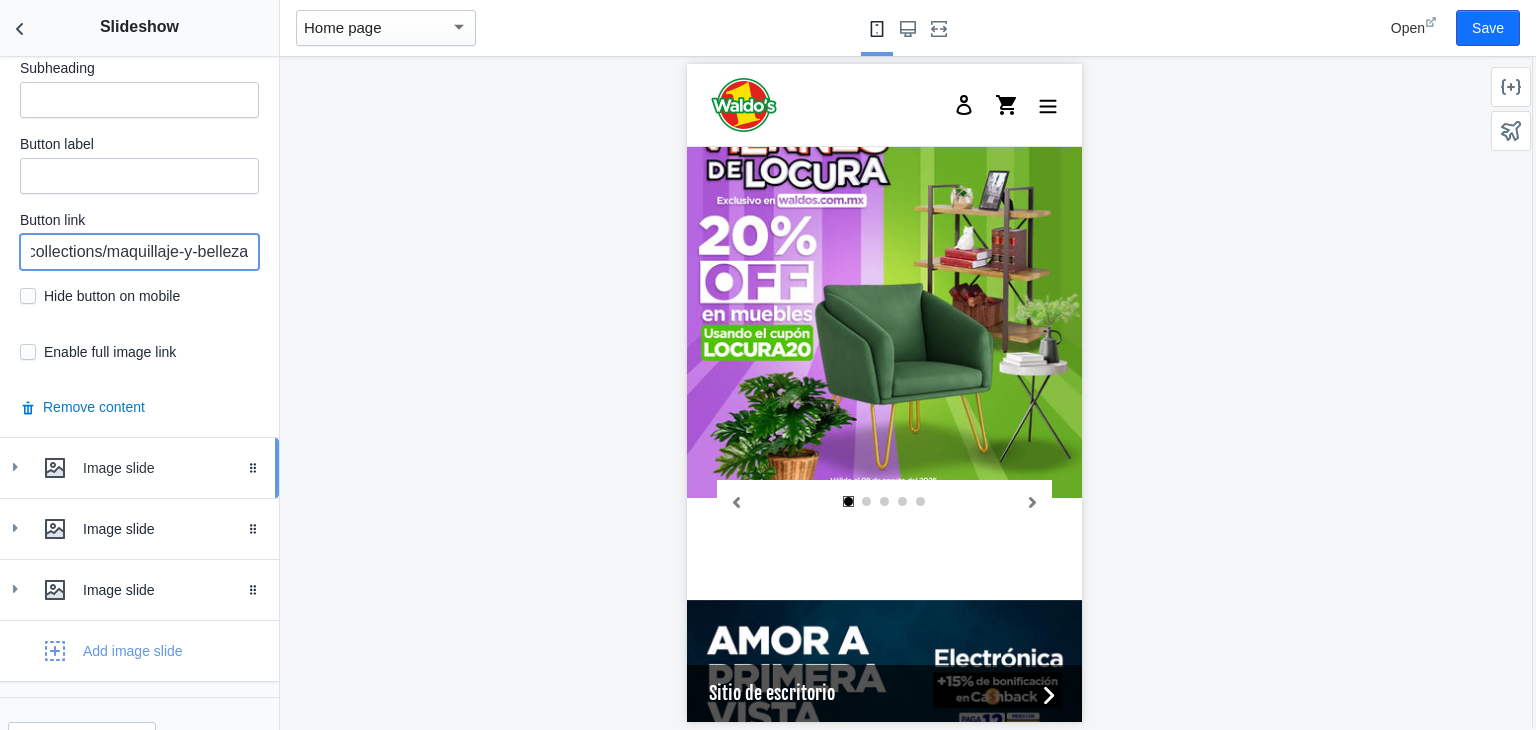 type on "https://waldos.com.mx/collections/maquillaje-y-belleza" 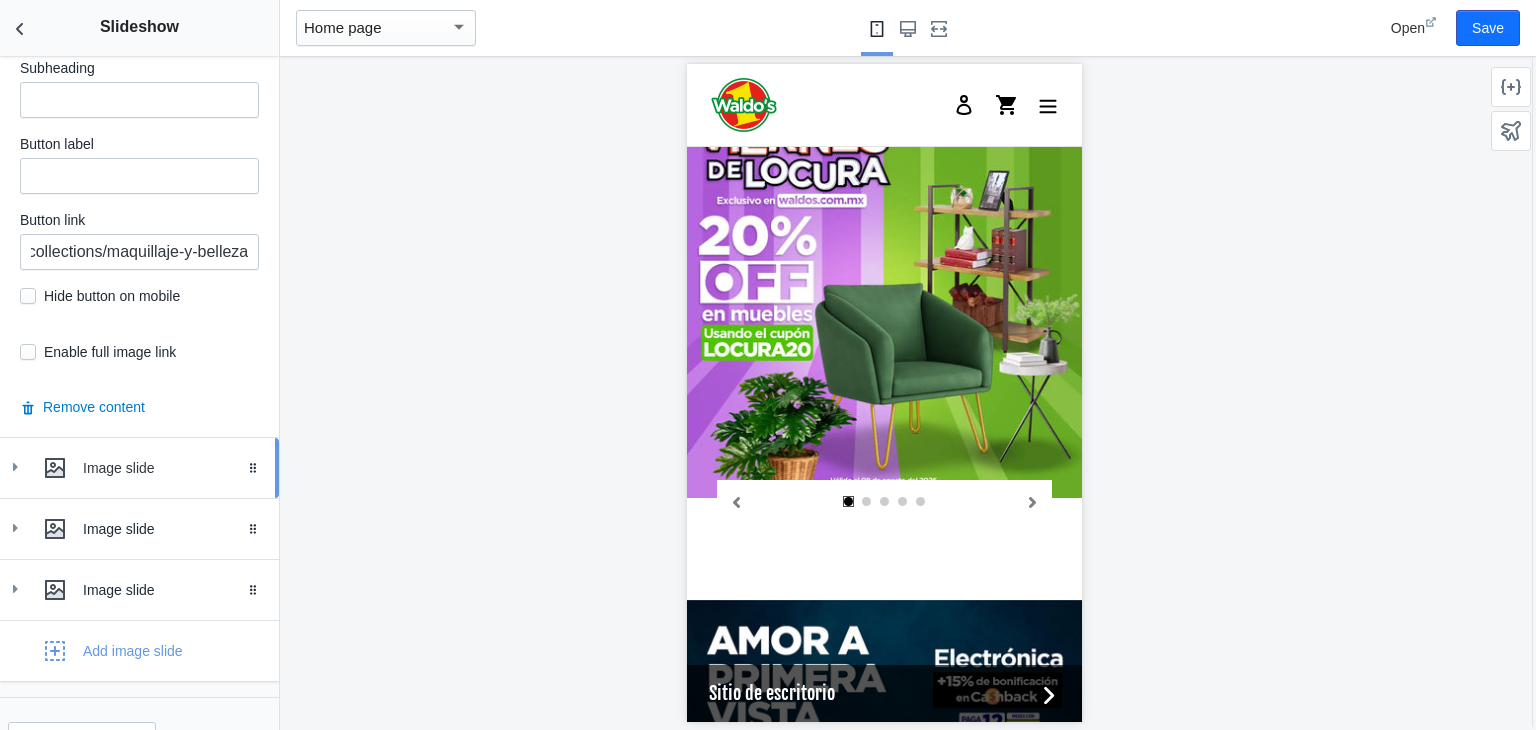click on "Image slide Drag to reorder" at bounding box center (139, 468) 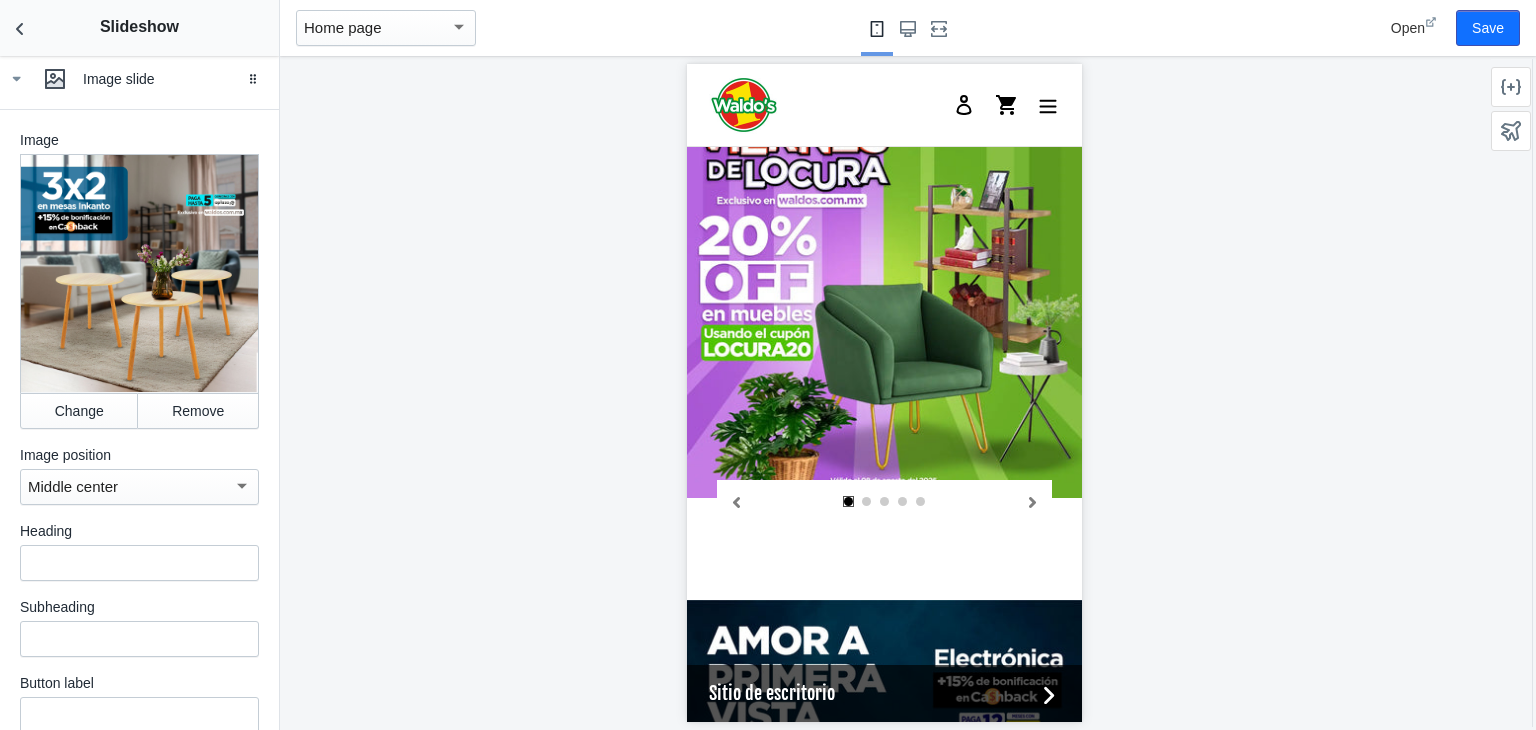 scroll, scrollTop: 2368, scrollLeft: 0, axis: vertical 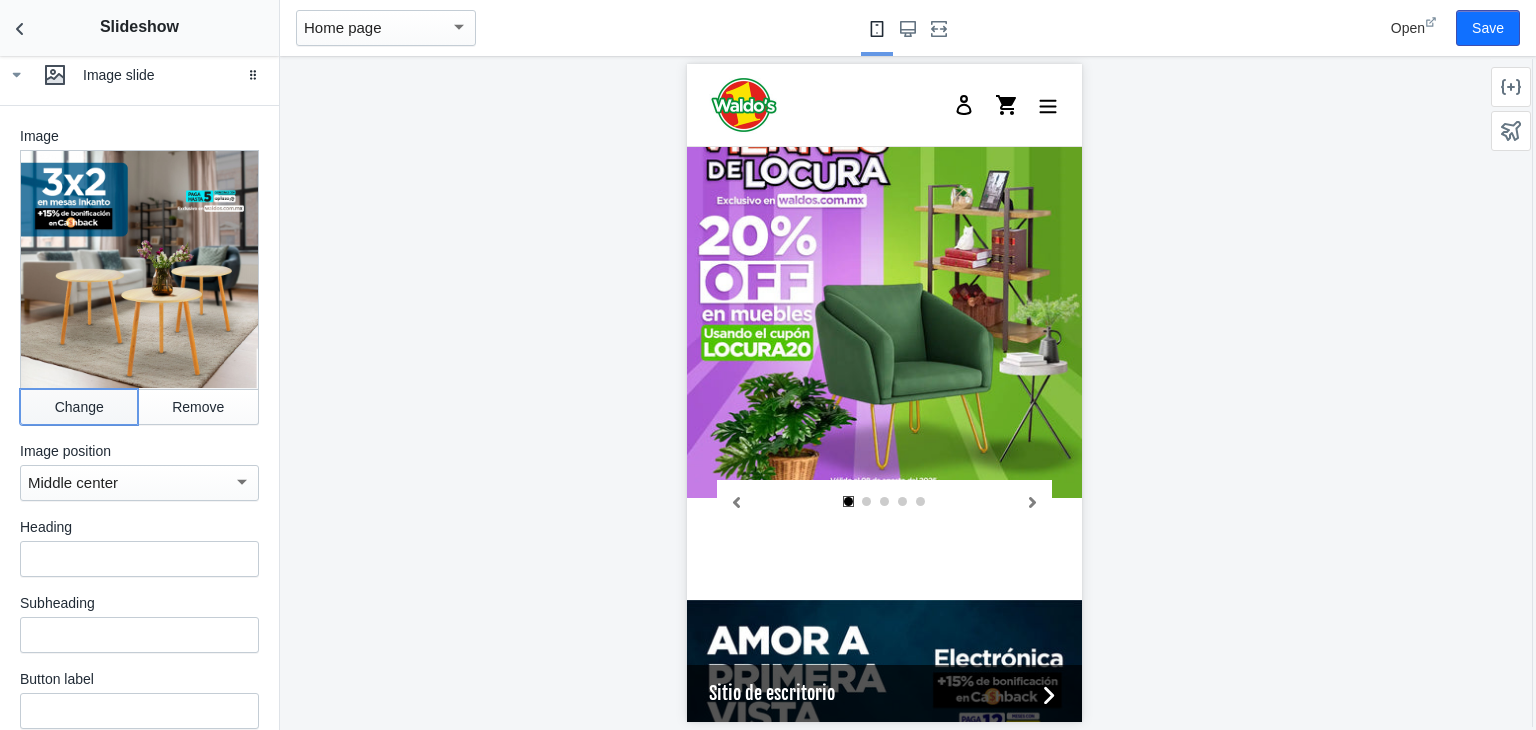click on "Change" at bounding box center [79, 407] 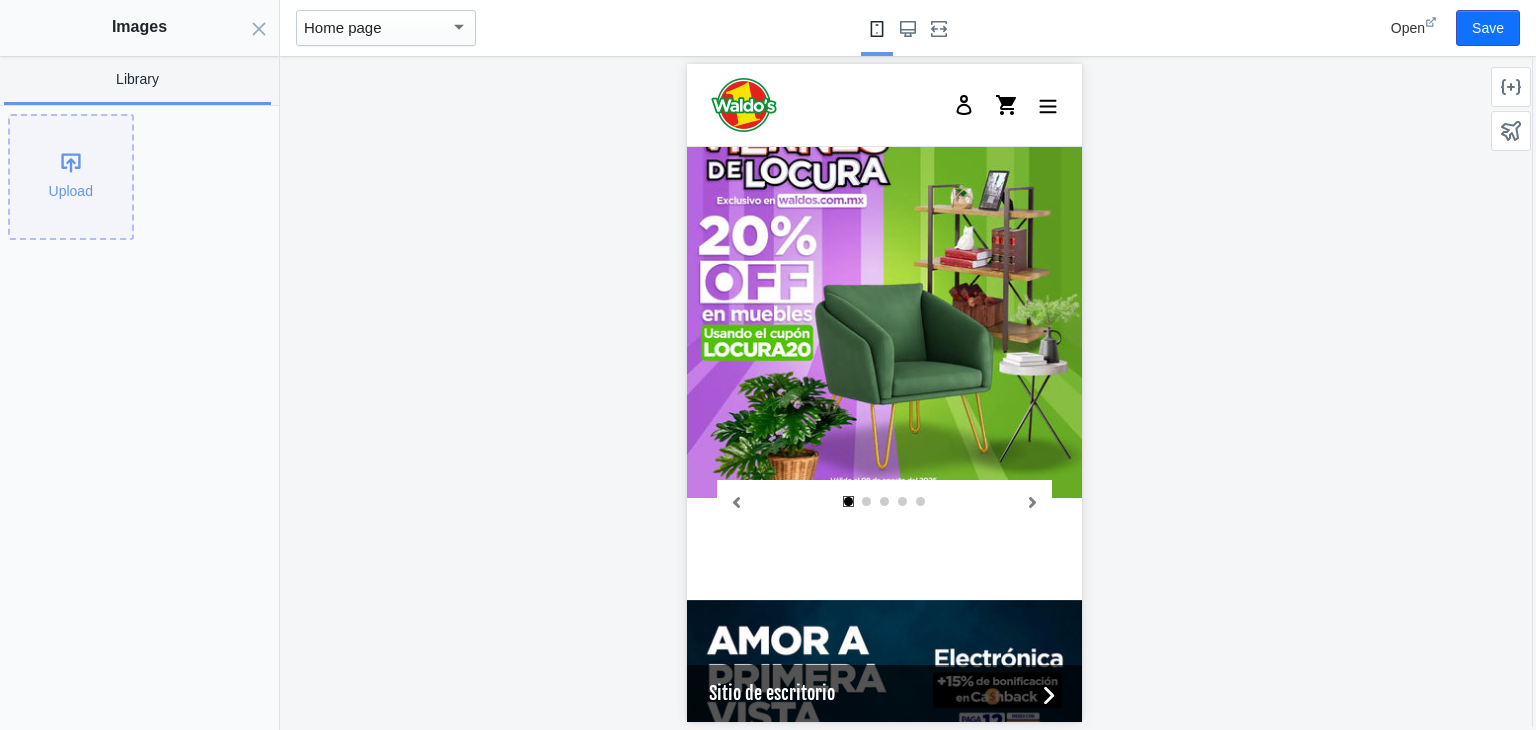 click on "Upload" 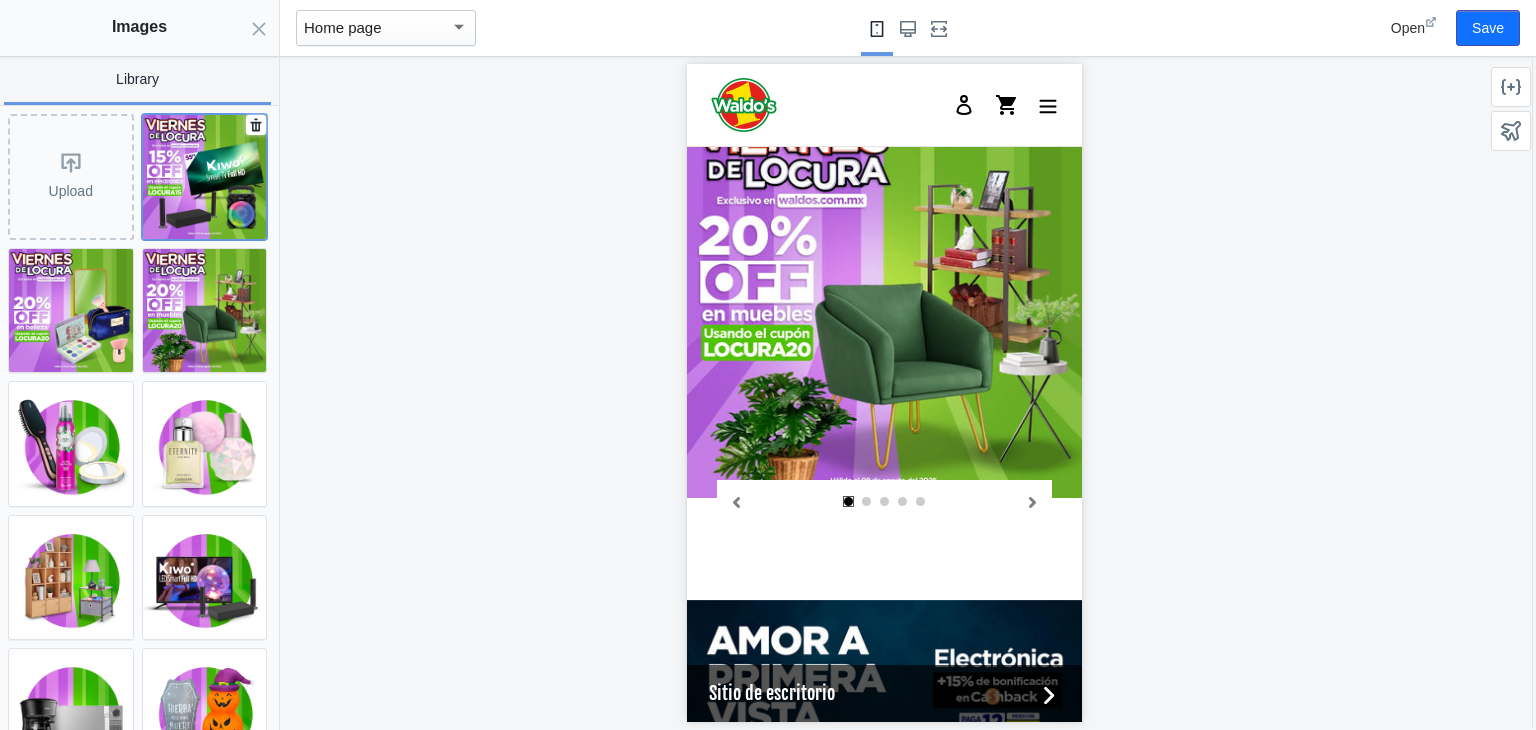 click 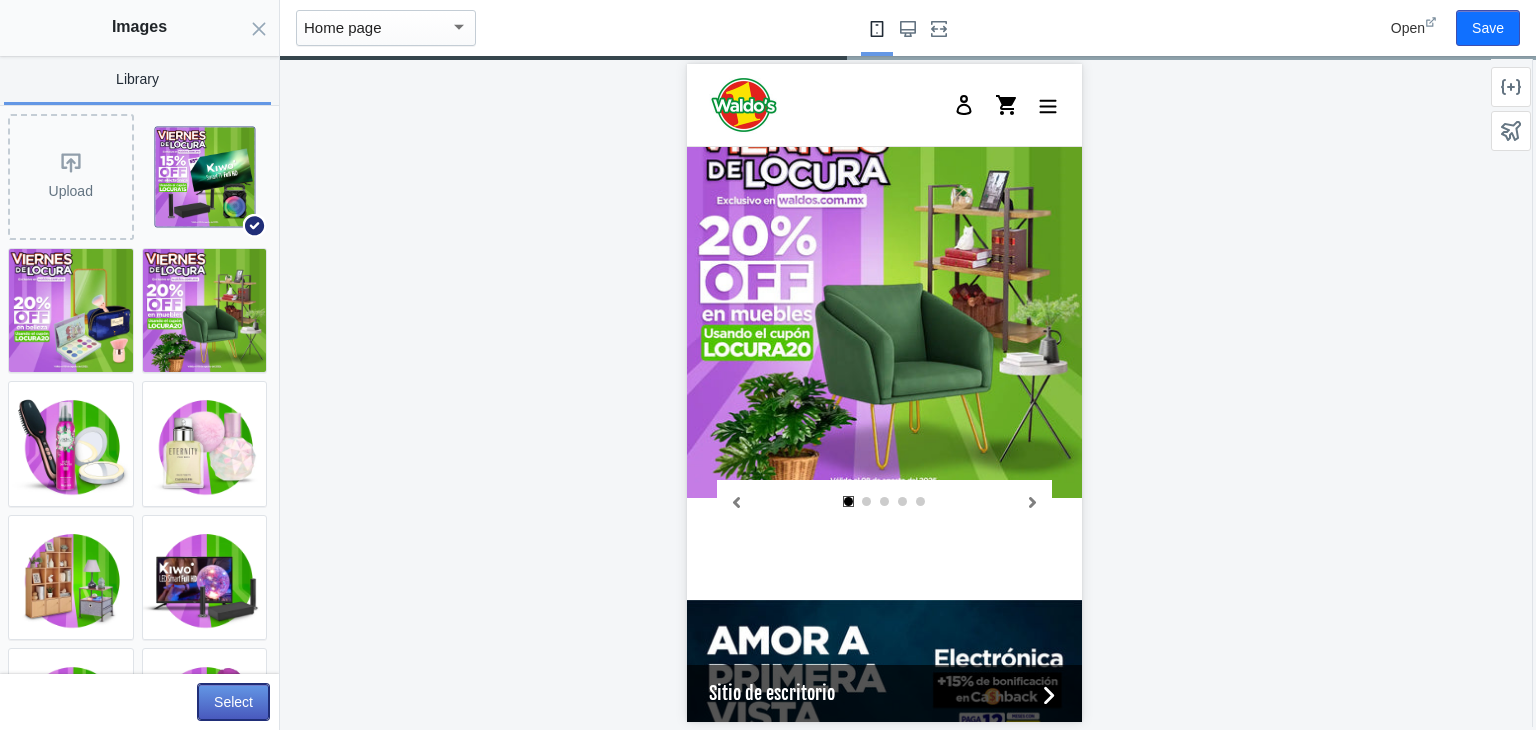 click on "Select" 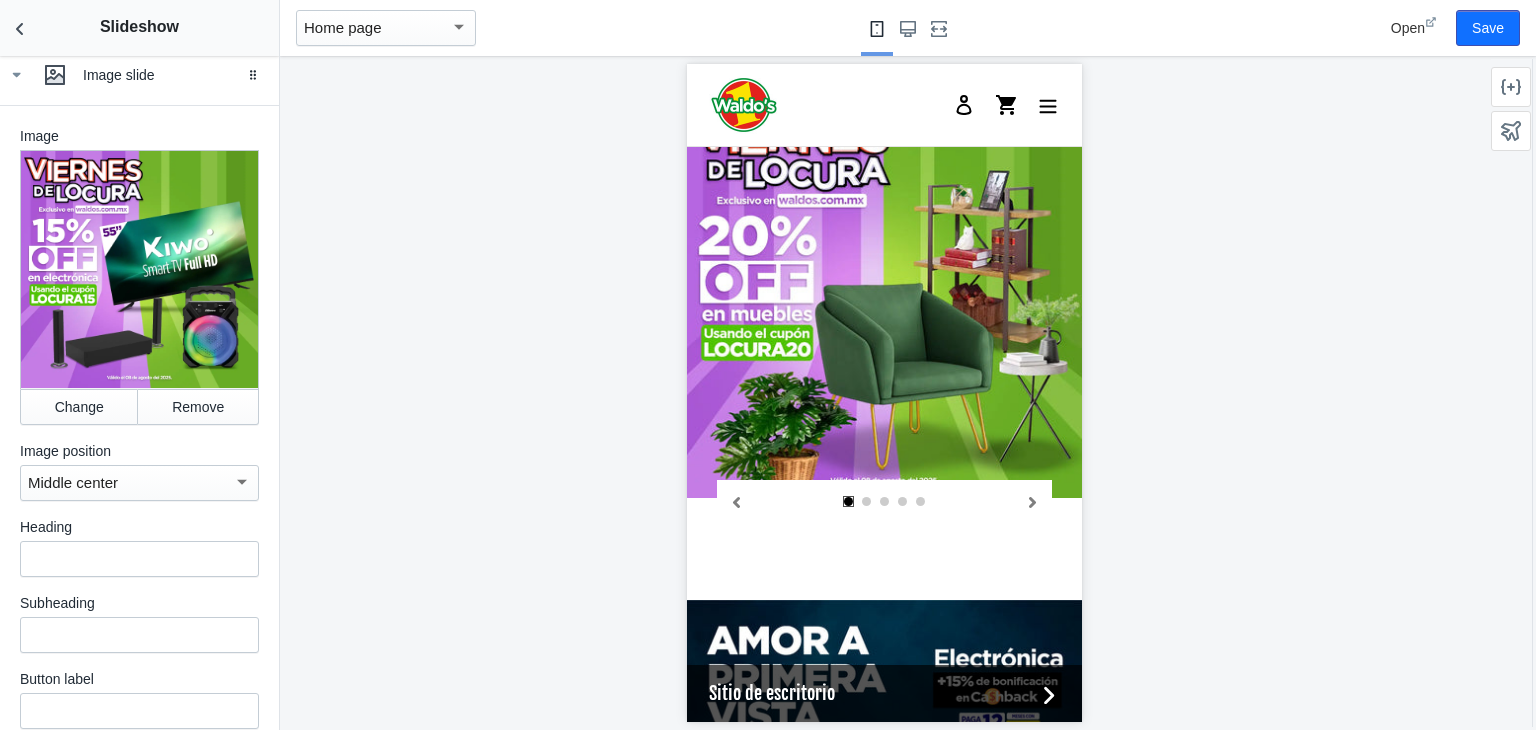 scroll, scrollTop: 2702, scrollLeft: 0, axis: vertical 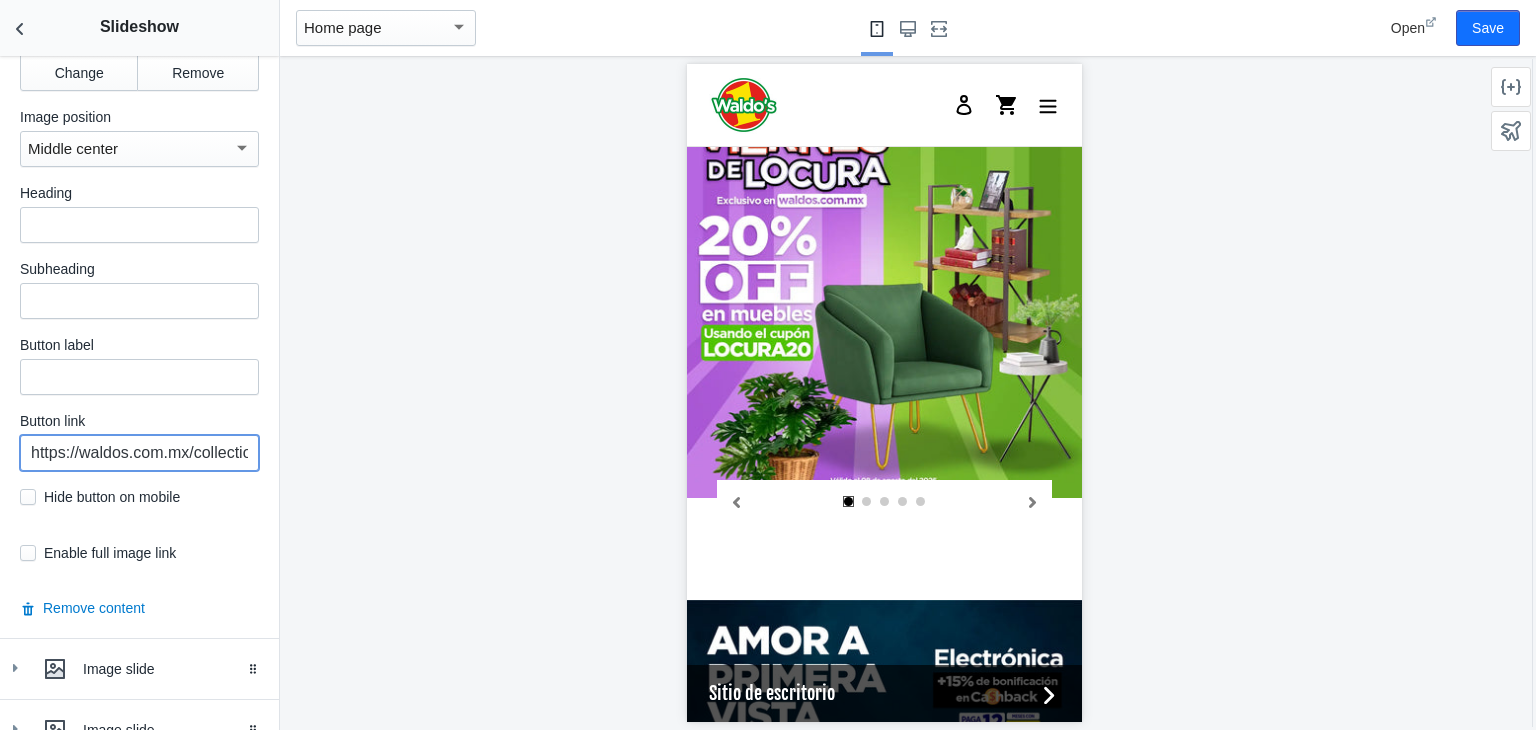 click on "https://waldos.com.mx/collections/mesas-decorativas-3x2" at bounding box center (139, 453) 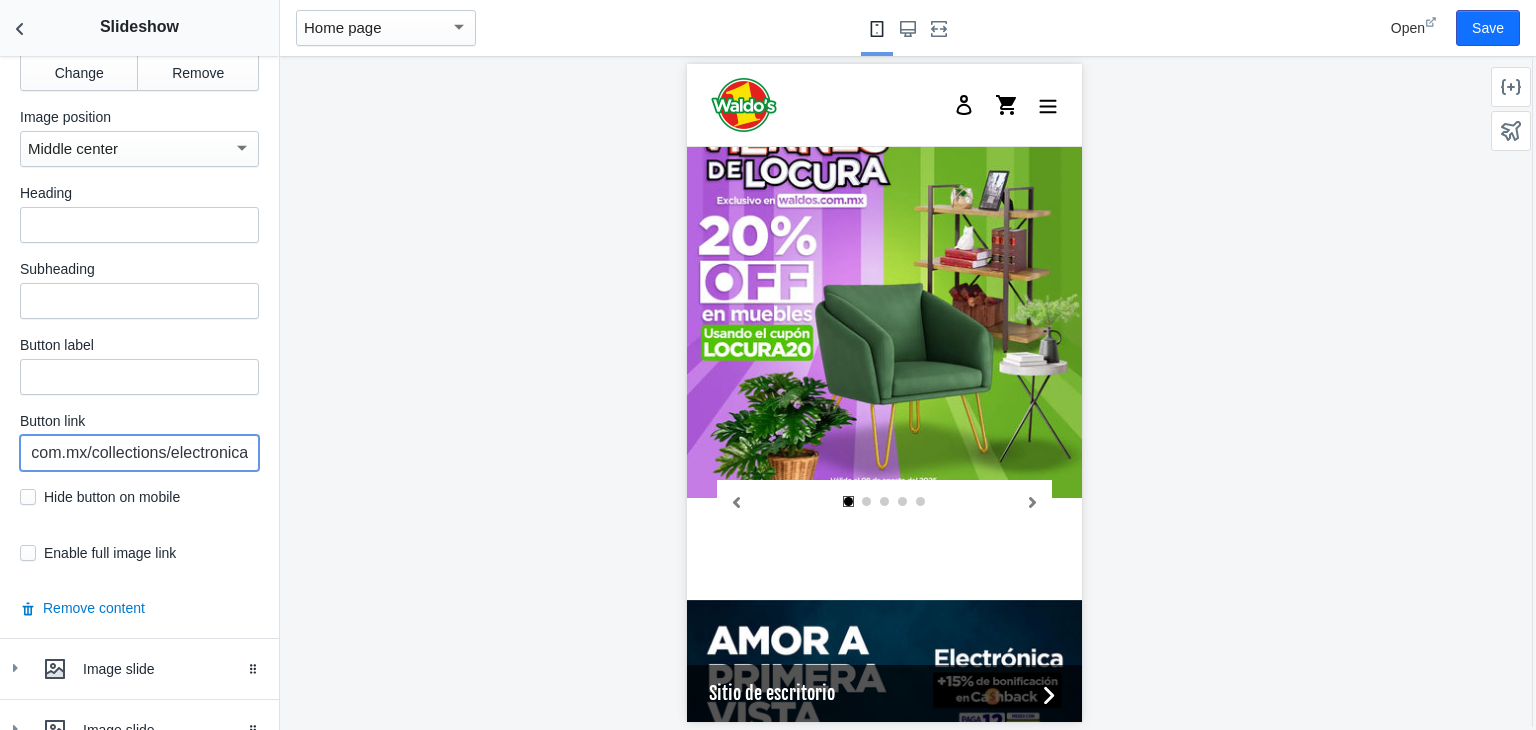 scroll, scrollTop: 0, scrollLeft: 120, axis: horizontal 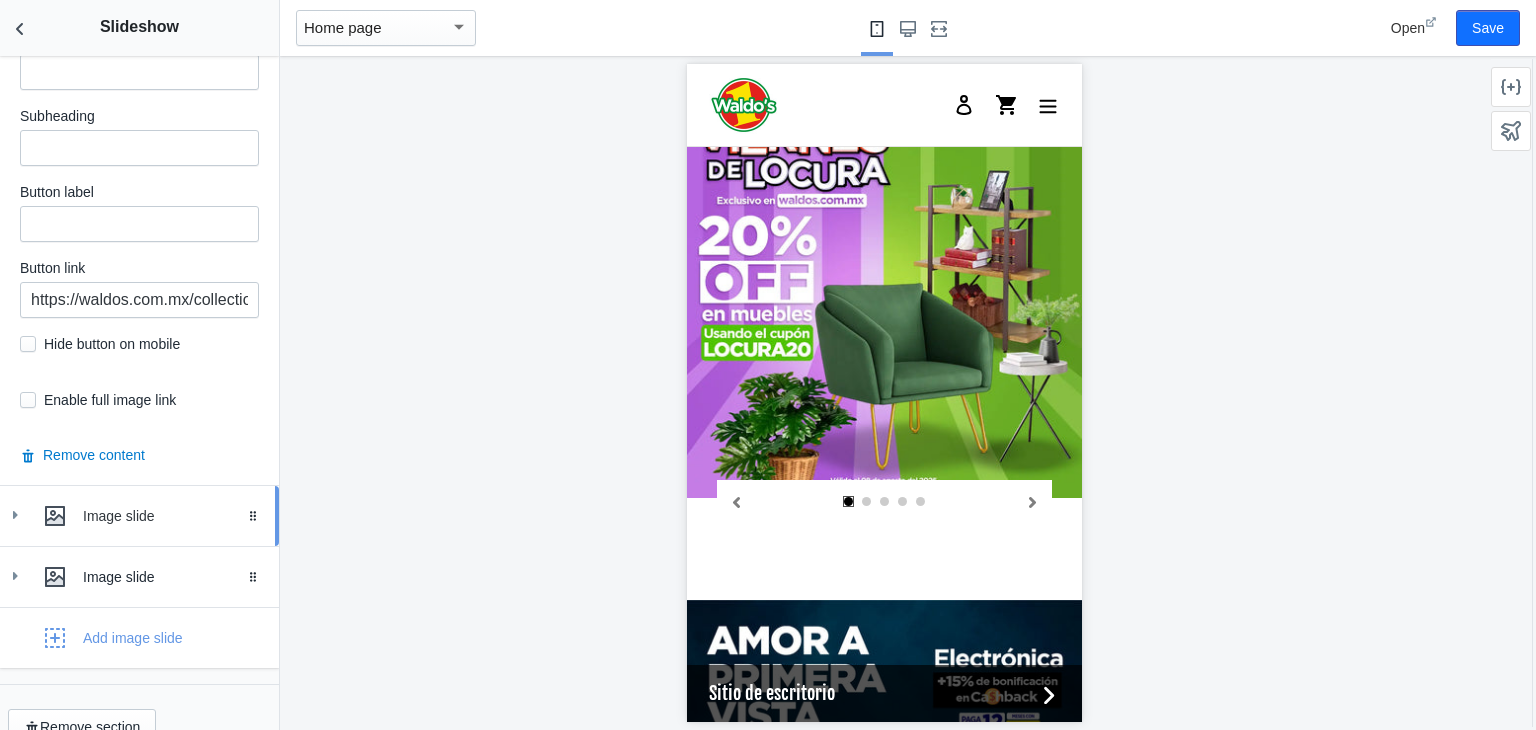 click 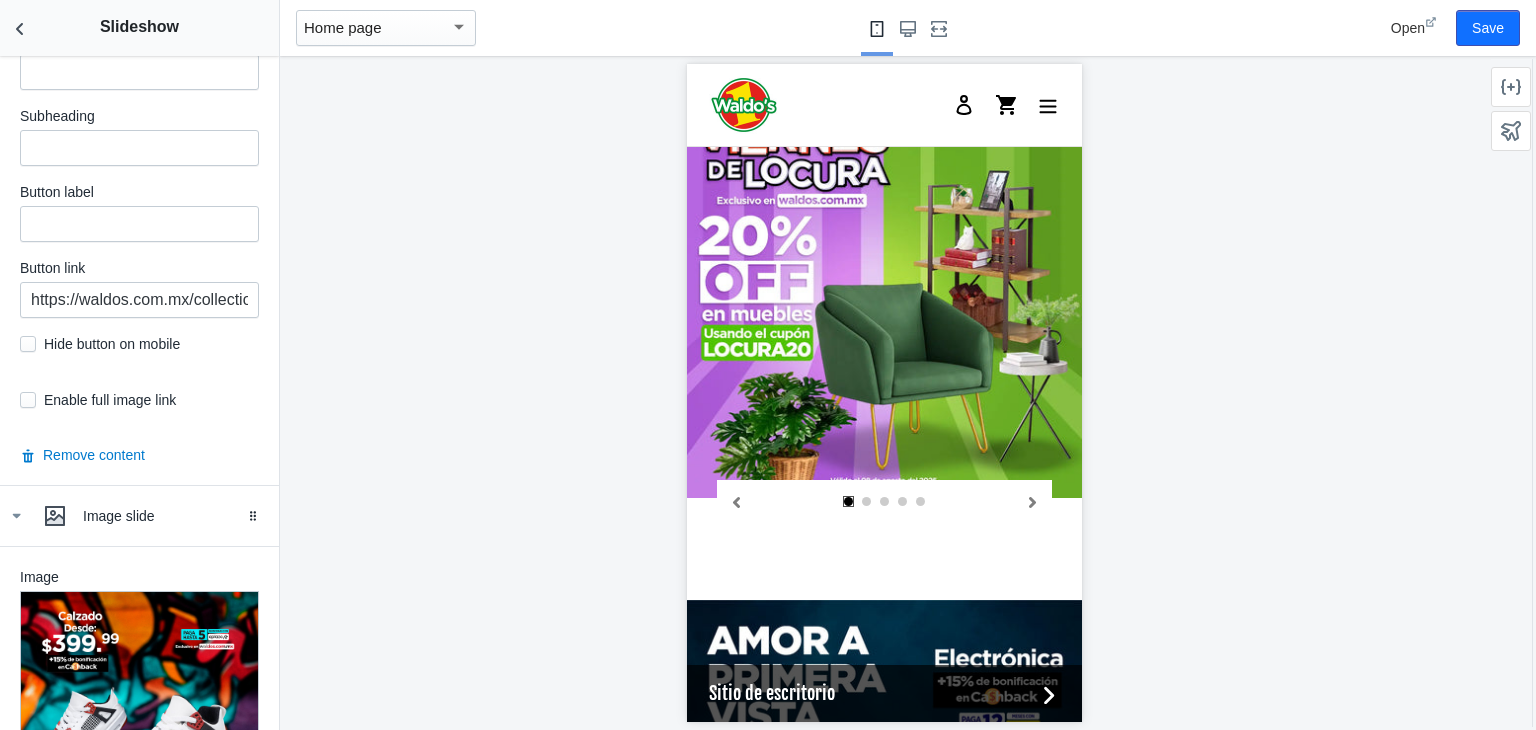 scroll, scrollTop: 3195, scrollLeft: 0, axis: vertical 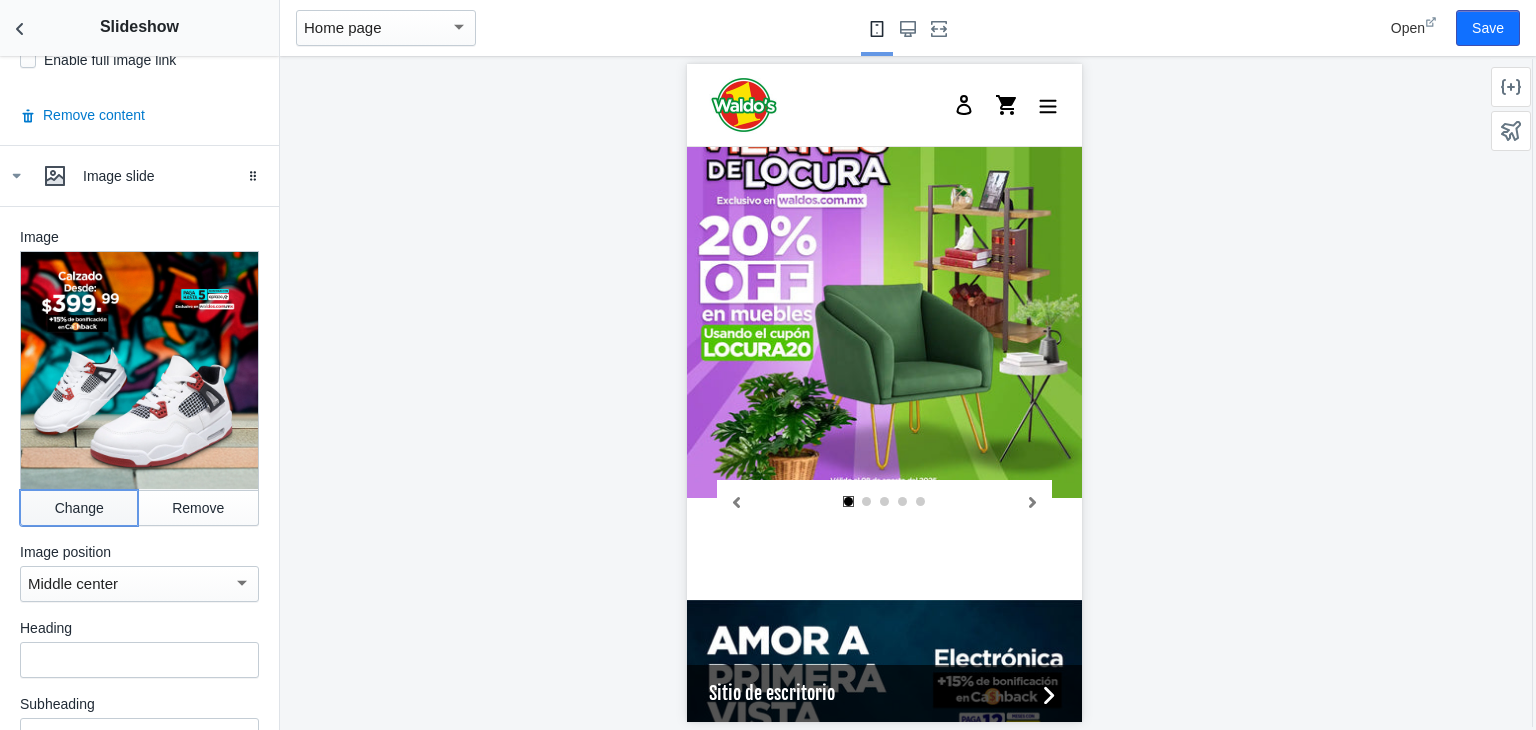 click on "Change" at bounding box center [79, 508] 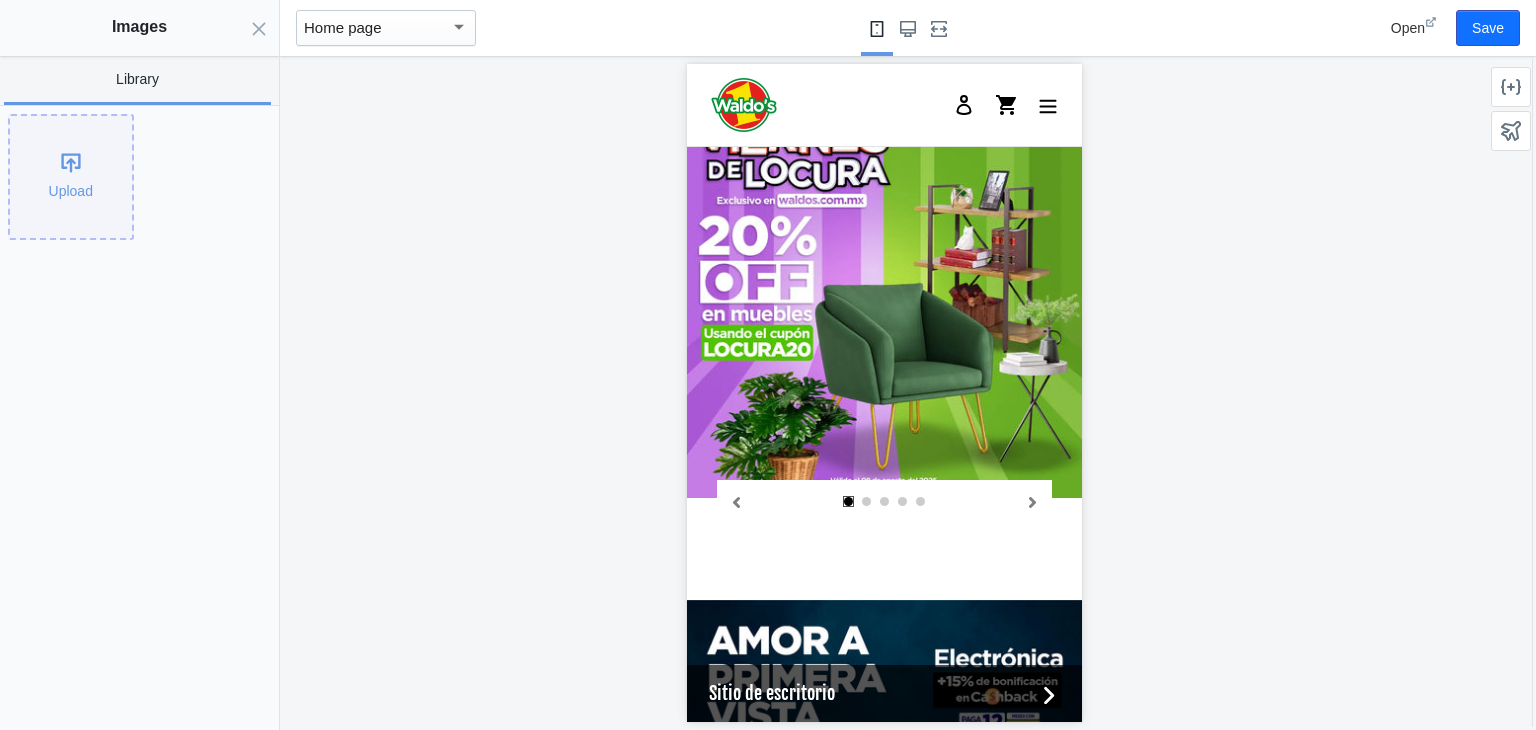 click on "Upload" 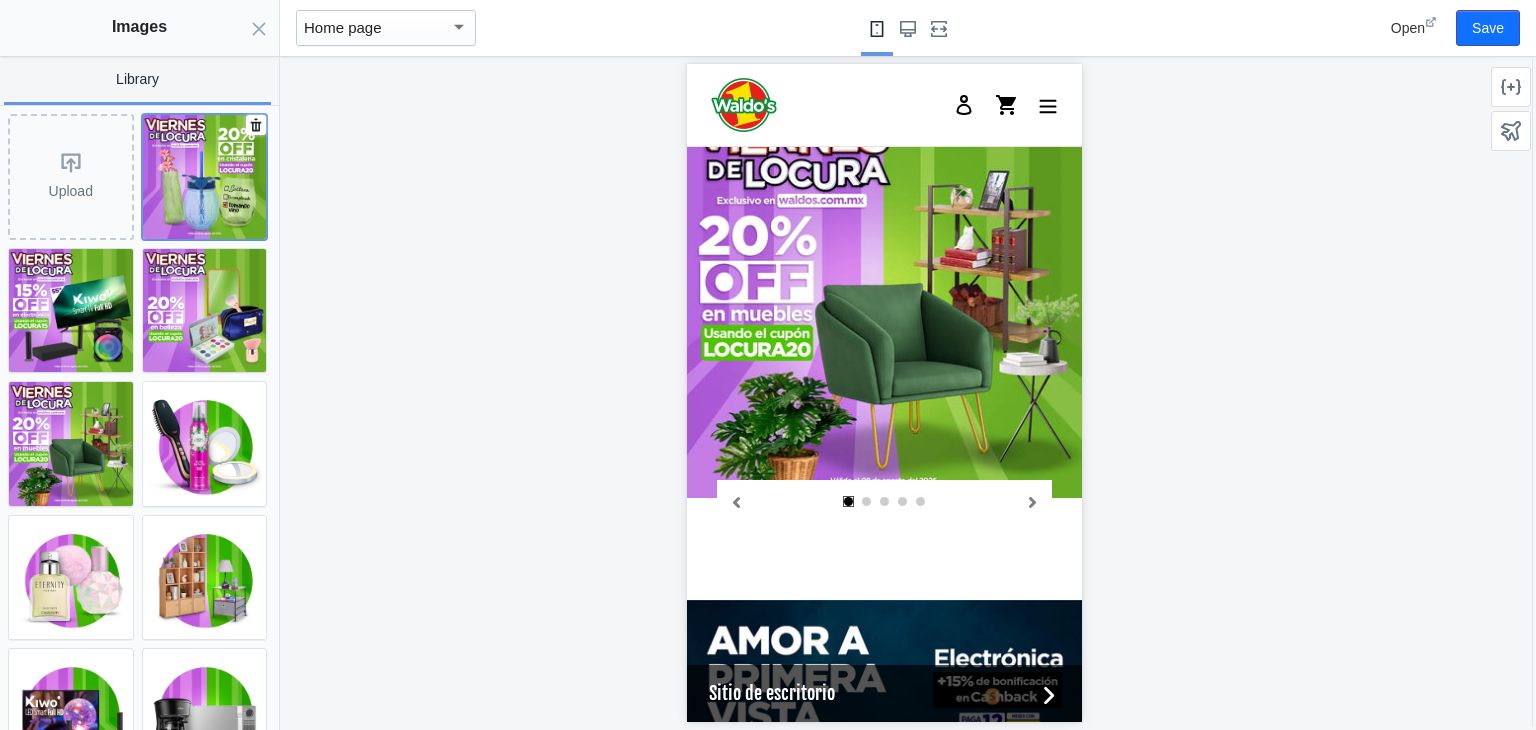 click 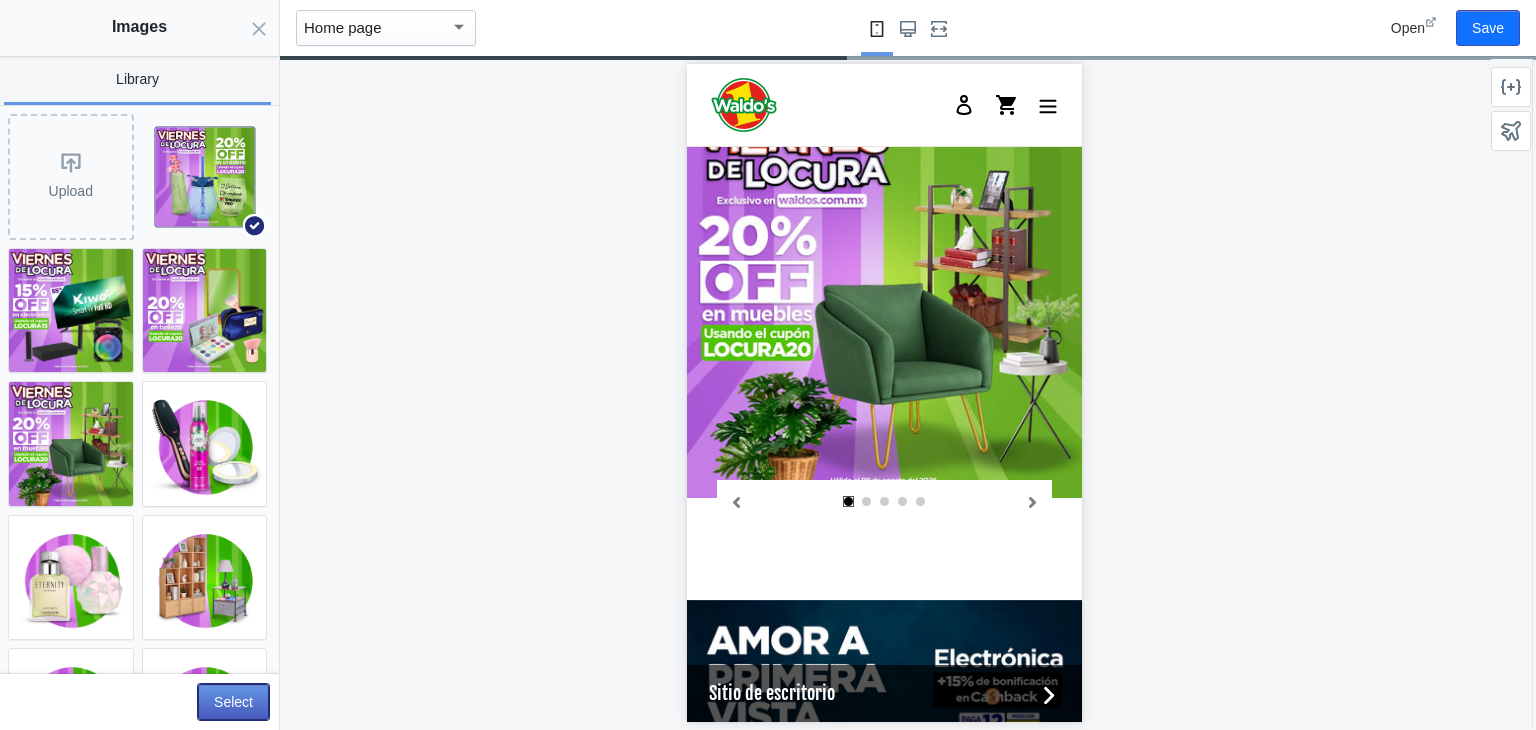 click on "Select" 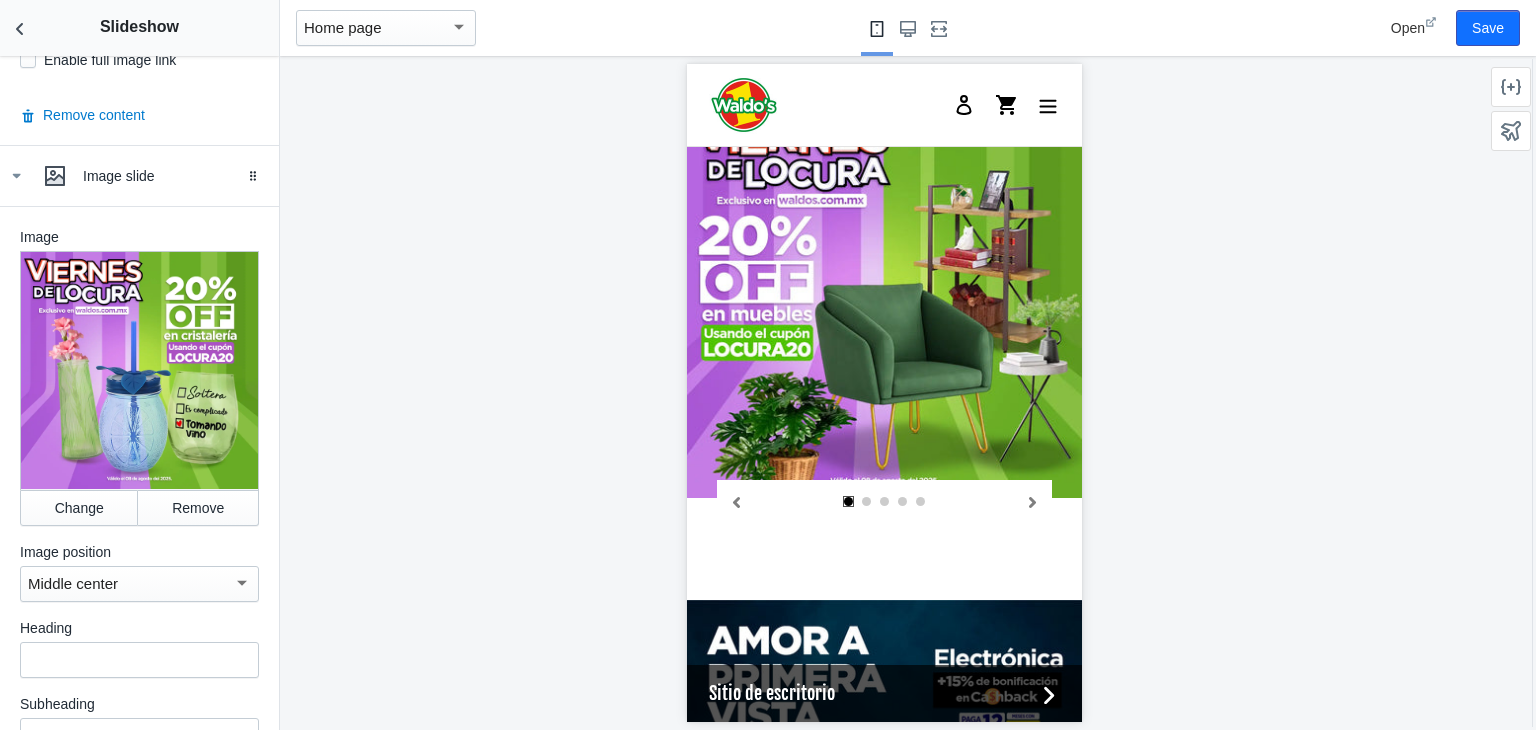 scroll, scrollTop: 3637, scrollLeft: 0, axis: vertical 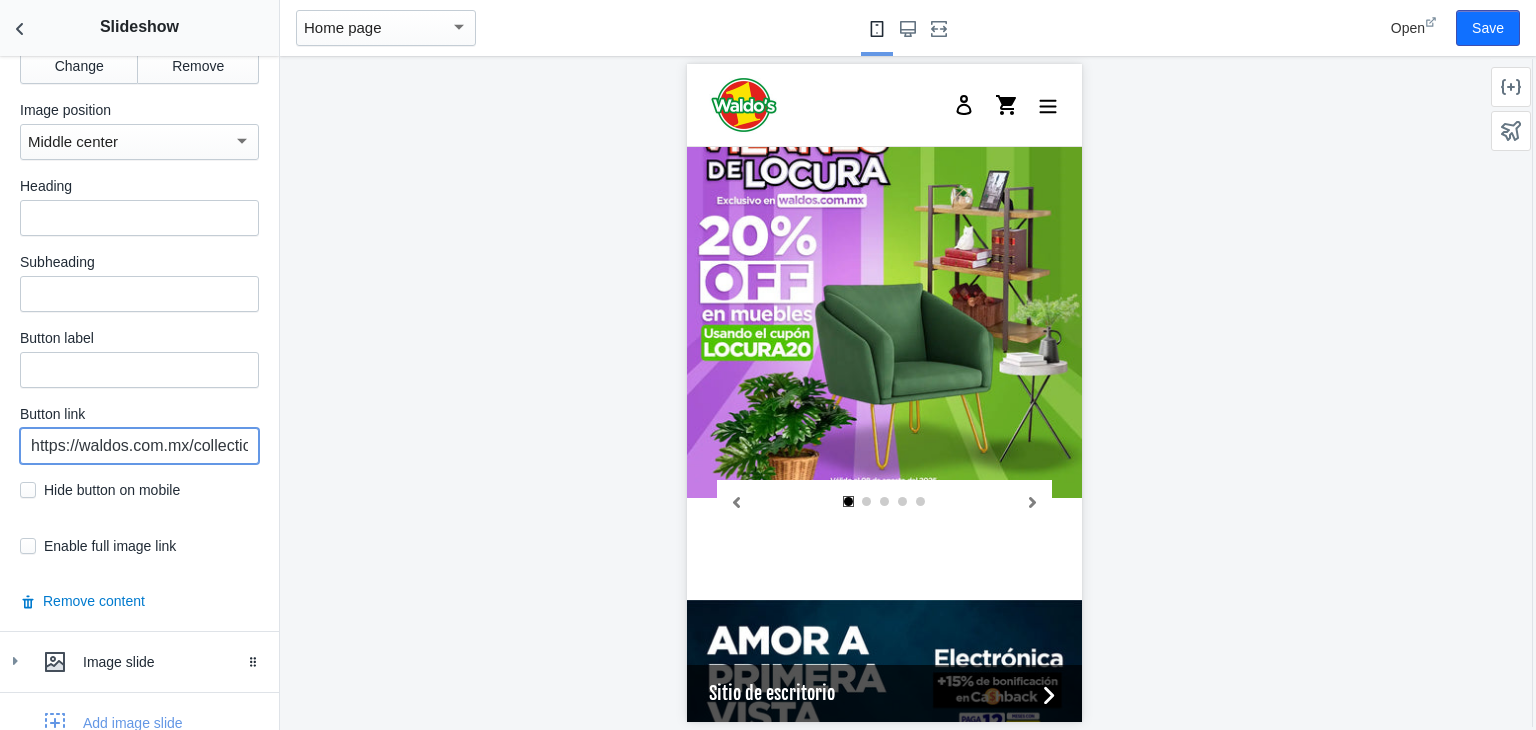 click on "https://waldos.com.mx/collections/calzado" at bounding box center [139, 446] 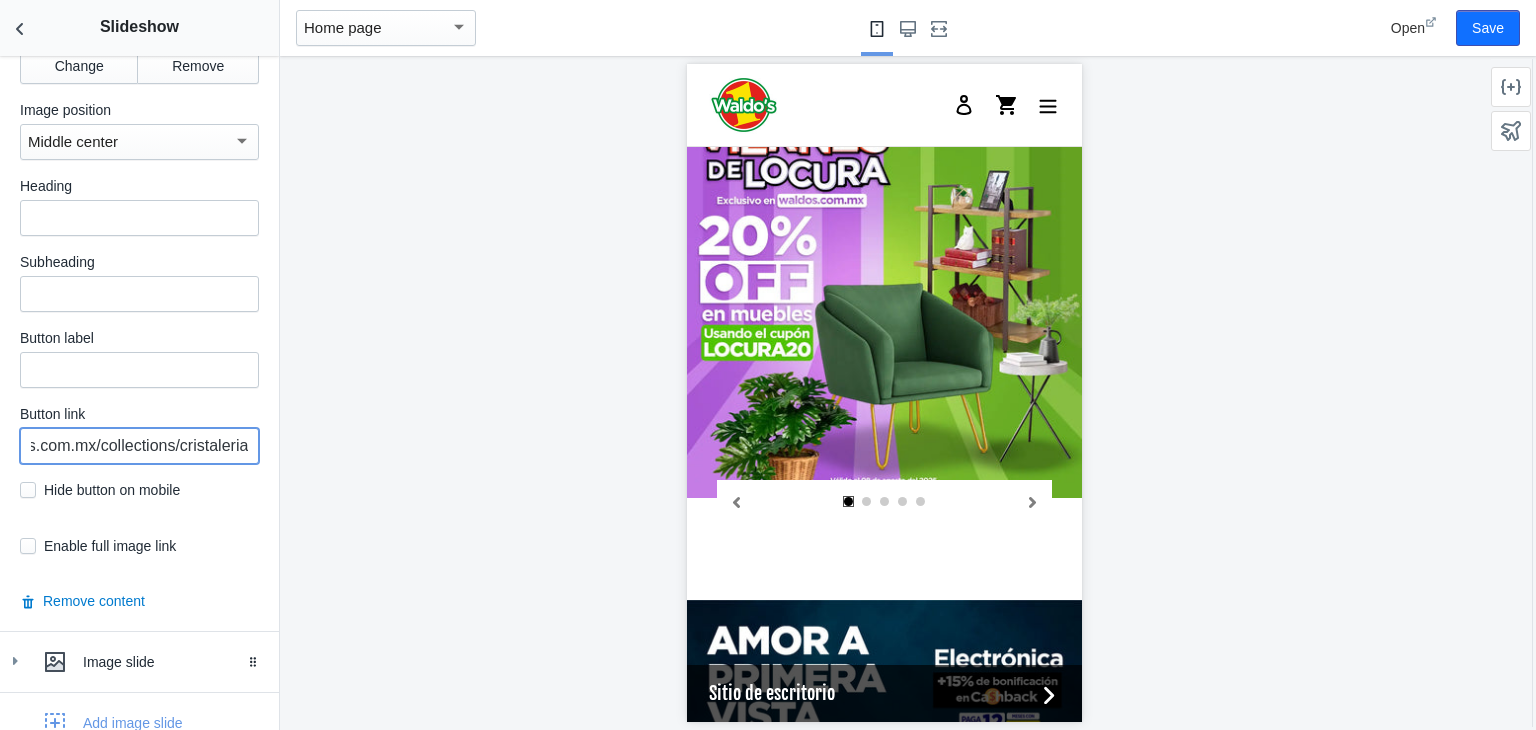 scroll, scrollTop: 0, scrollLeft: 111, axis: horizontal 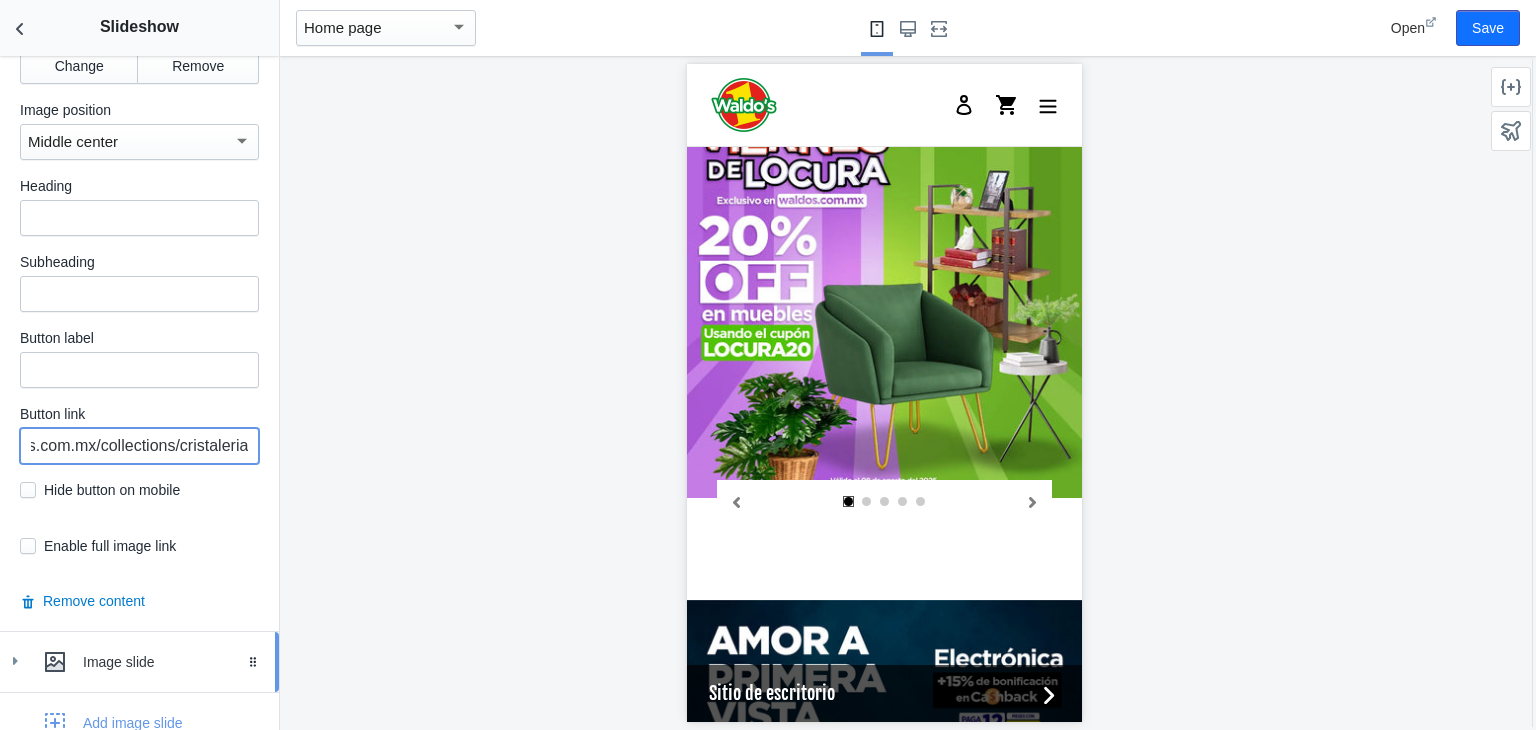 type on "https://waldos.com.mx/collections/cristaleria" 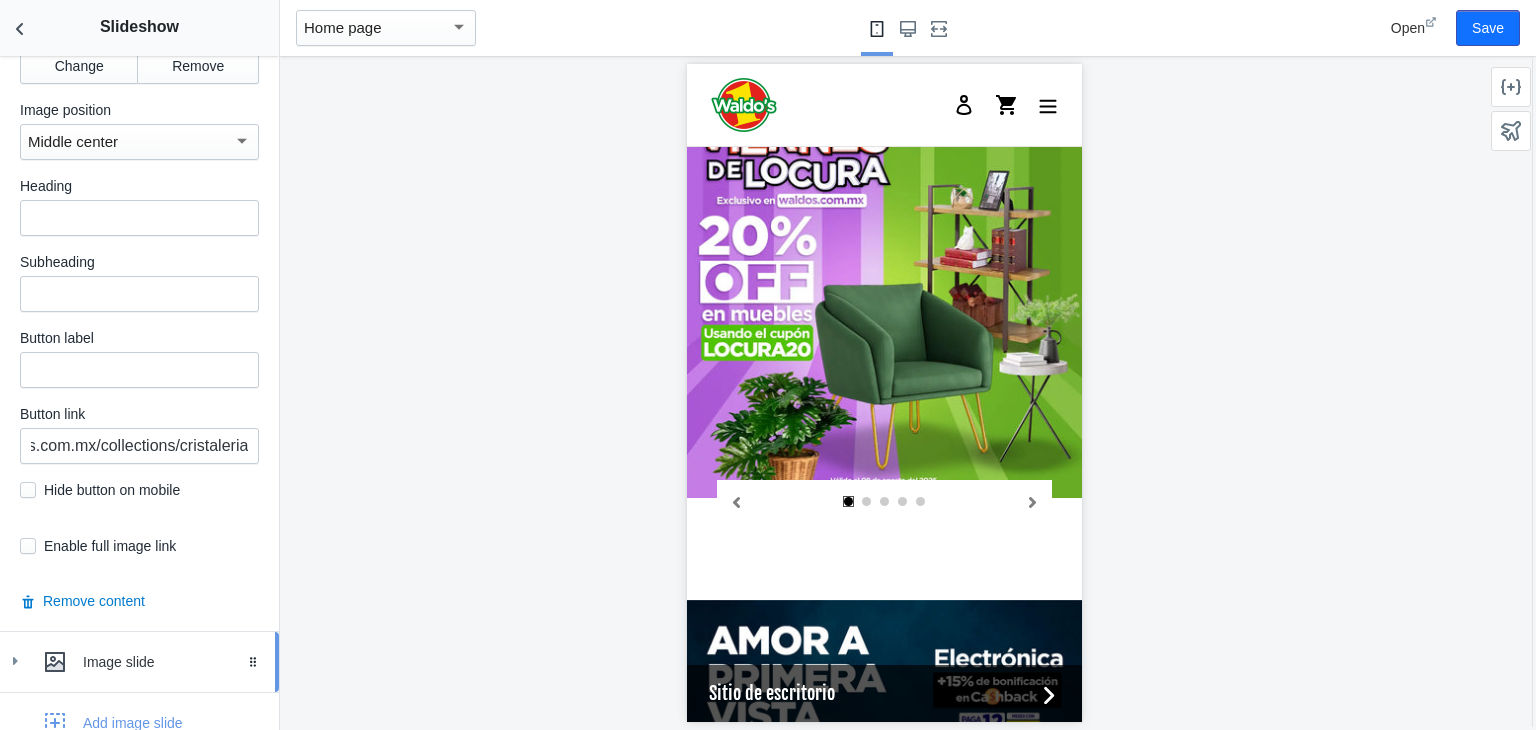 click on "Image slide Drag to reorder" at bounding box center (139, 662) 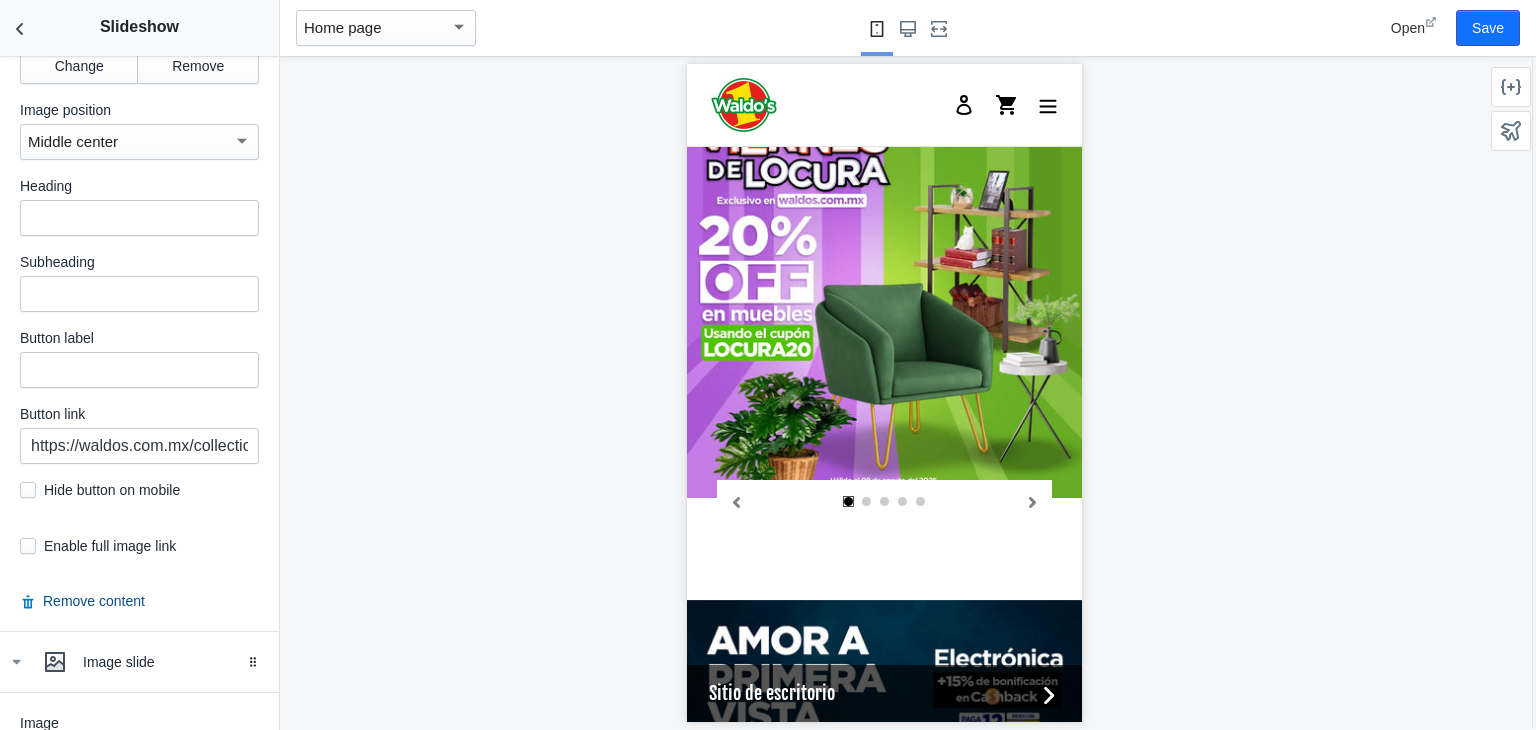 scroll, scrollTop: 4017, scrollLeft: 0, axis: vertical 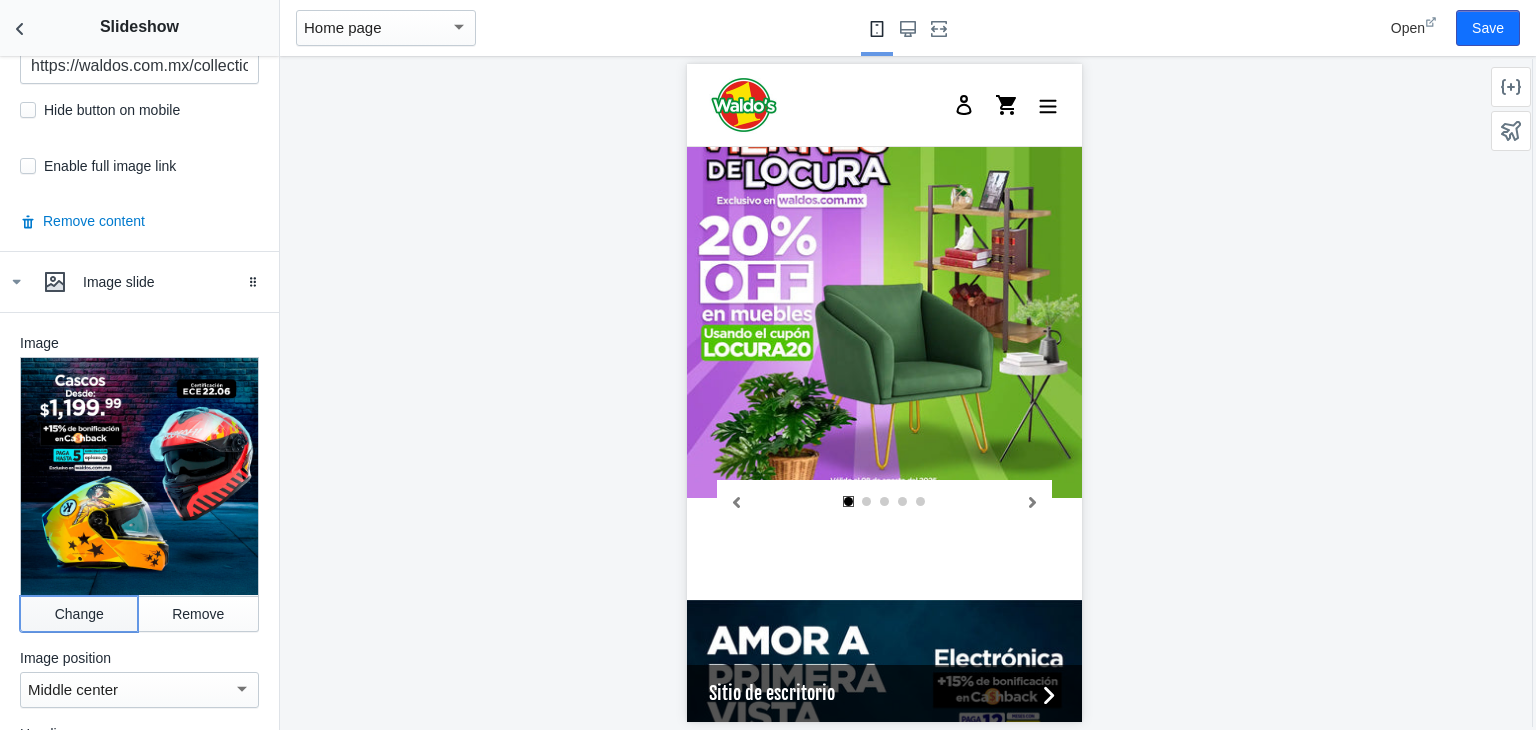 click on "Change" at bounding box center (79, 614) 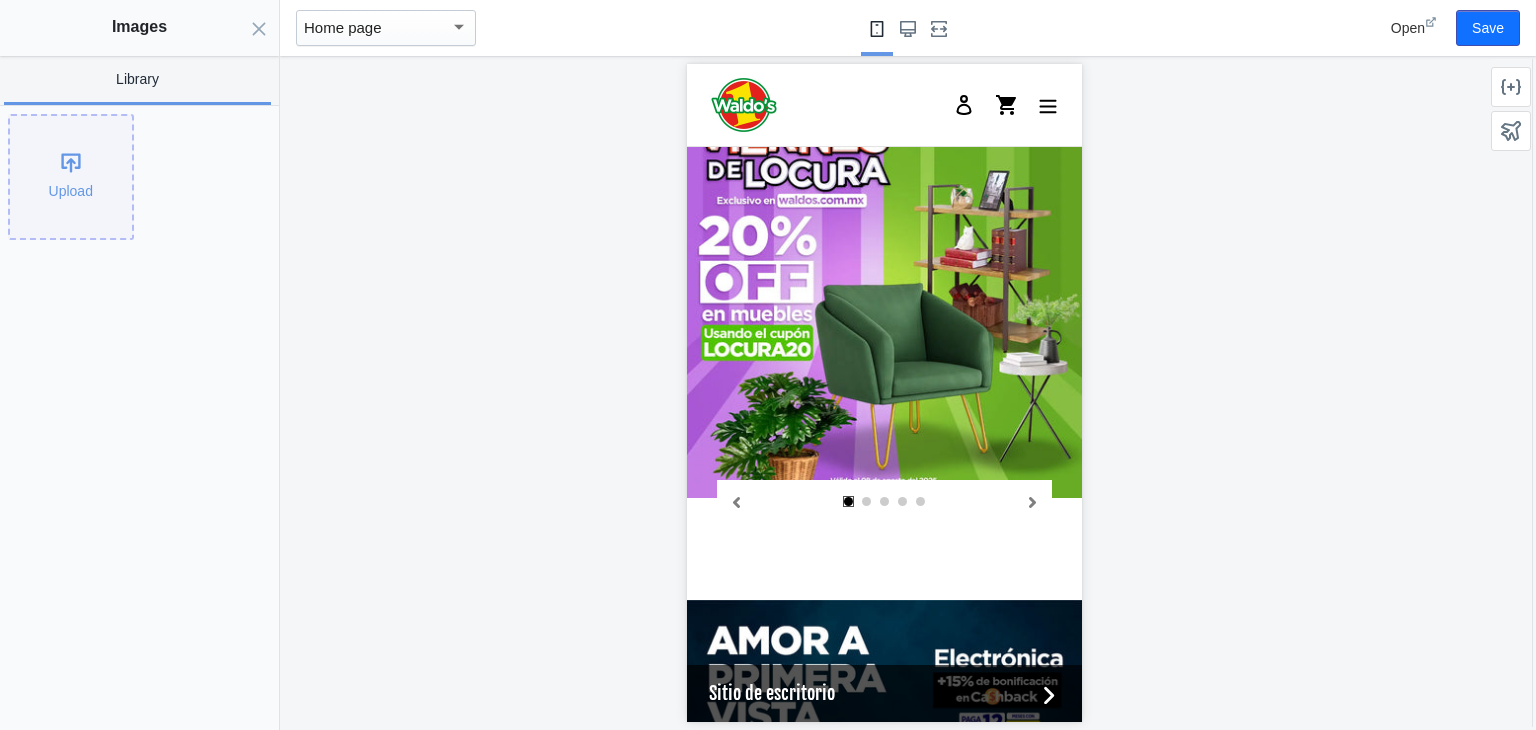 click on "Upload" 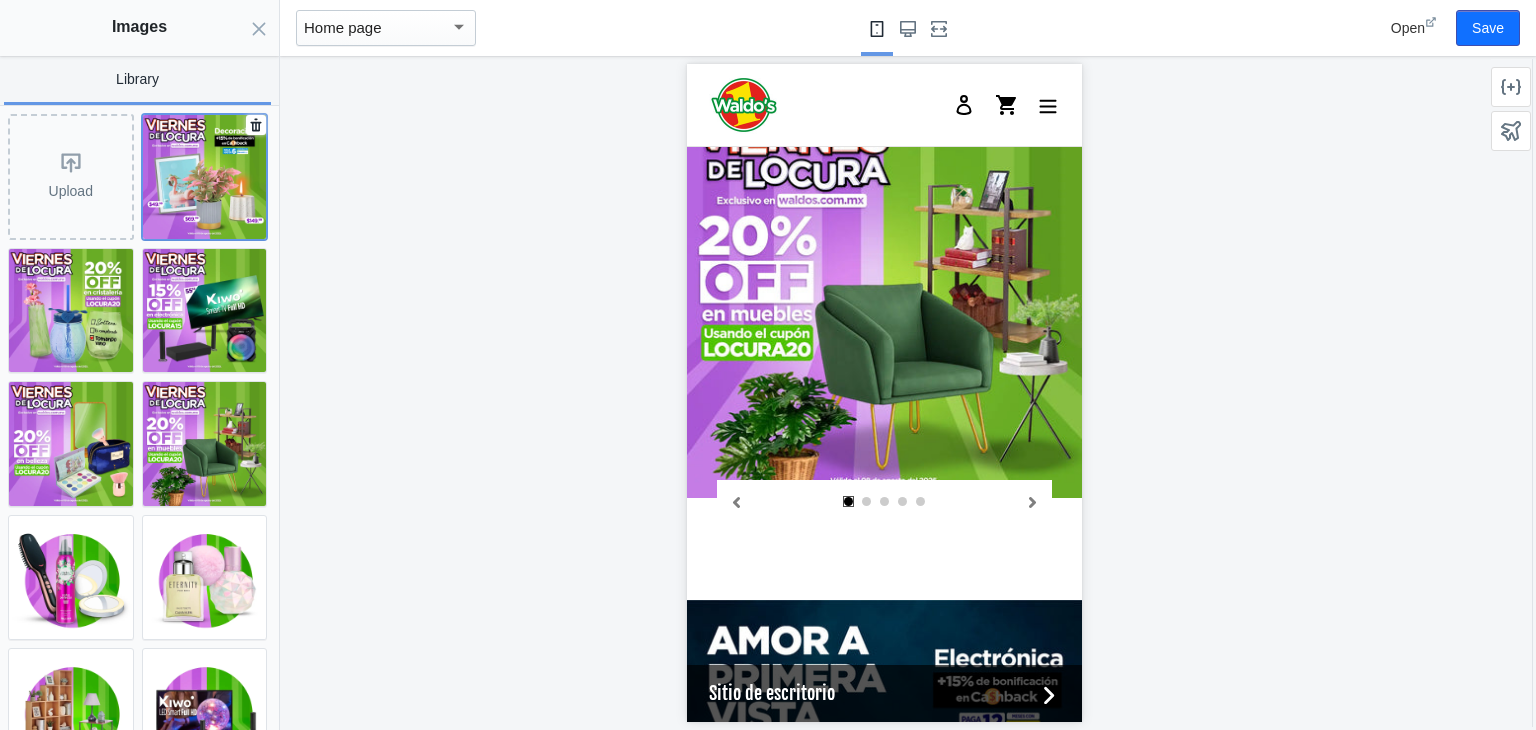 click 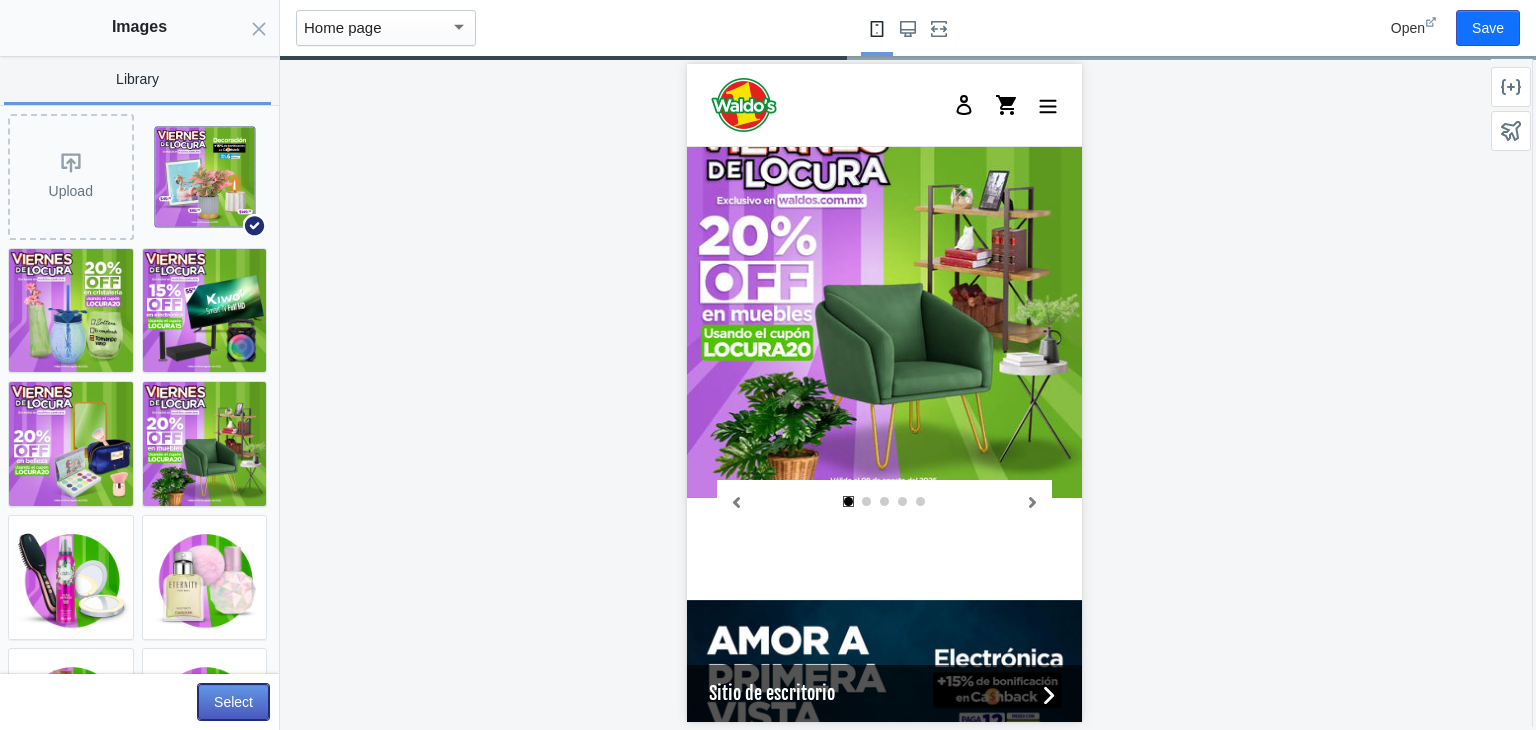 click on "Select" 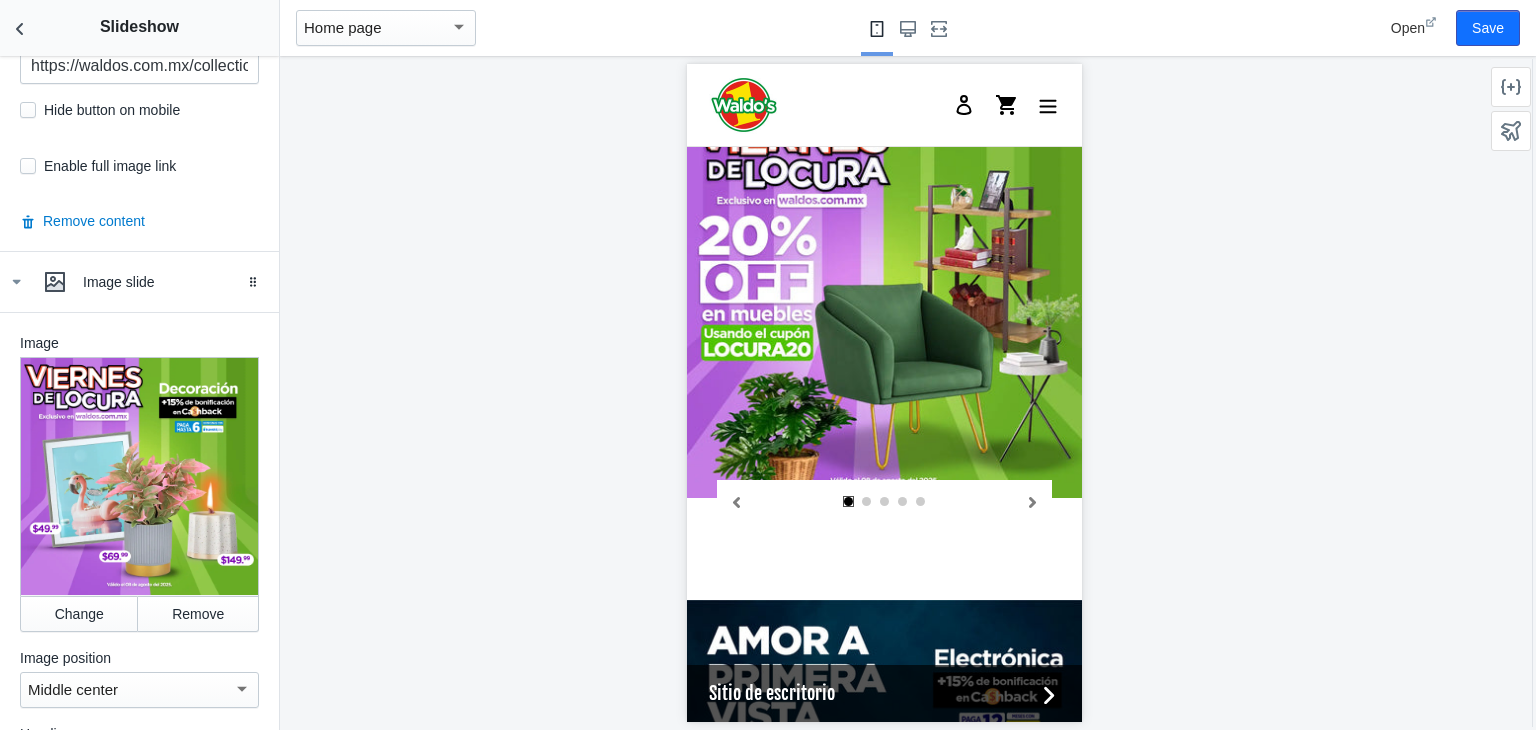 scroll, scrollTop: 4437, scrollLeft: 0, axis: vertical 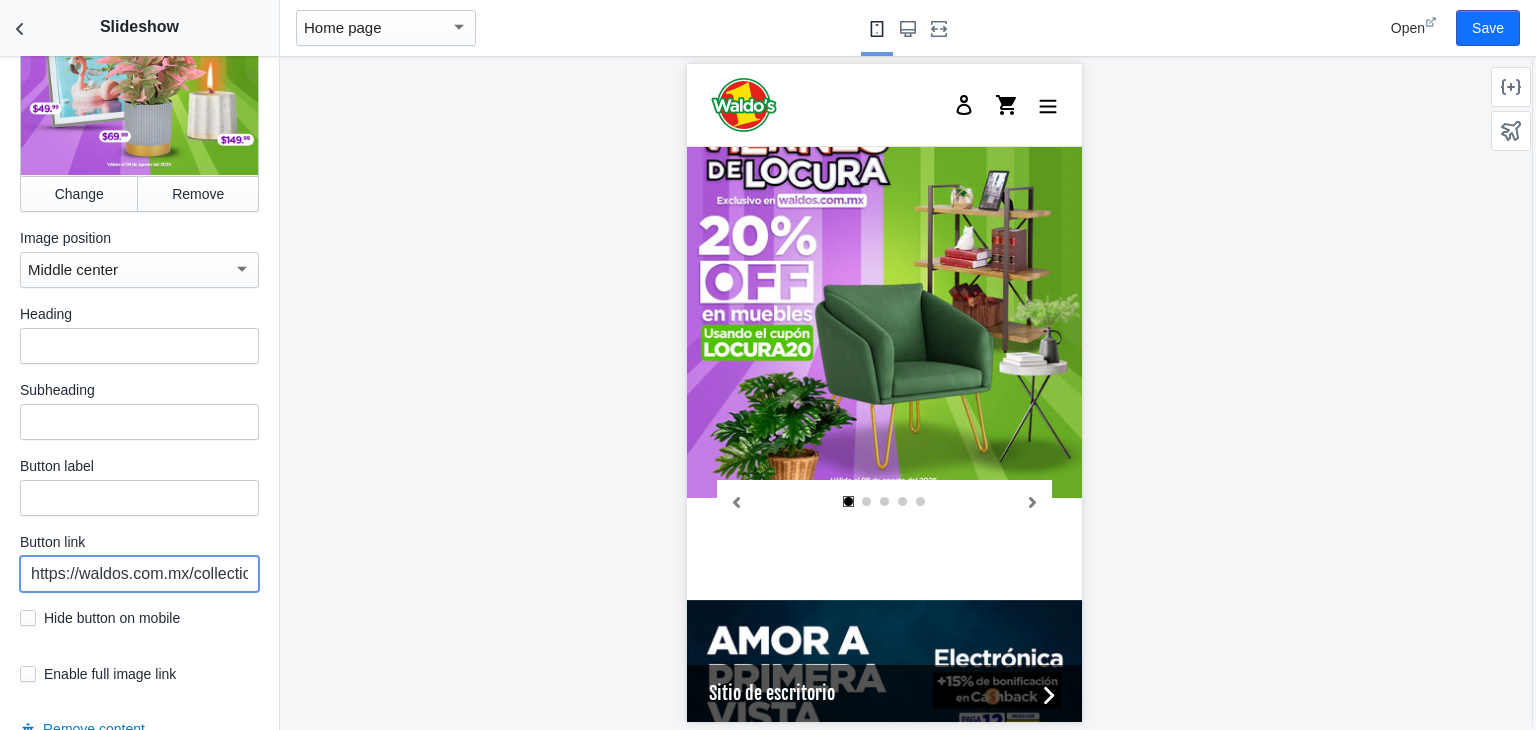 click on "https://waldos.com.mx/collections/cascos-wamp" at bounding box center (139, 574) 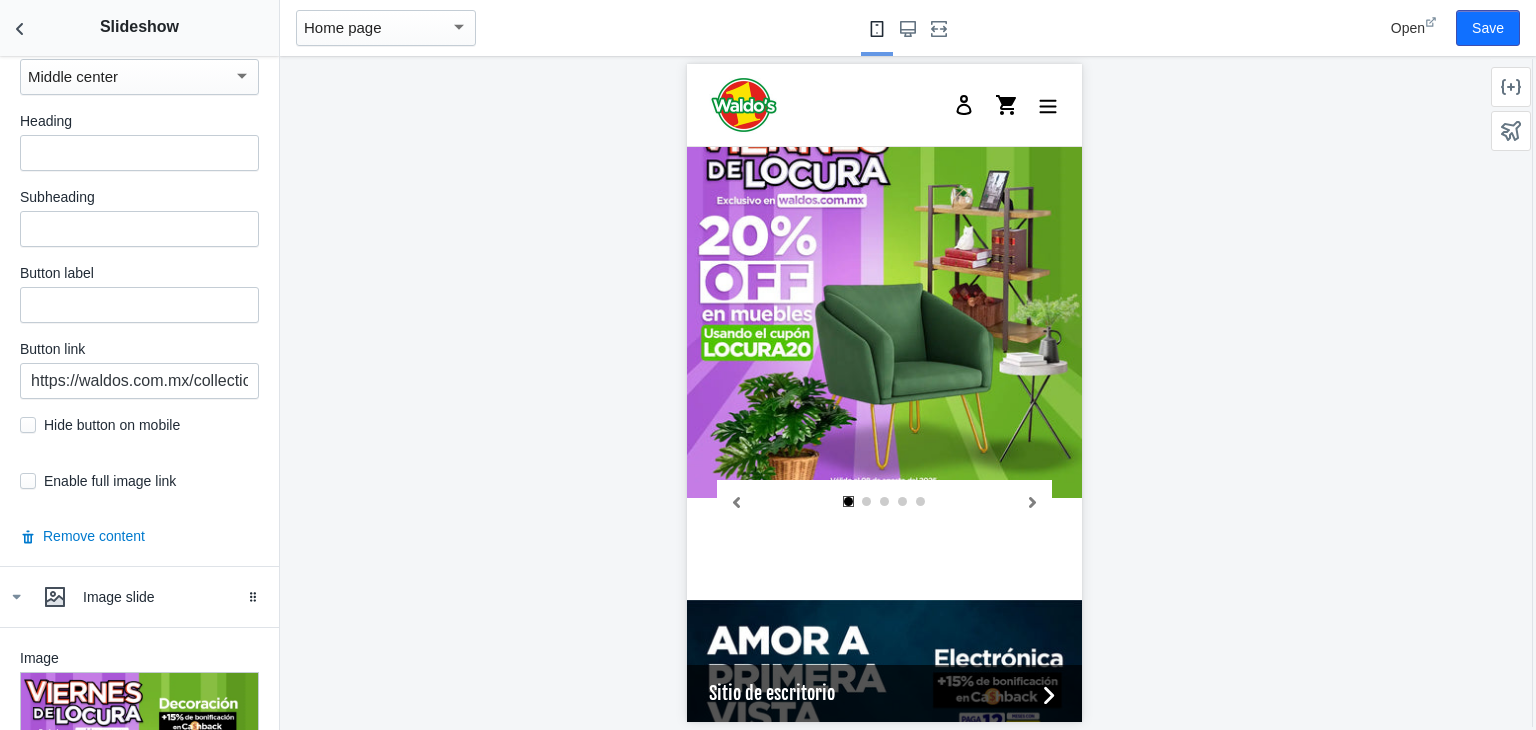 scroll, scrollTop: 3653, scrollLeft: 0, axis: vertical 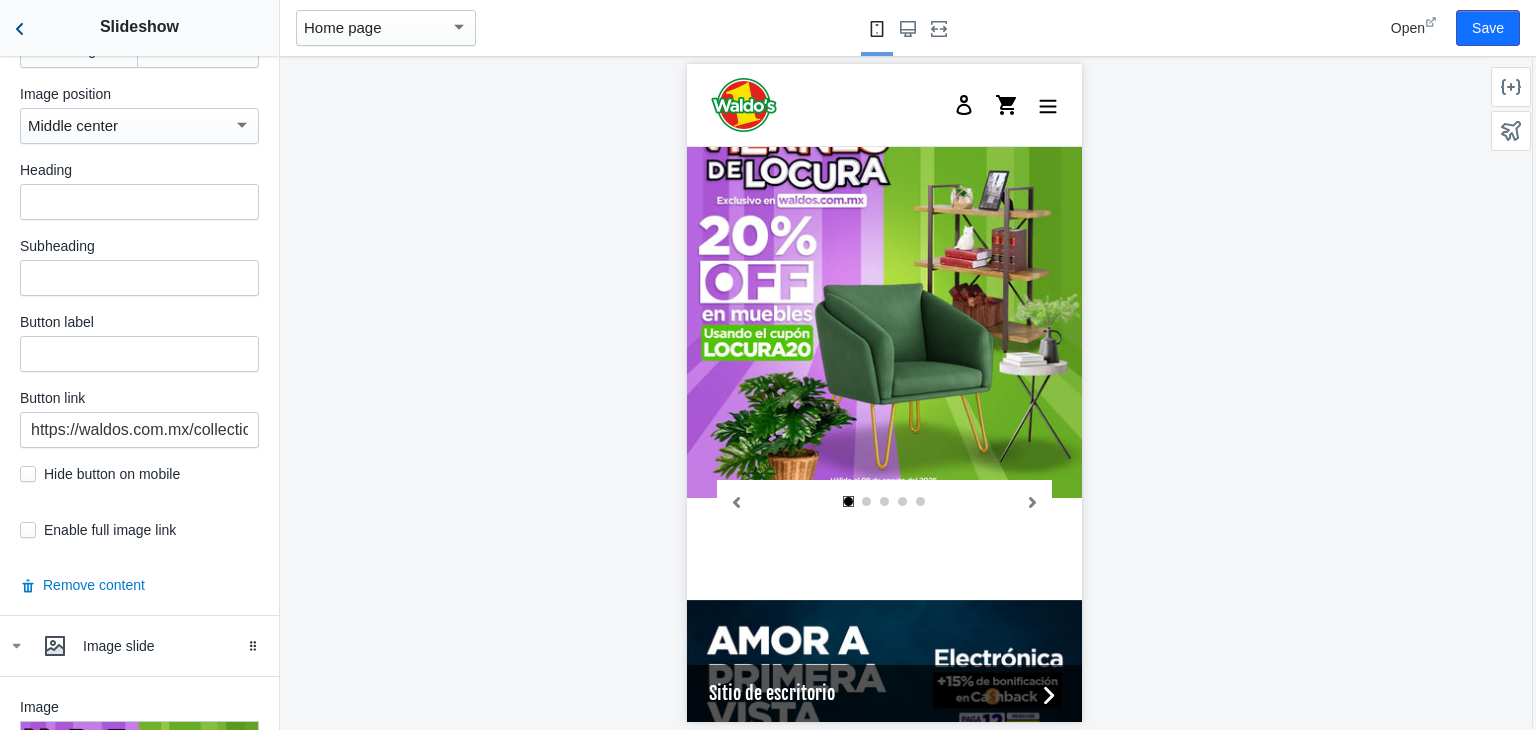 type on "https://waldos.com.mx/collections/decoracion" 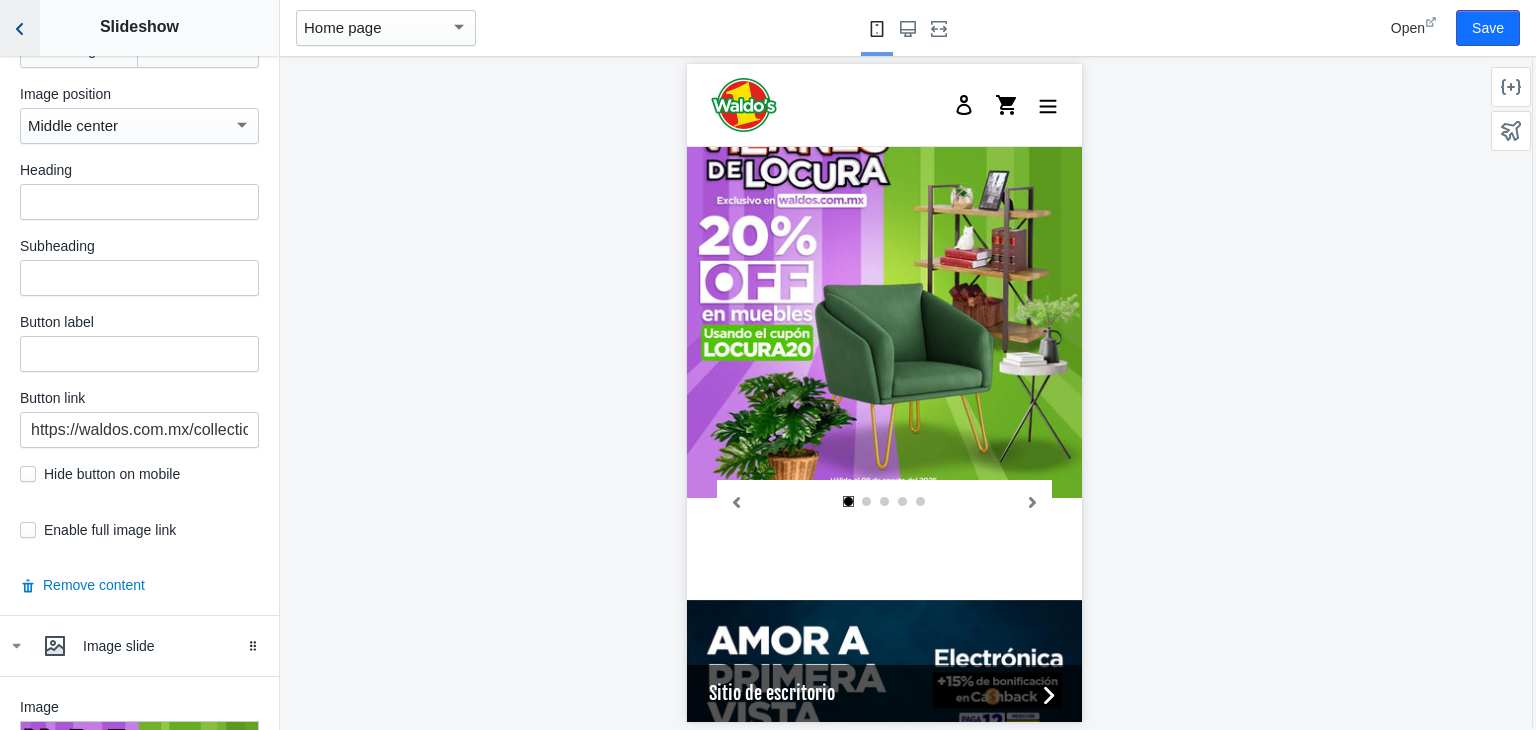 click 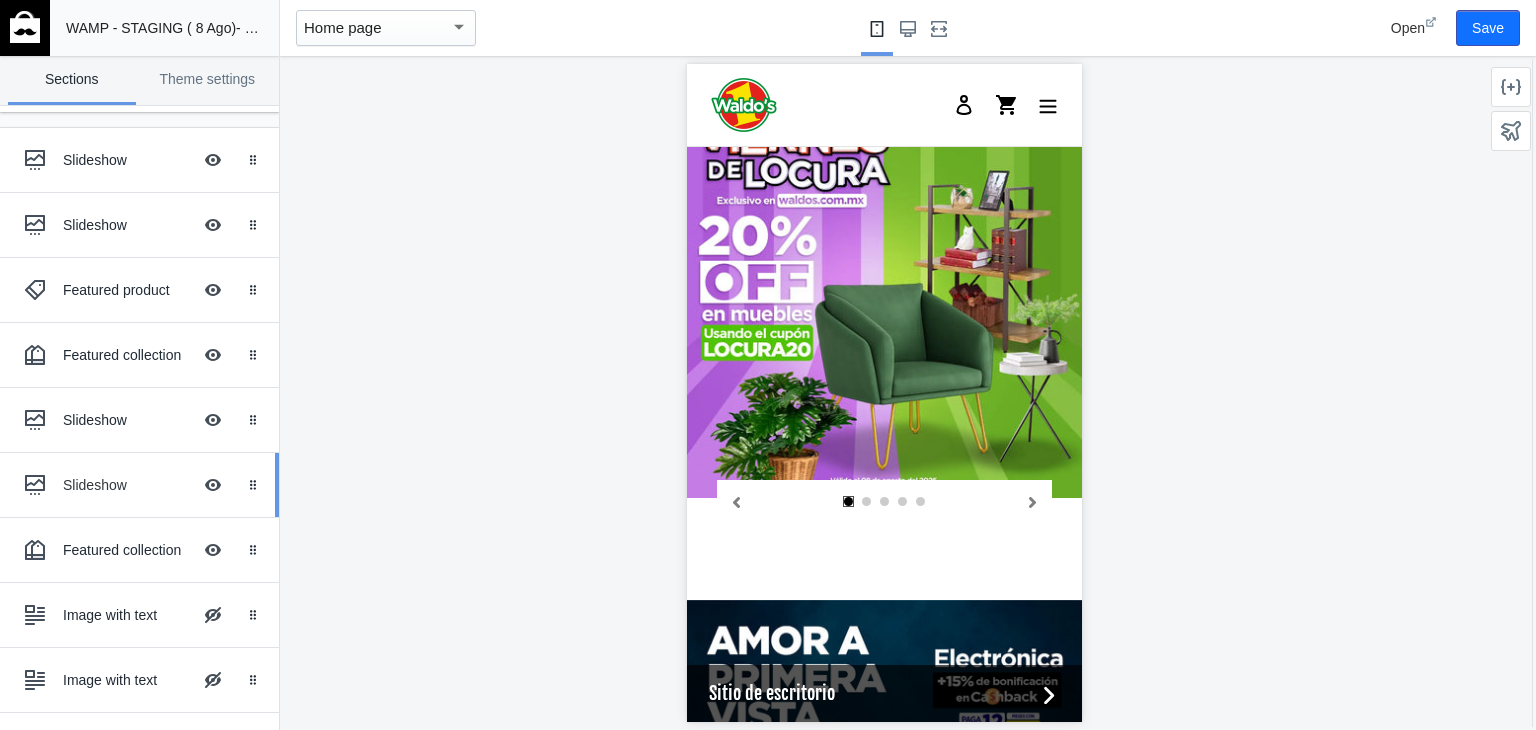 scroll, scrollTop: 128, scrollLeft: 0, axis: vertical 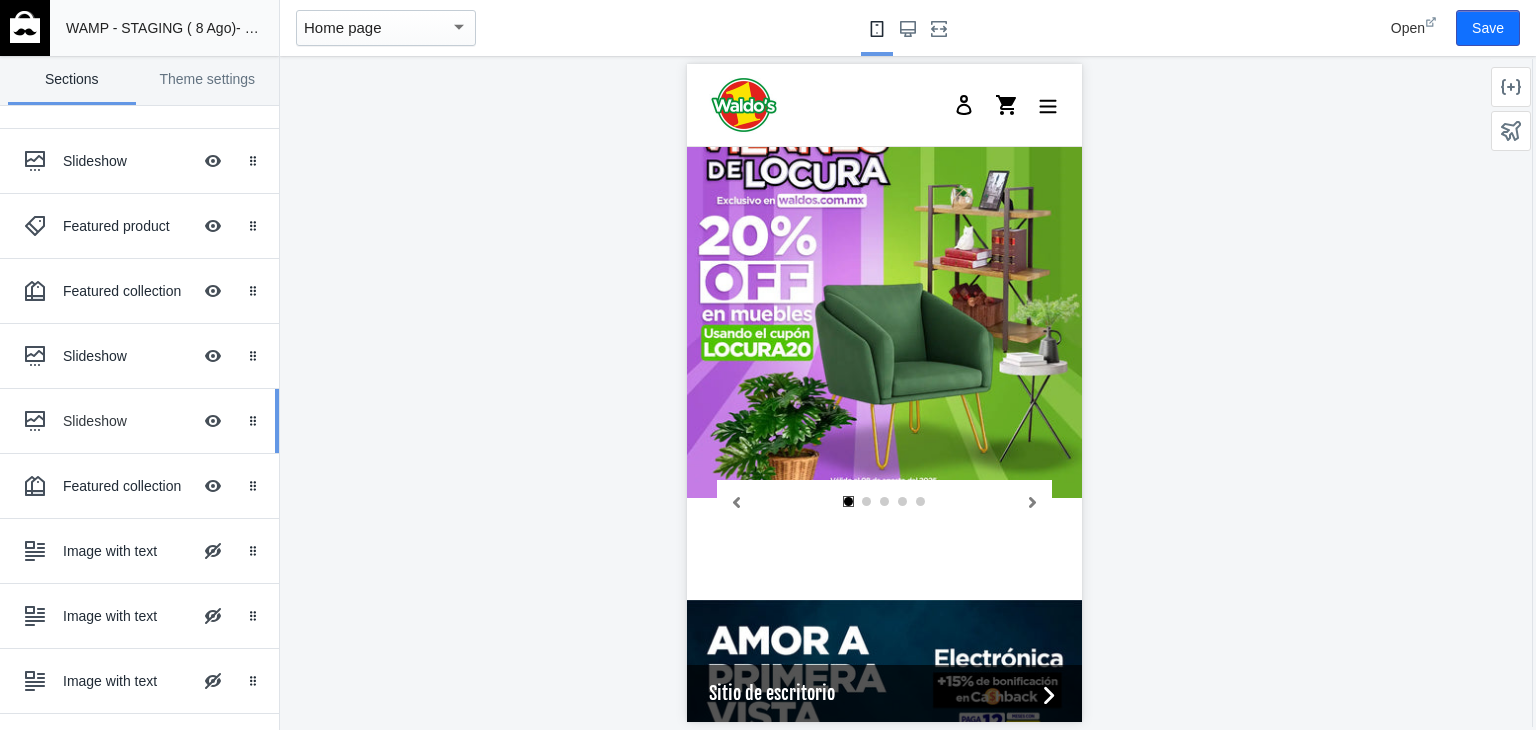 click on "Slideshow" at bounding box center (127, 421) 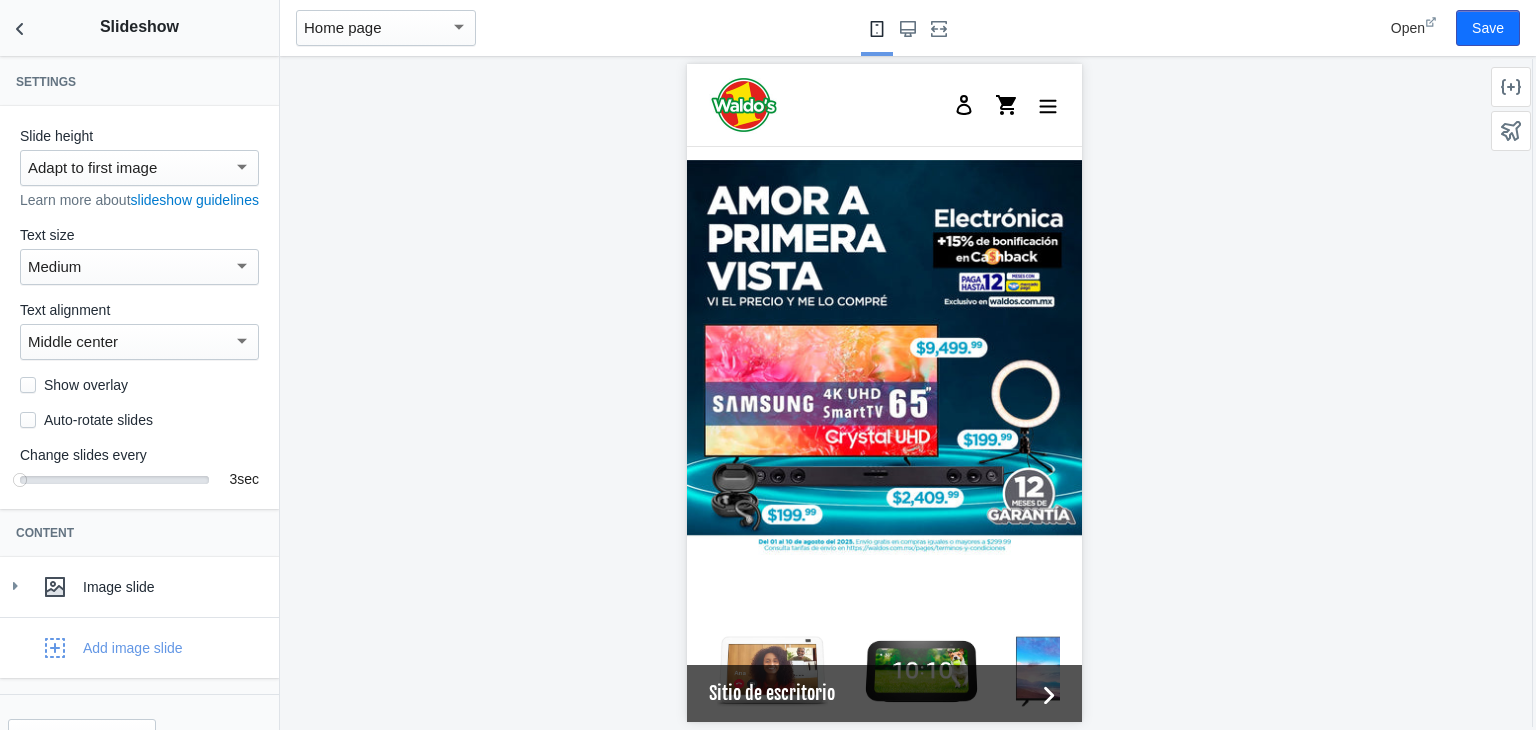 scroll, scrollTop: 2780, scrollLeft: 0, axis: vertical 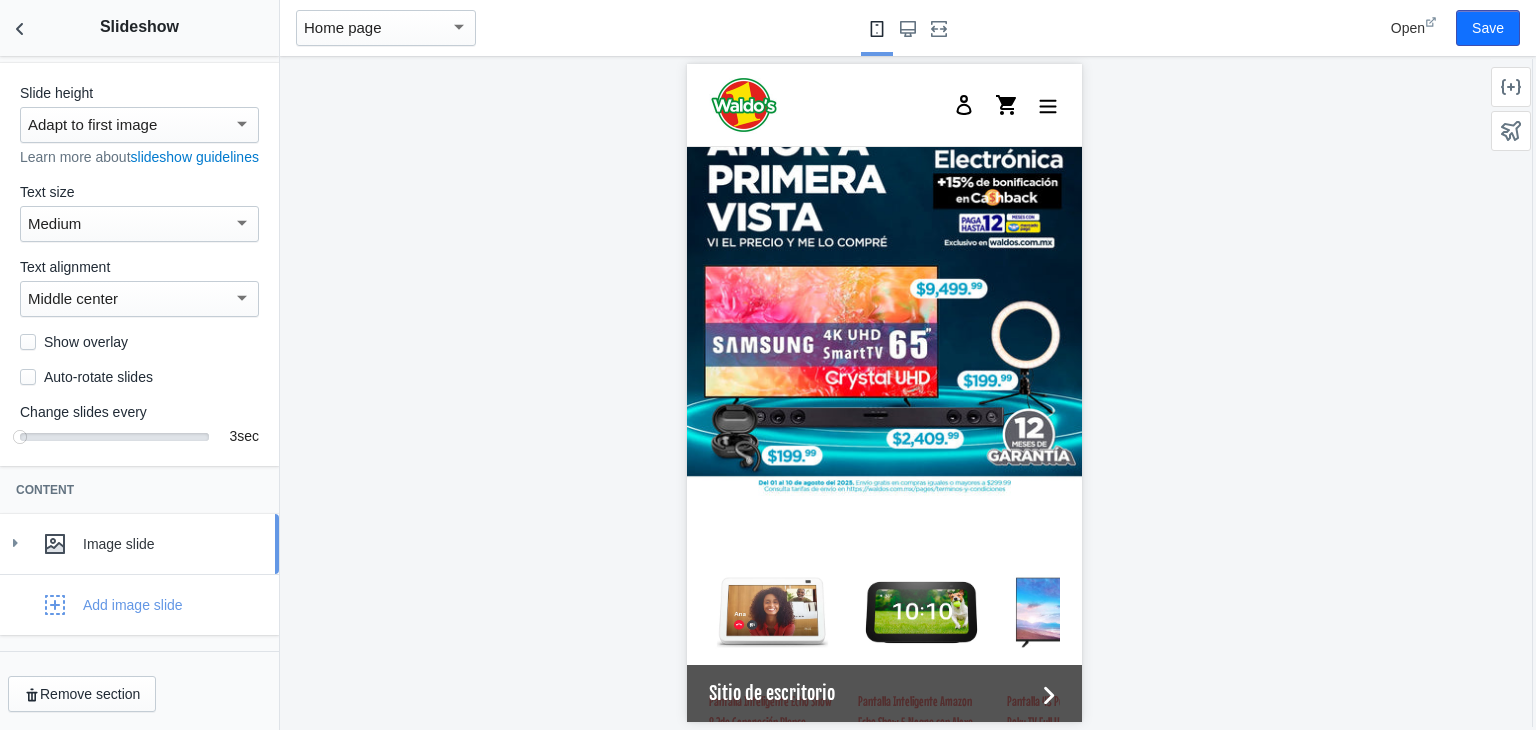 click on "Image slide" at bounding box center [139, 544] 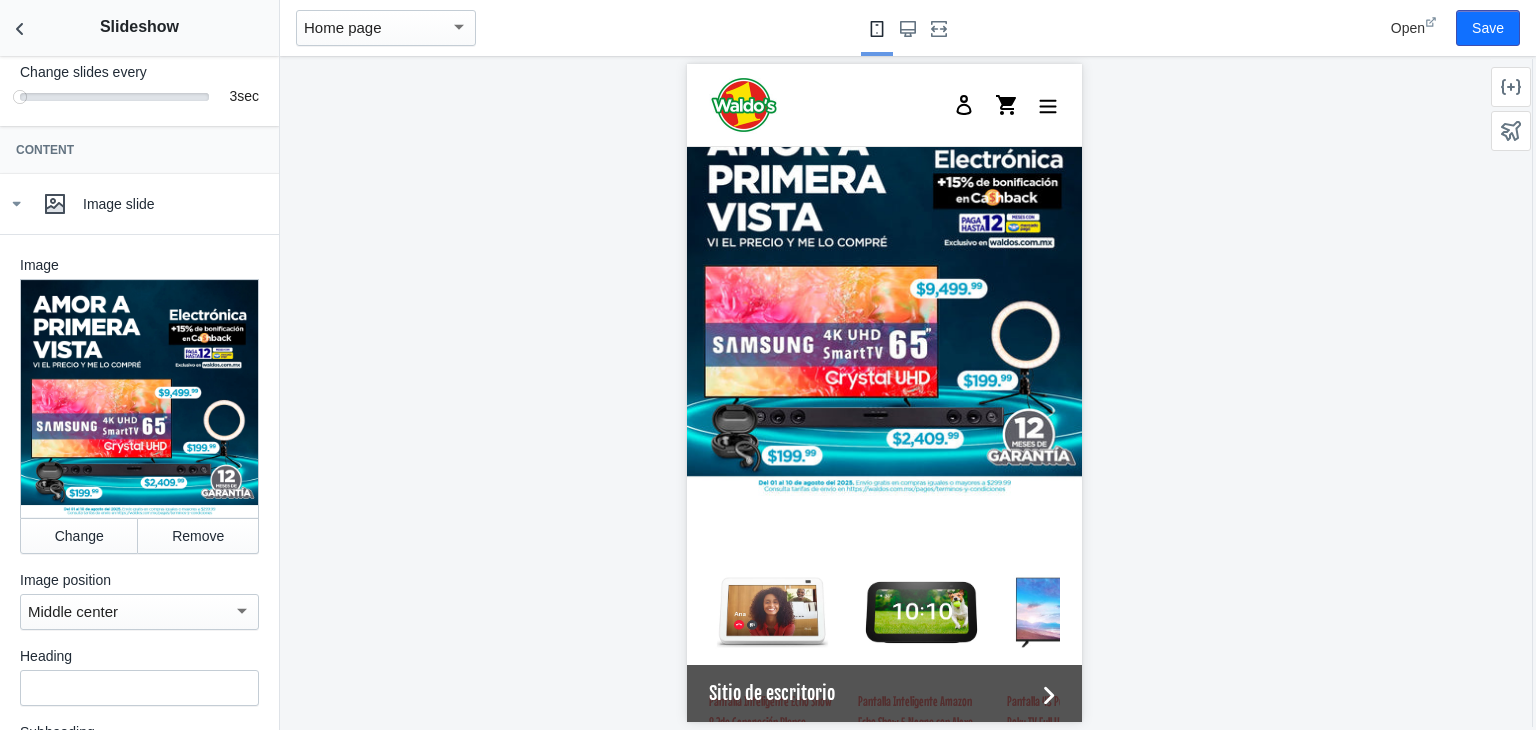 scroll, scrollTop: 396, scrollLeft: 0, axis: vertical 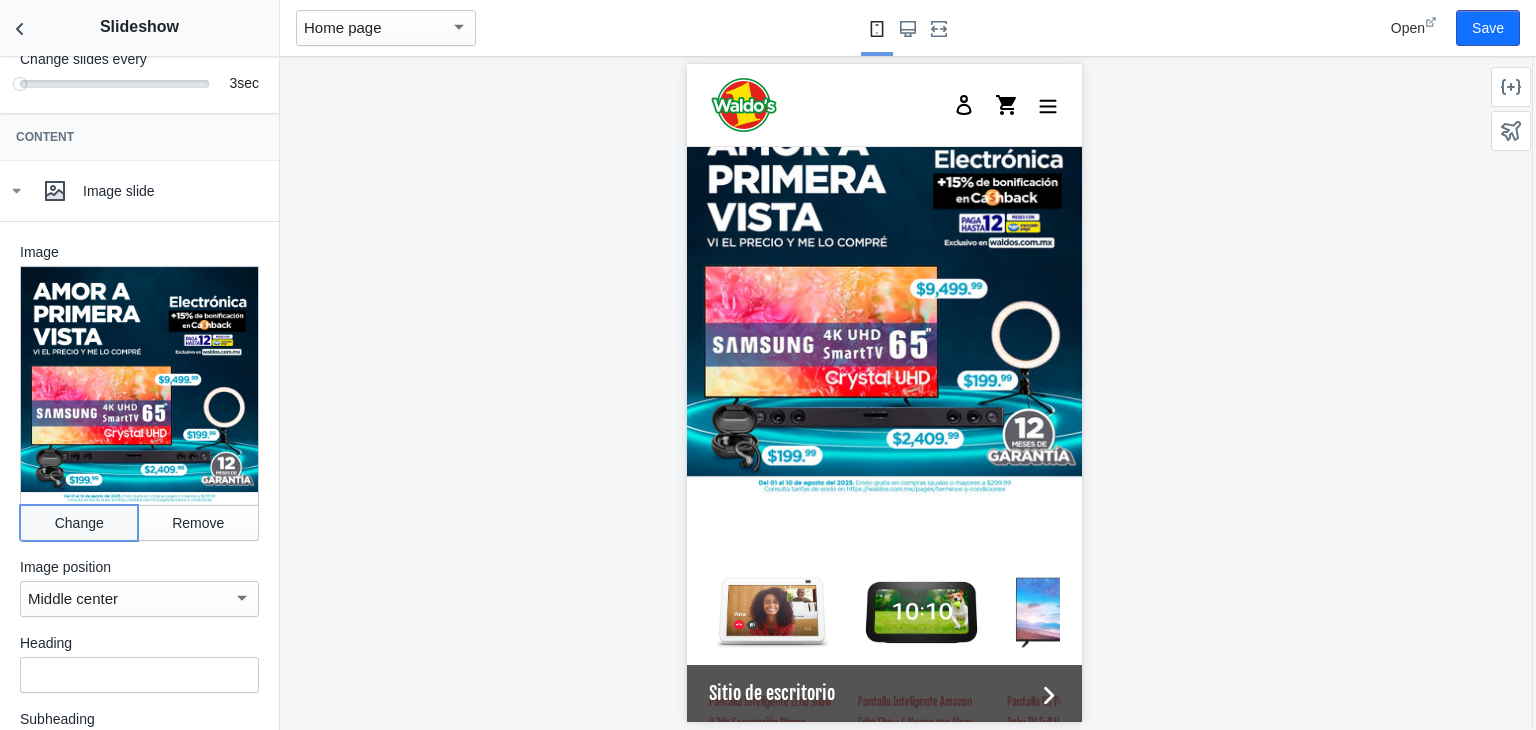click on "Change" at bounding box center [79, 523] 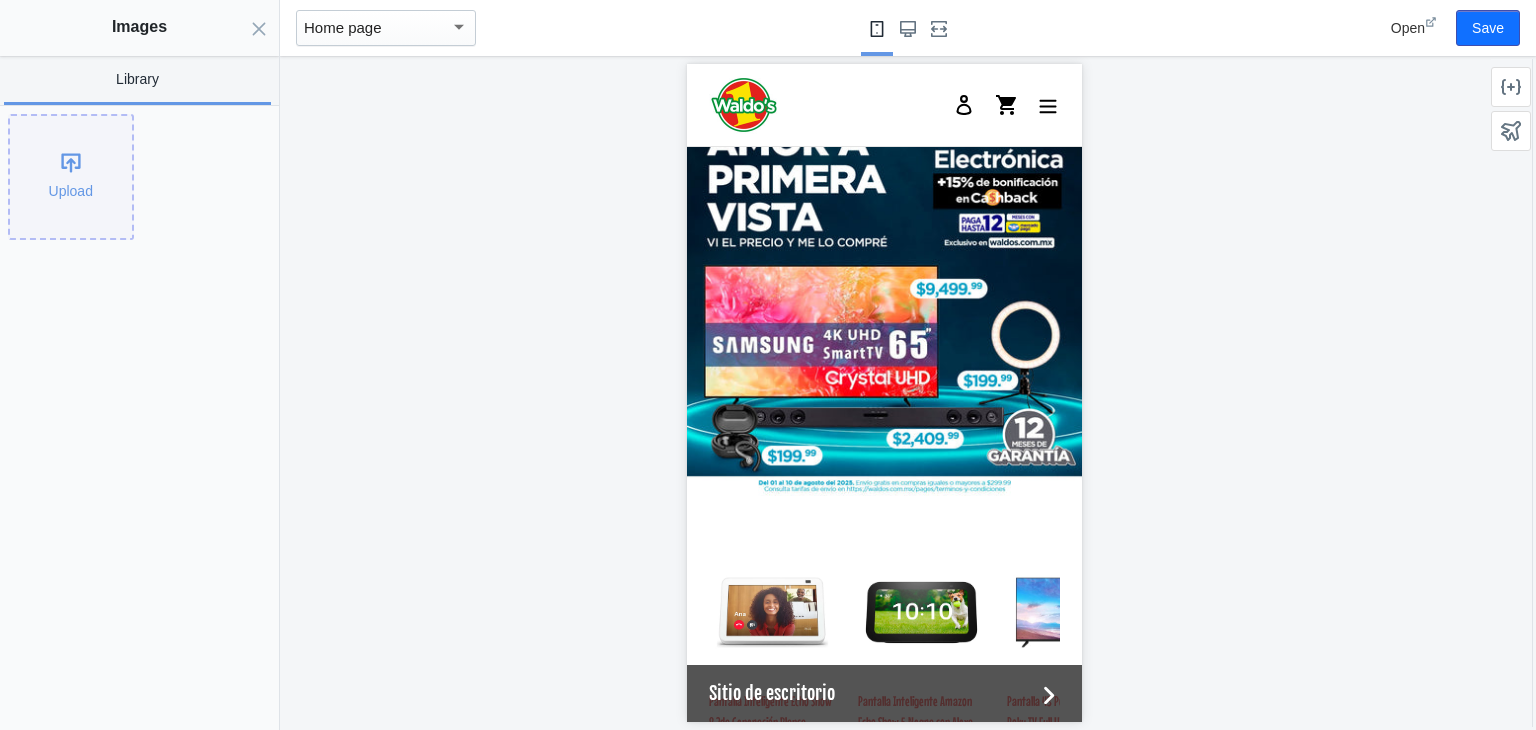 click on "Upload" 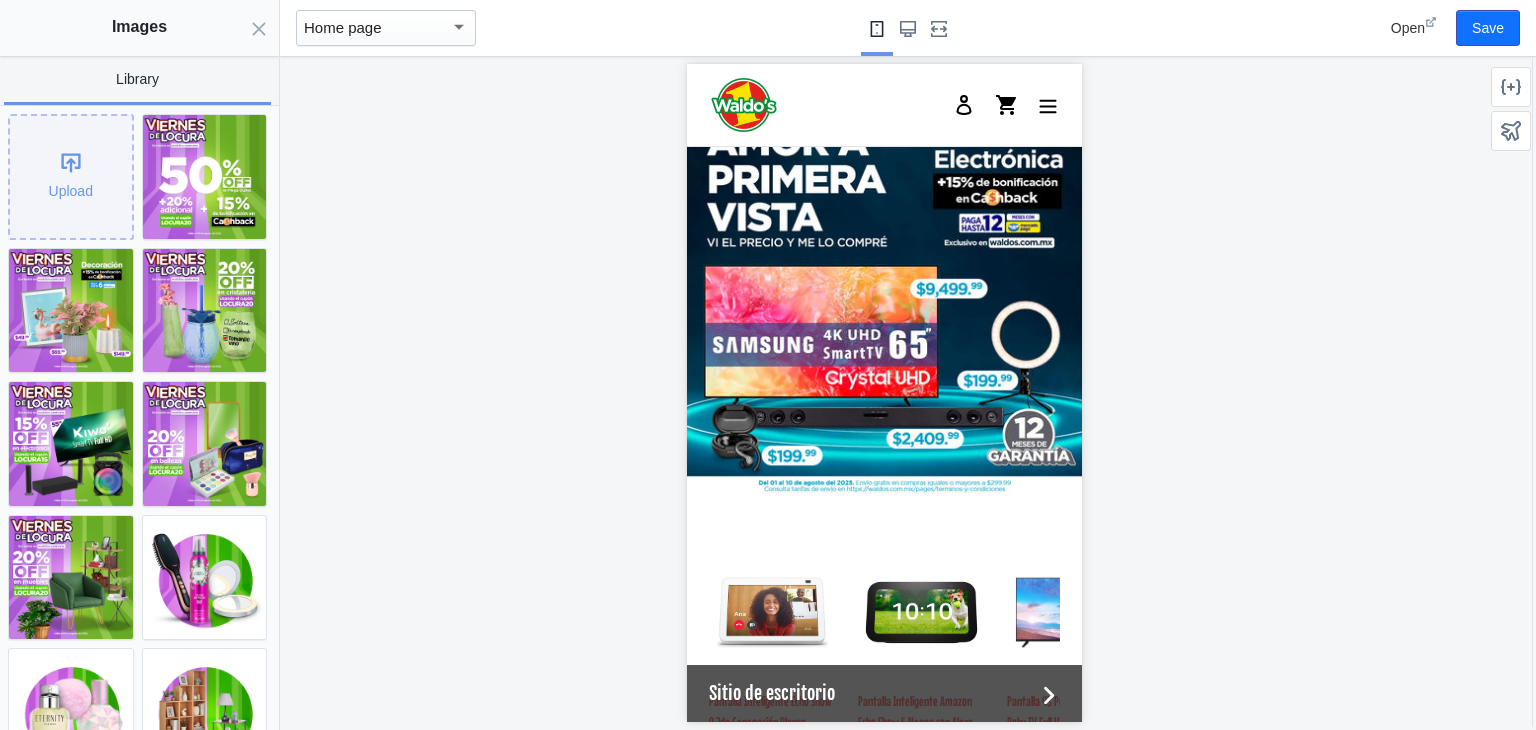 click on "Upload" 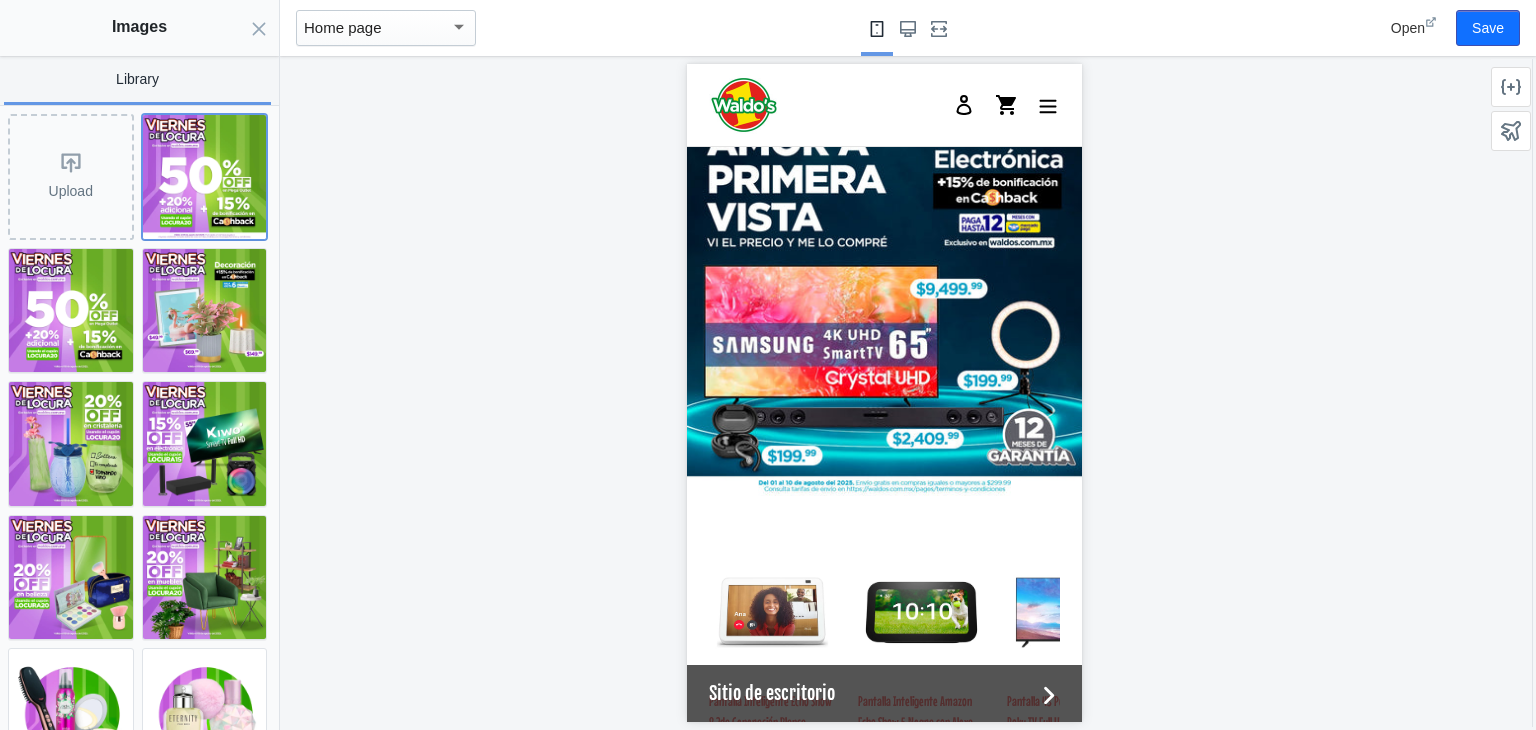 click 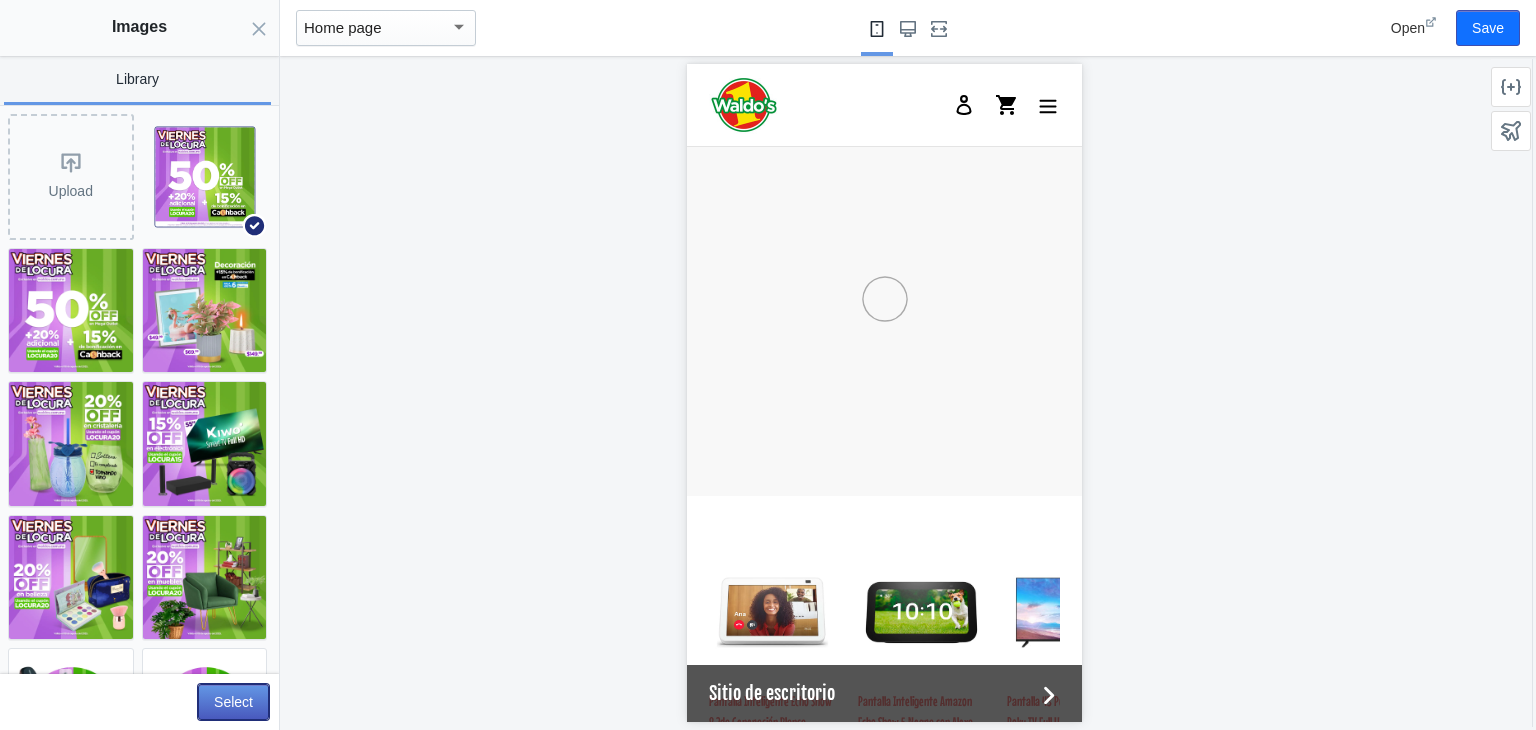 click on "Select" 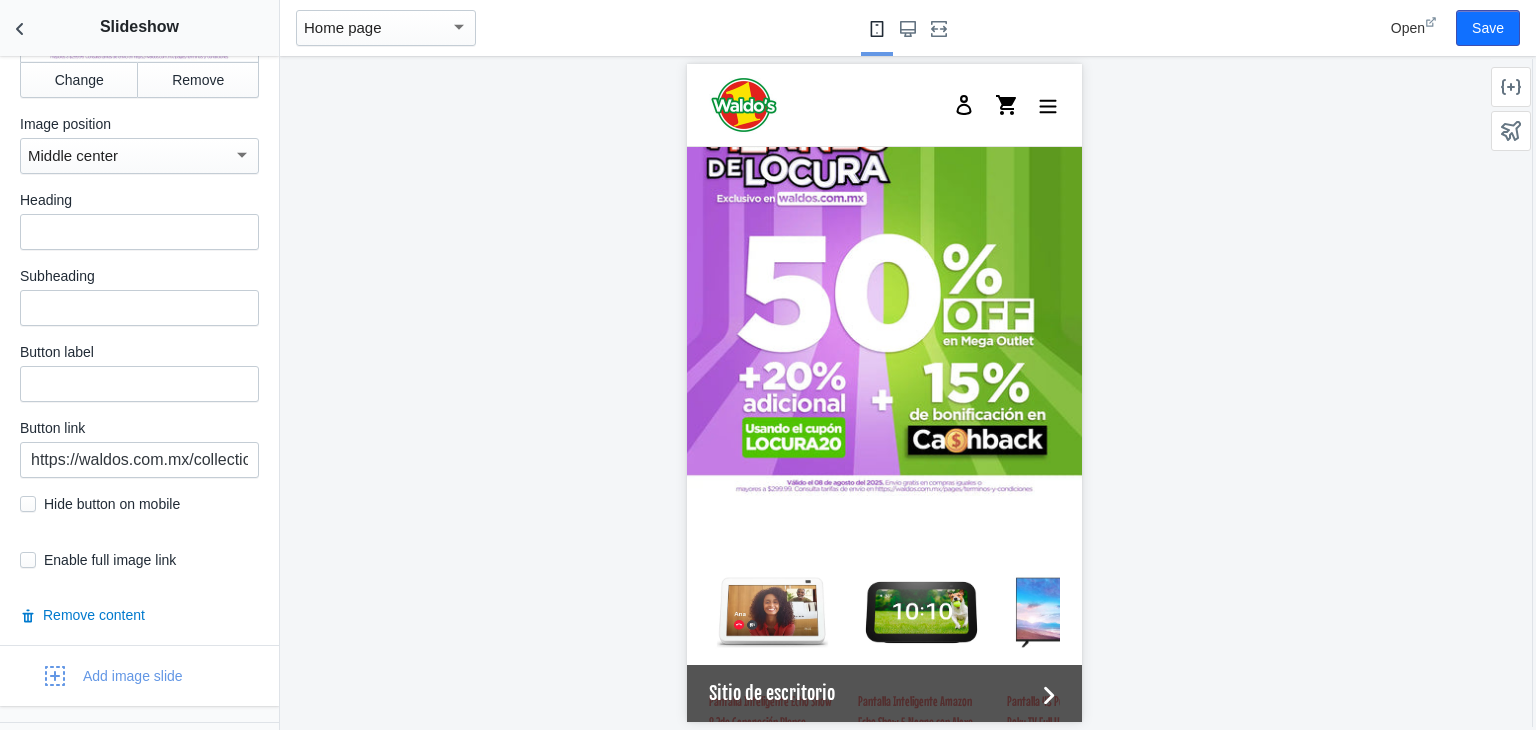 scroll, scrollTop: 840, scrollLeft: 0, axis: vertical 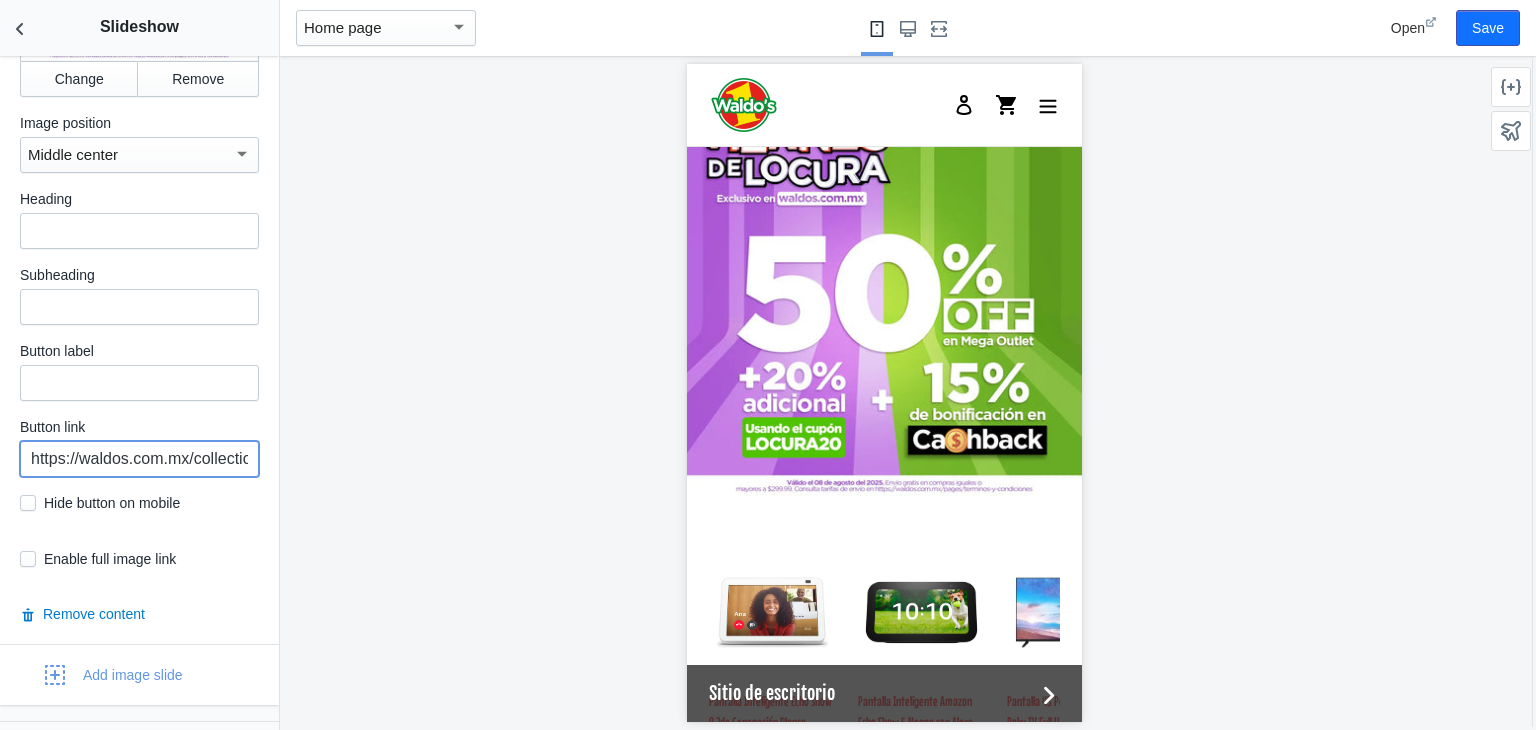 click on "https://waldos.com.mx/collections/electronica" at bounding box center [139, 459] 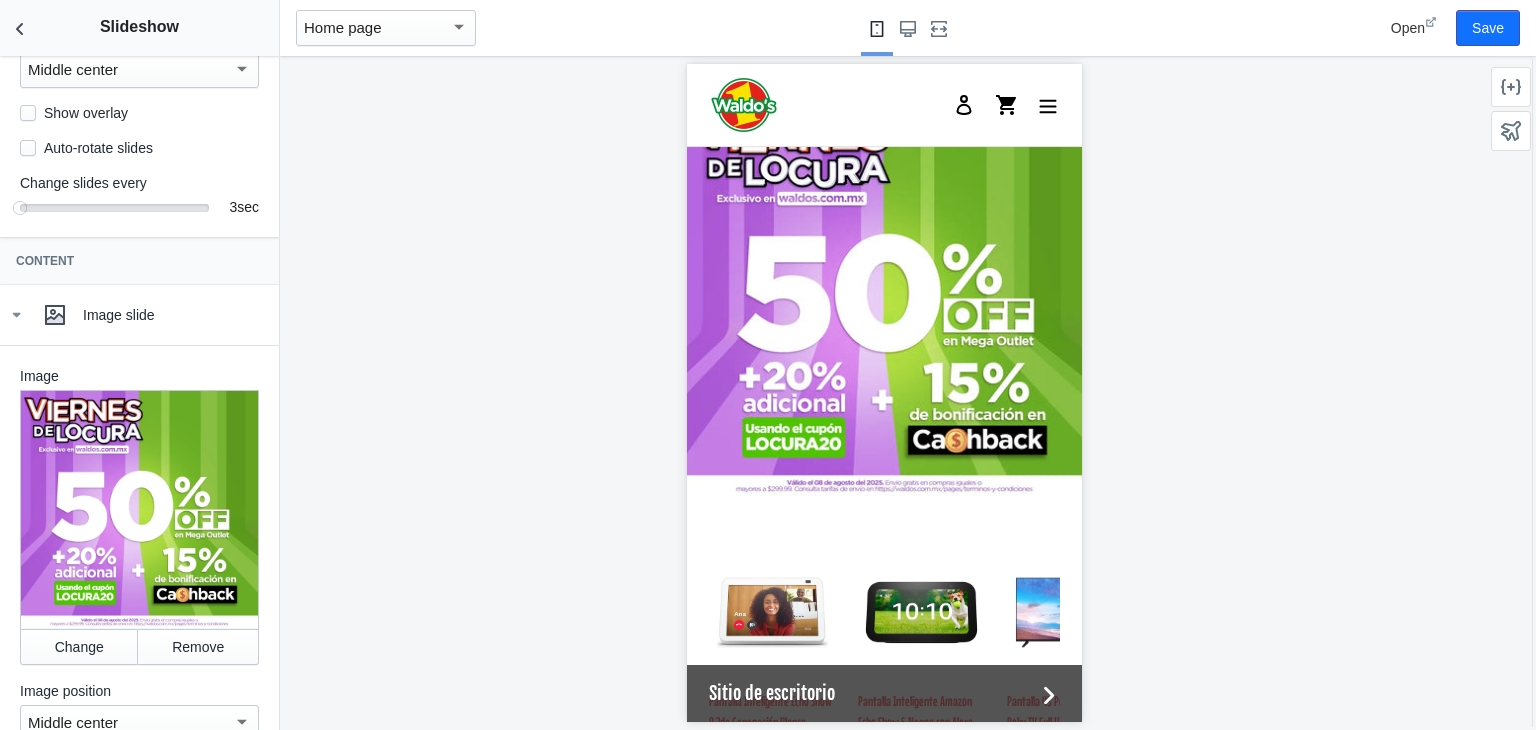 scroll, scrollTop: 256, scrollLeft: 0, axis: vertical 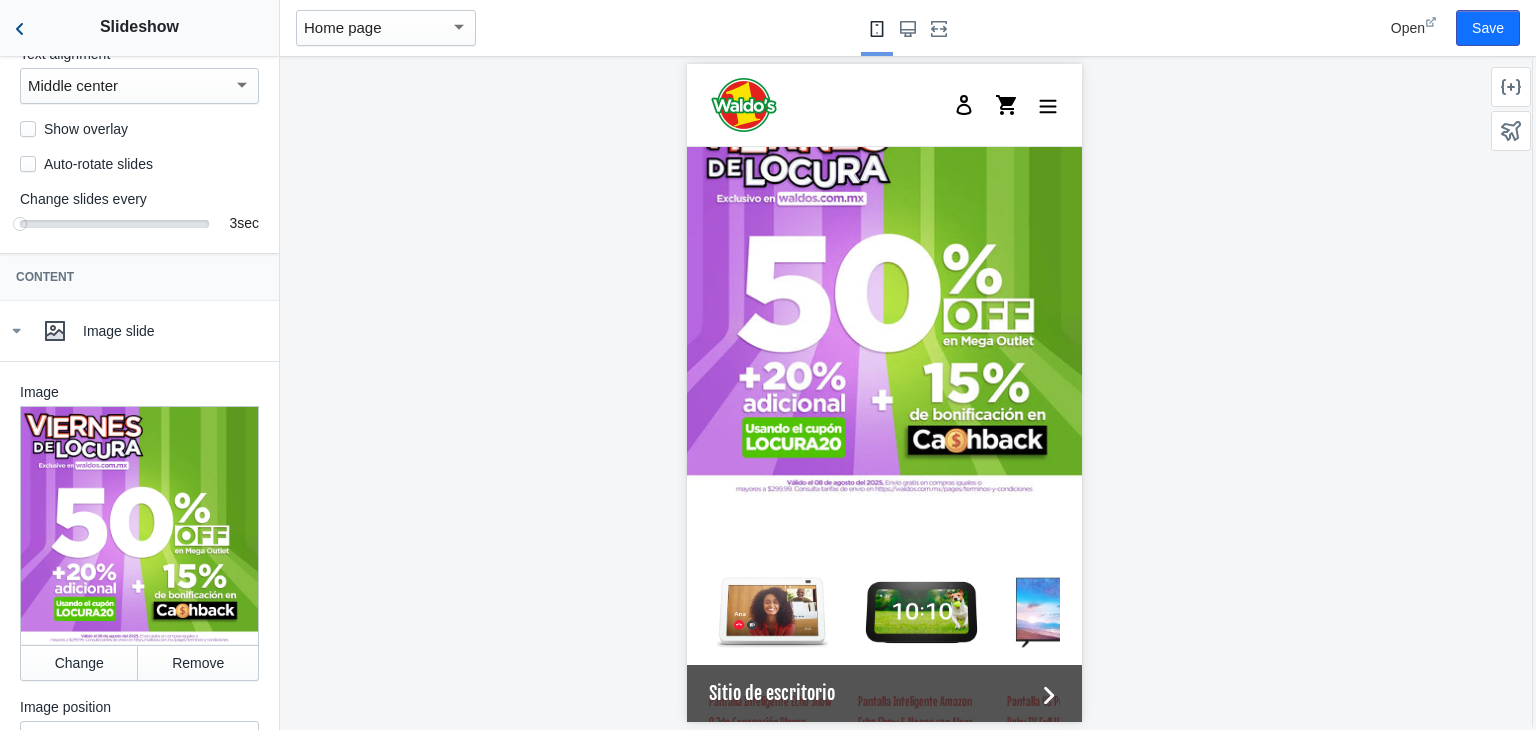 type on "https://waldos.com.mx/collections/mega-50-off" 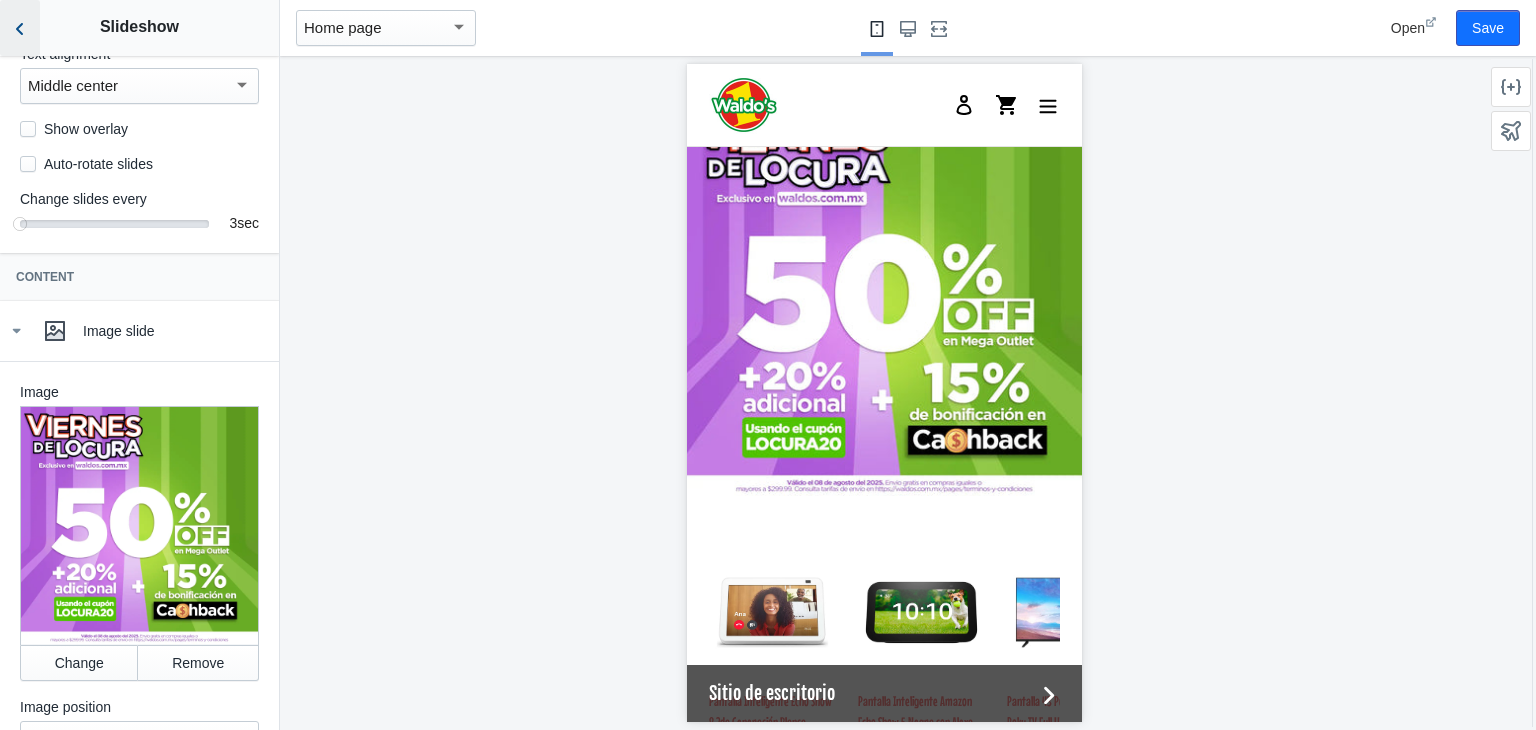 click 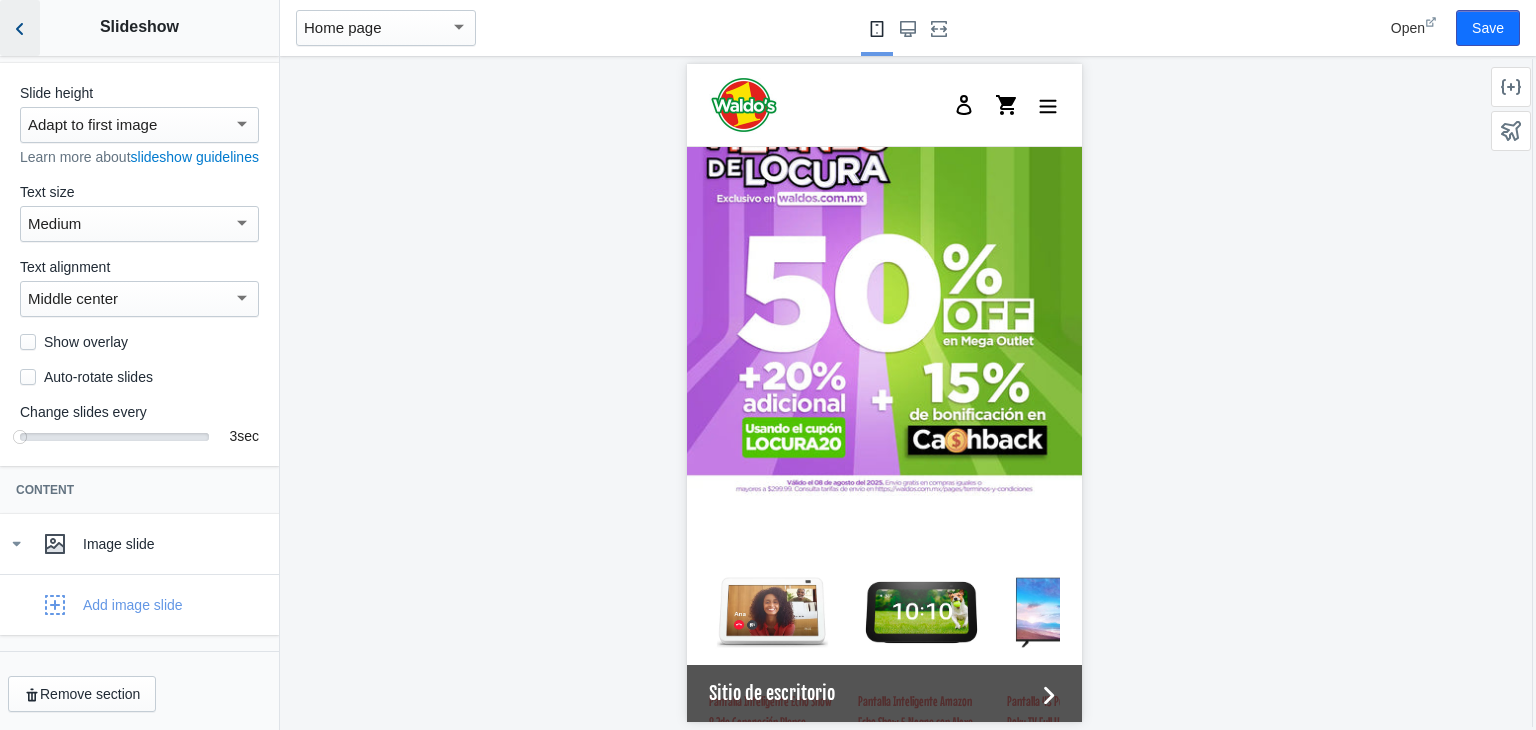 scroll, scrollTop: 64, scrollLeft: 0, axis: vertical 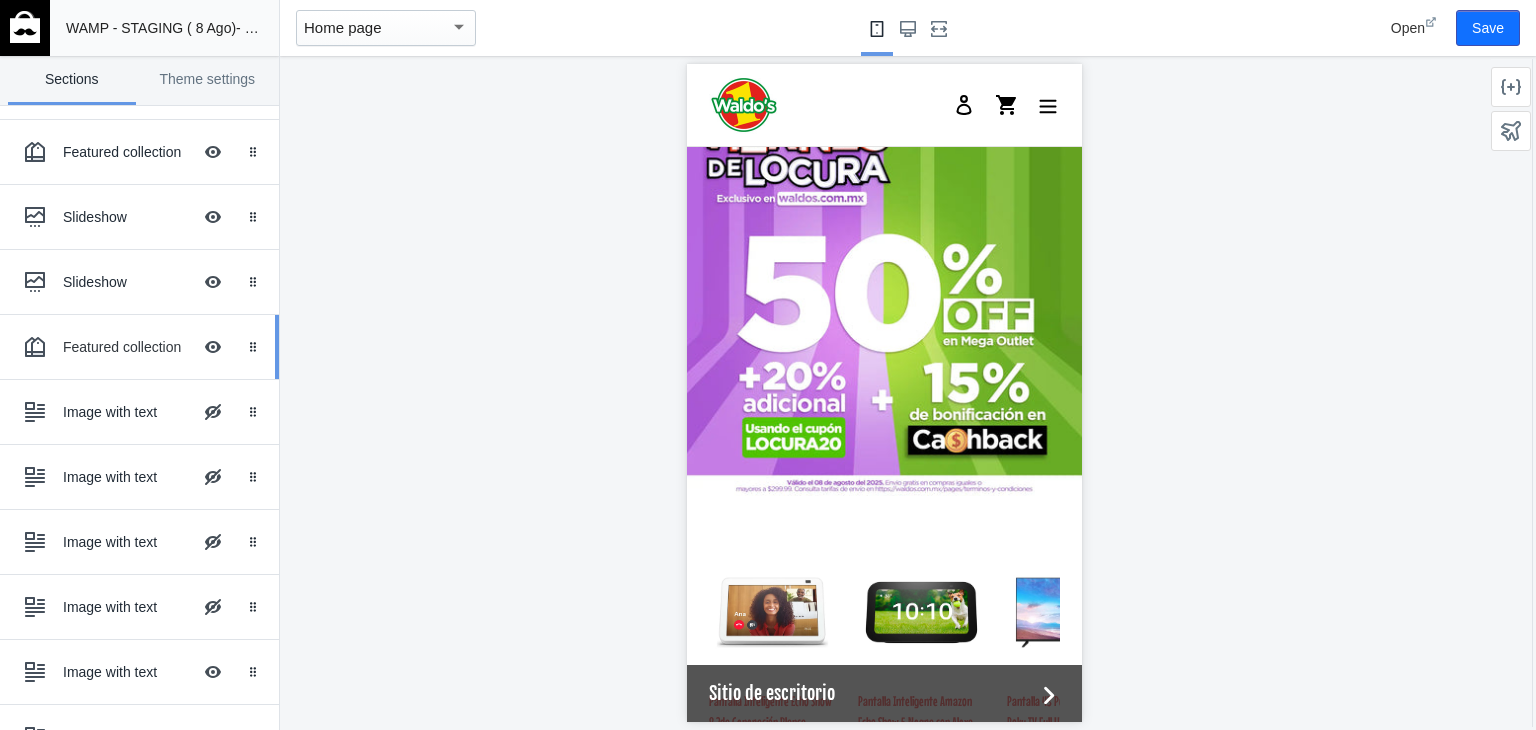 click on "Featured collection" at bounding box center (127, 347) 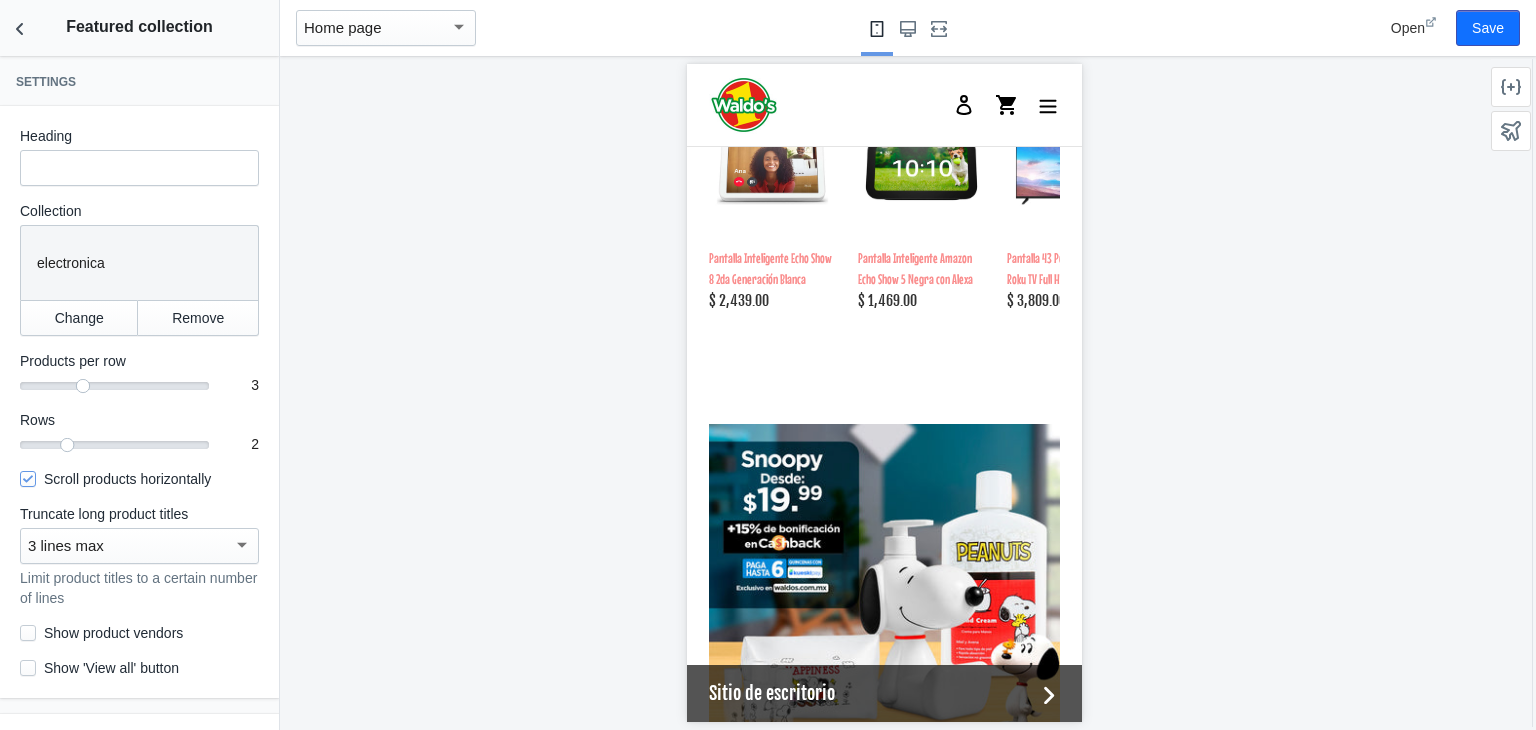 scroll, scrollTop: 3227, scrollLeft: 0, axis: vertical 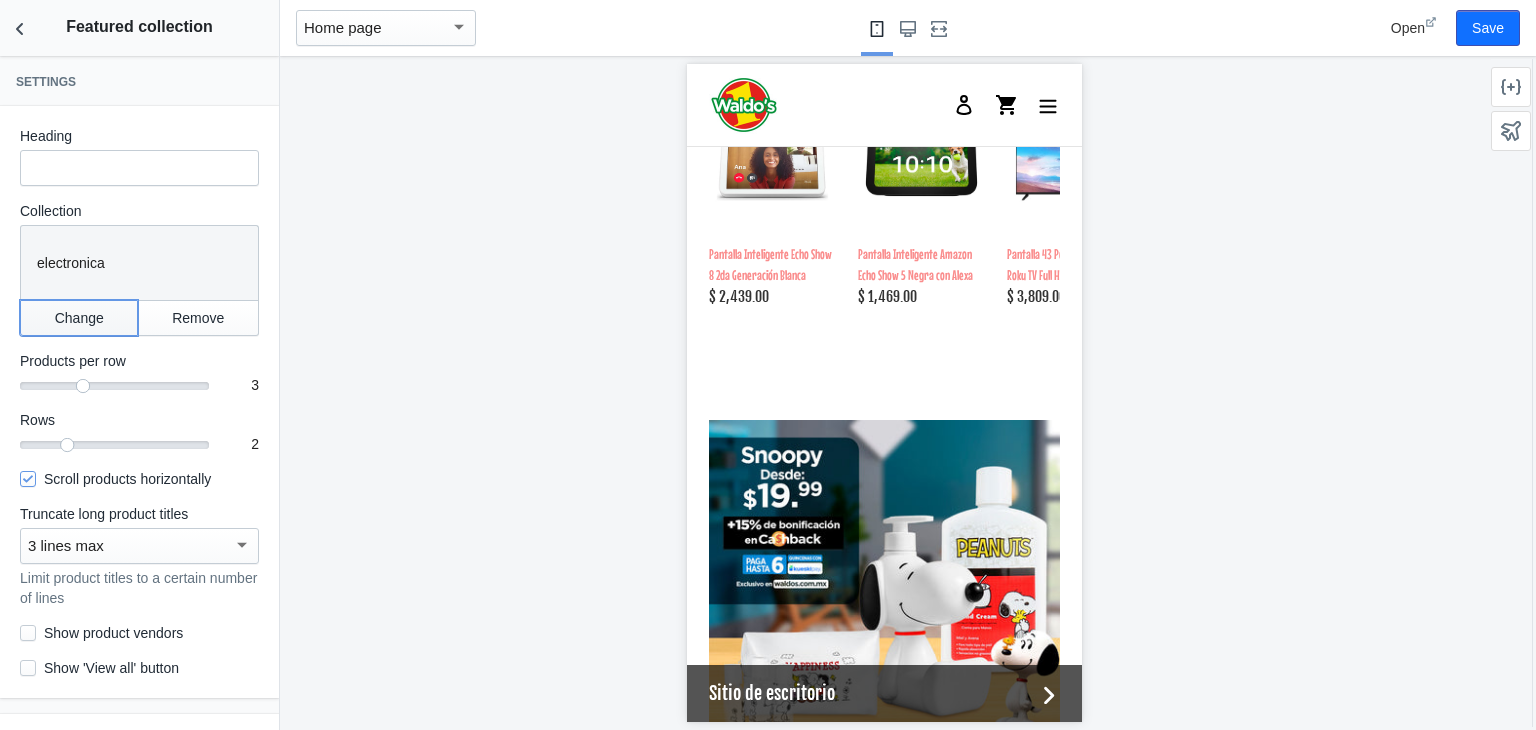 click on "Change" at bounding box center [79, 318] 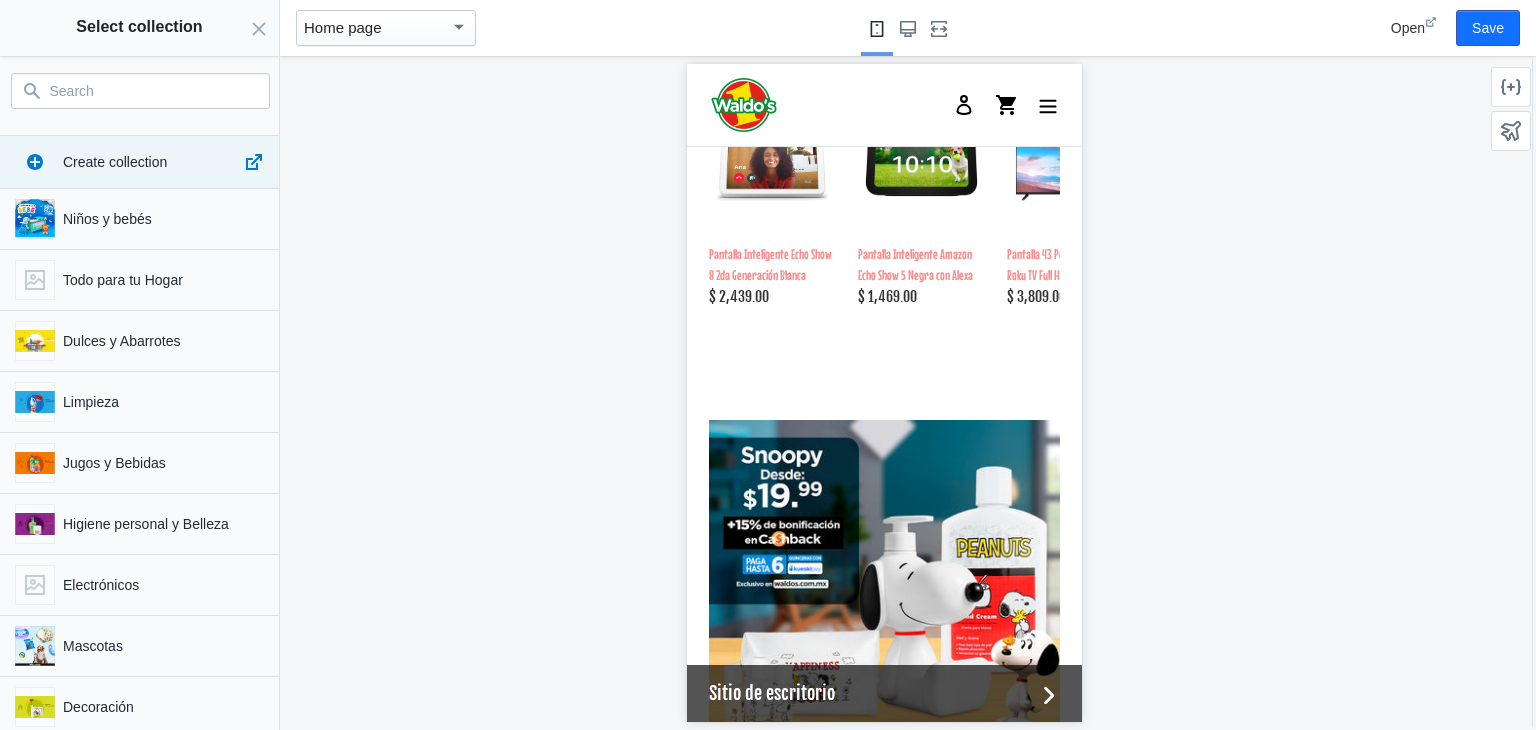 click on "Search" at bounding box center (152, 91) 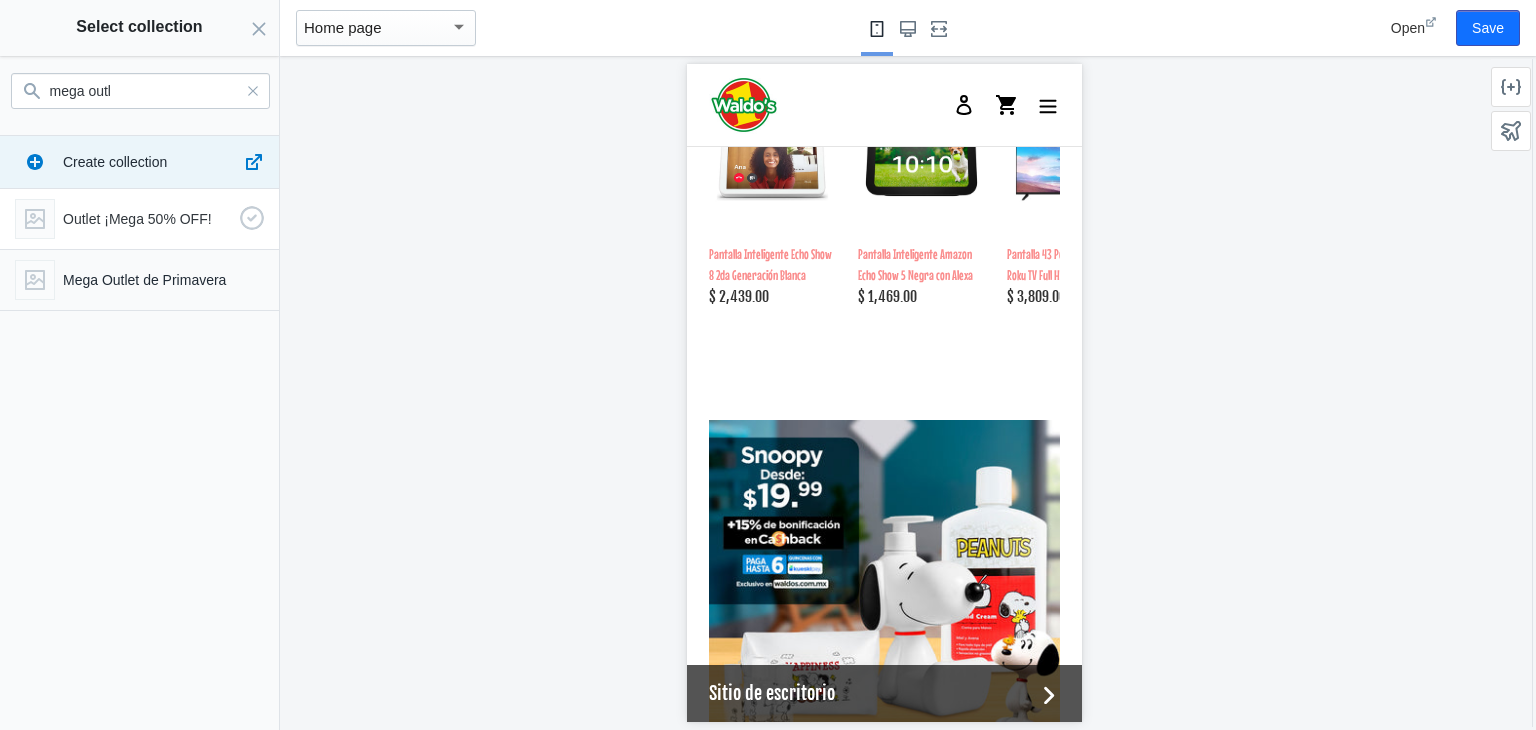 type on "mega outl" 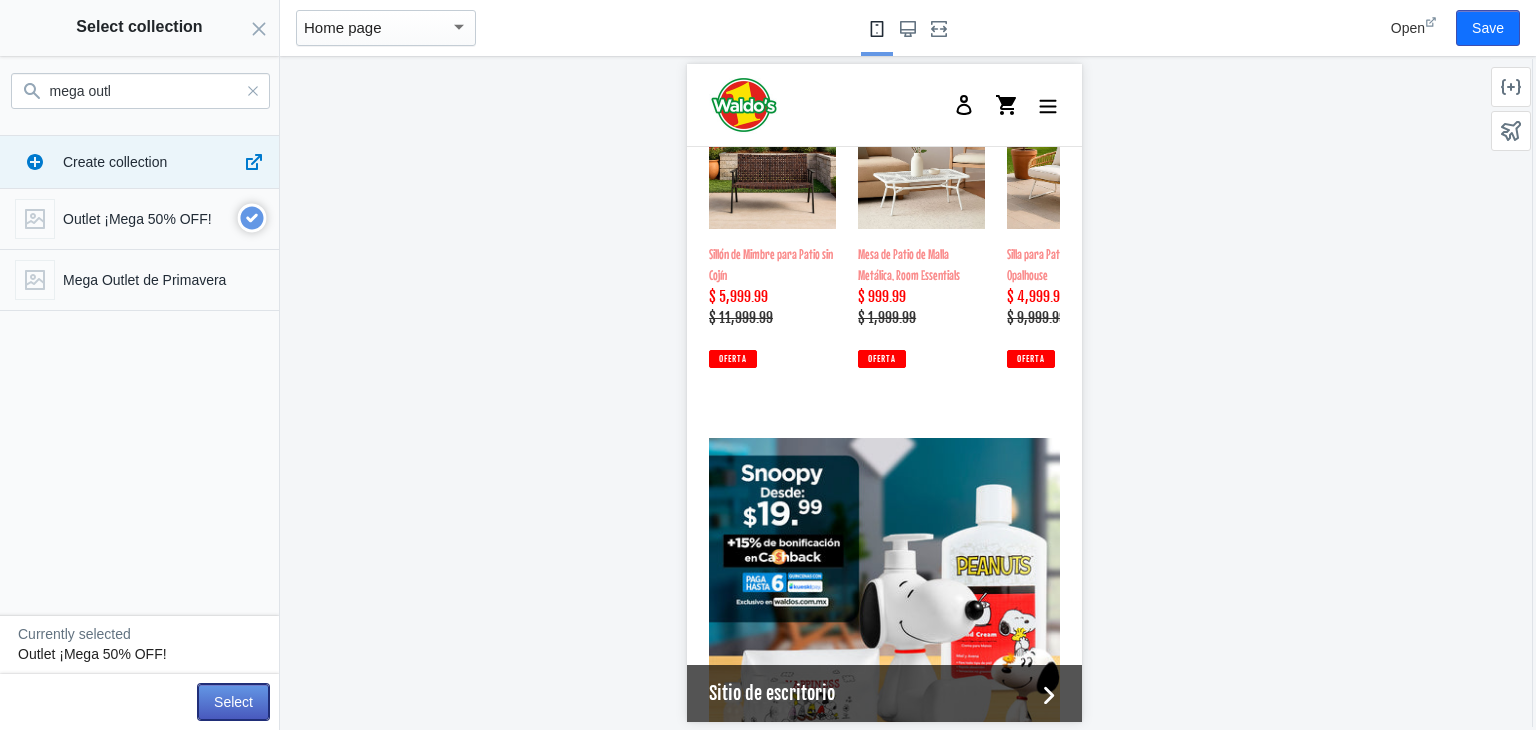 click on "Select" at bounding box center (233, 702) 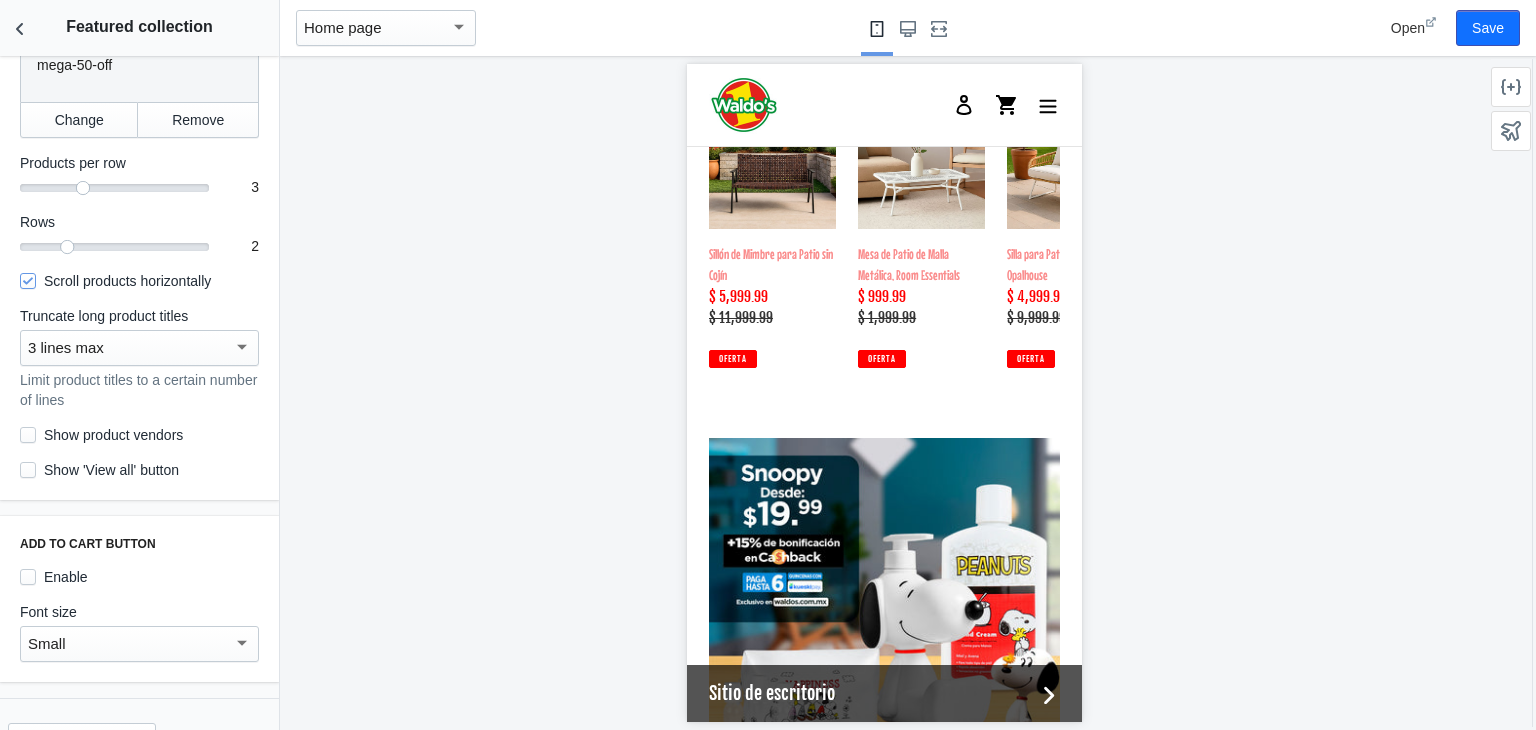 scroll, scrollTop: 208, scrollLeft: 0, axis: vertical 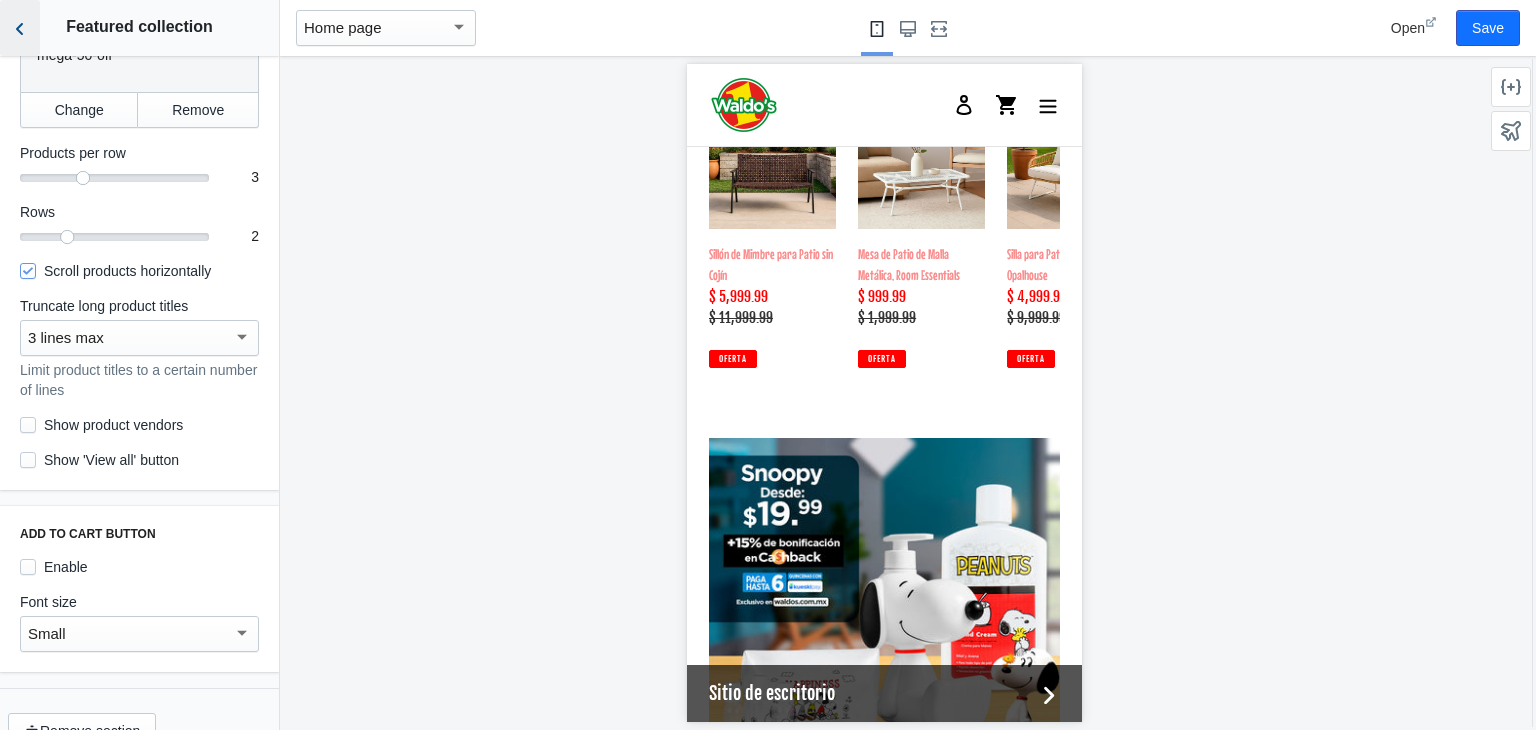 click 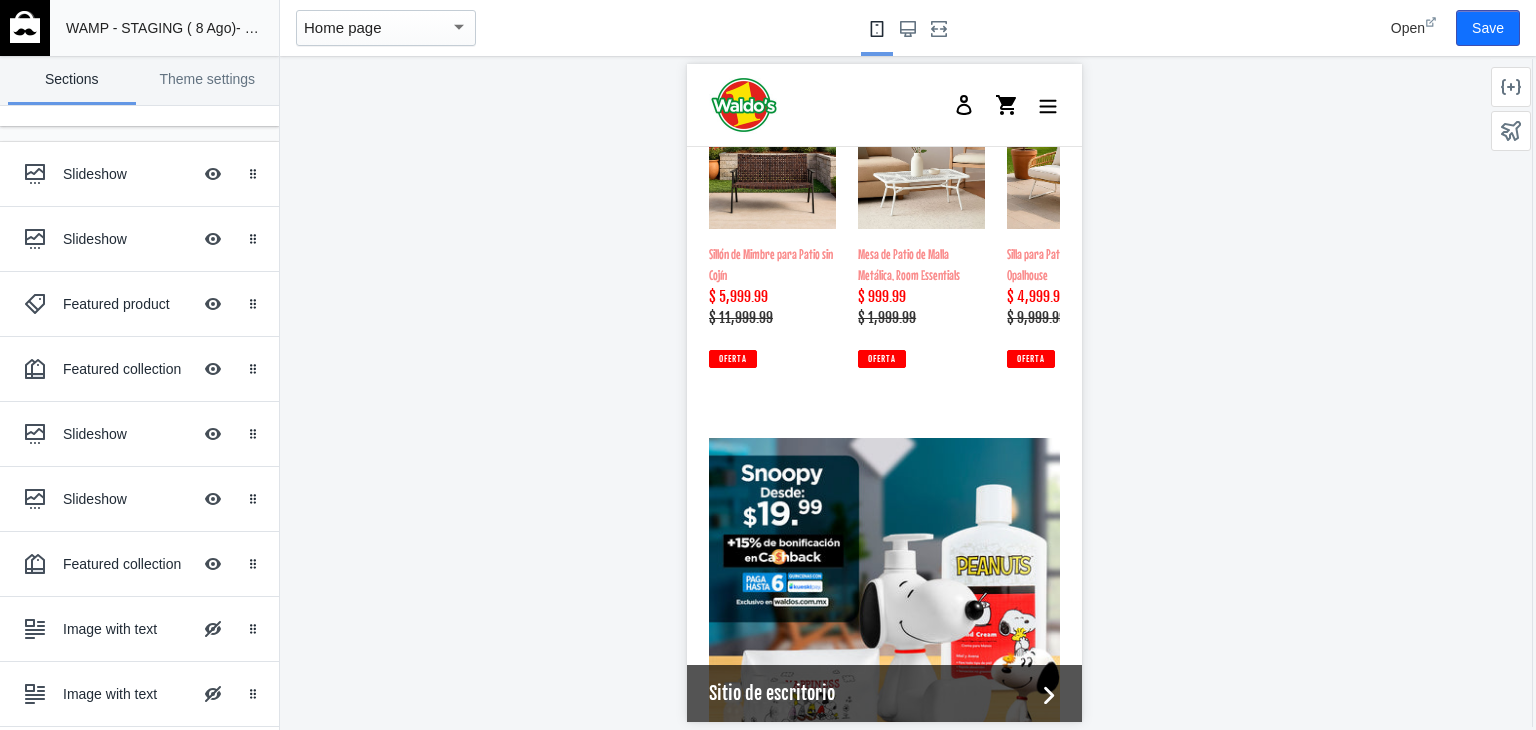 scroll, scrollTop: 47, scrollLeft: 0, axis: vertical 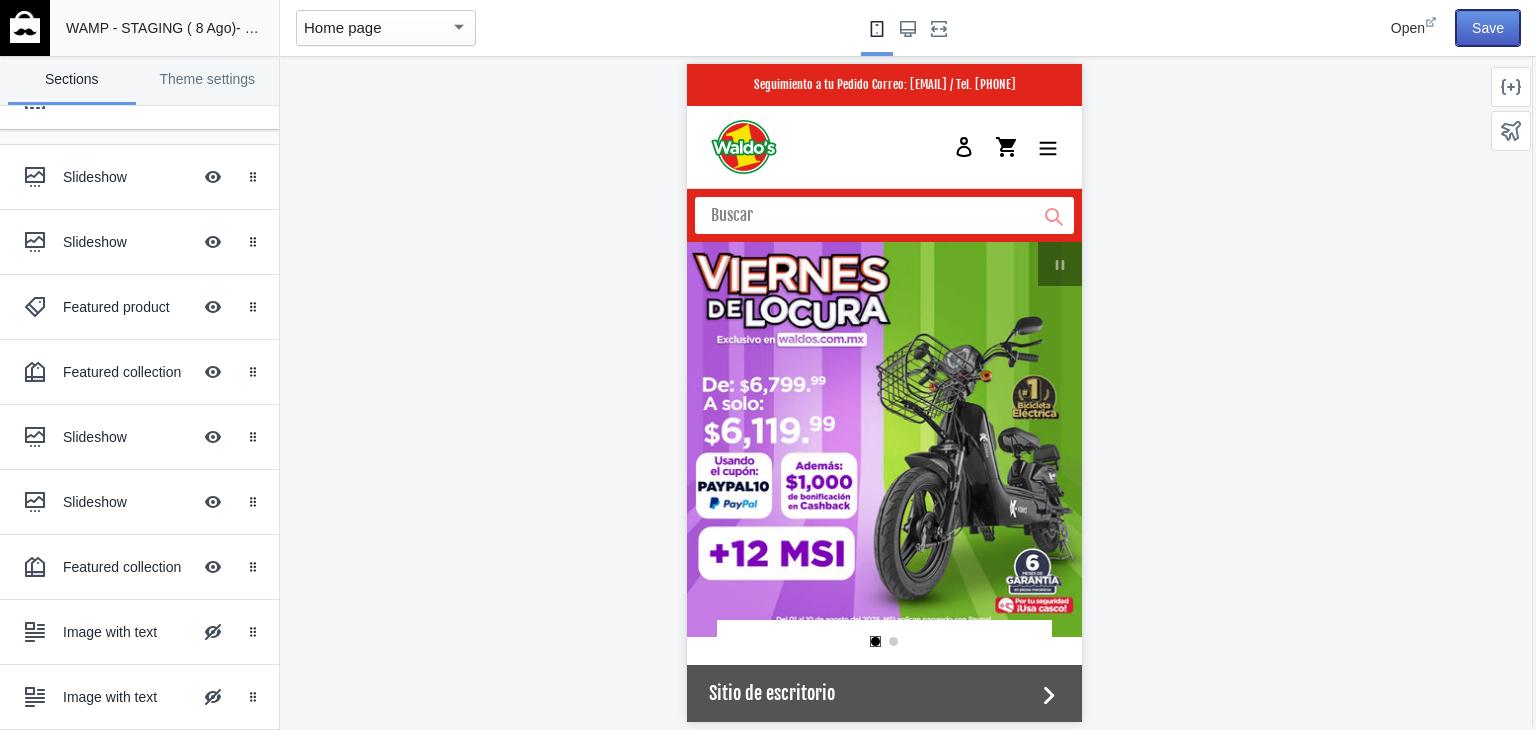 click on "Save" at bounding box center (1488, 28) 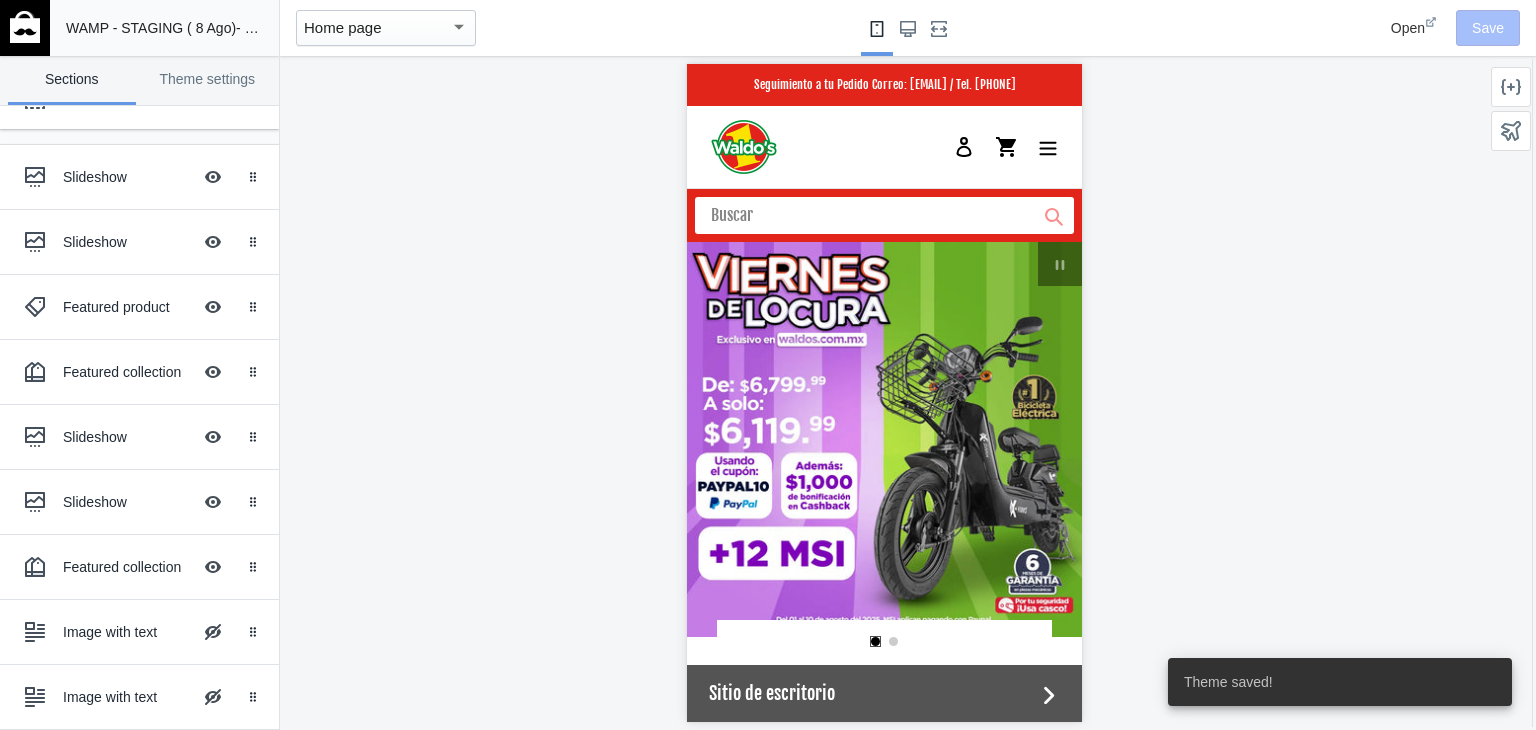 click at bounding box center [25, 28] 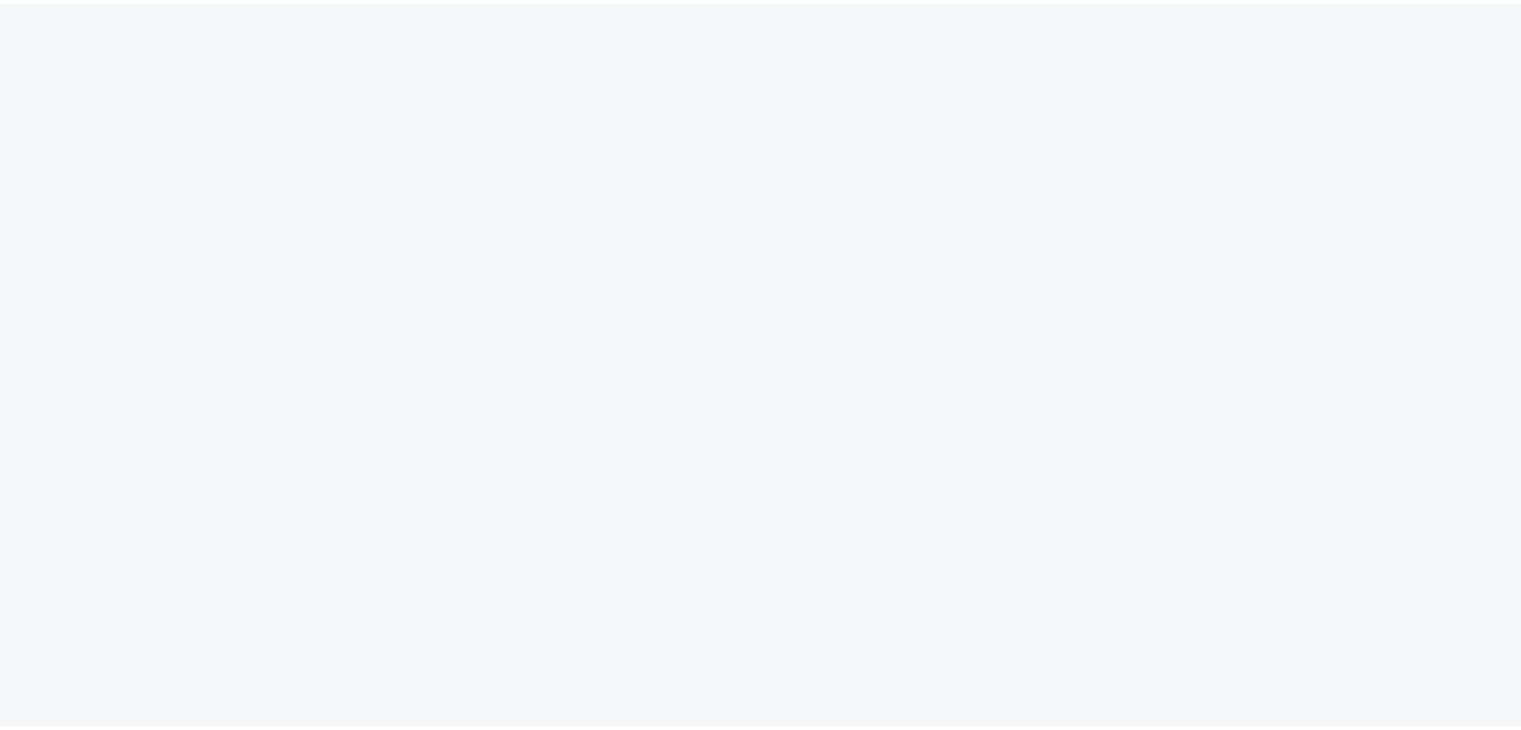 scroll, scrollTop: 0, scrollLeft: 0, axis: both 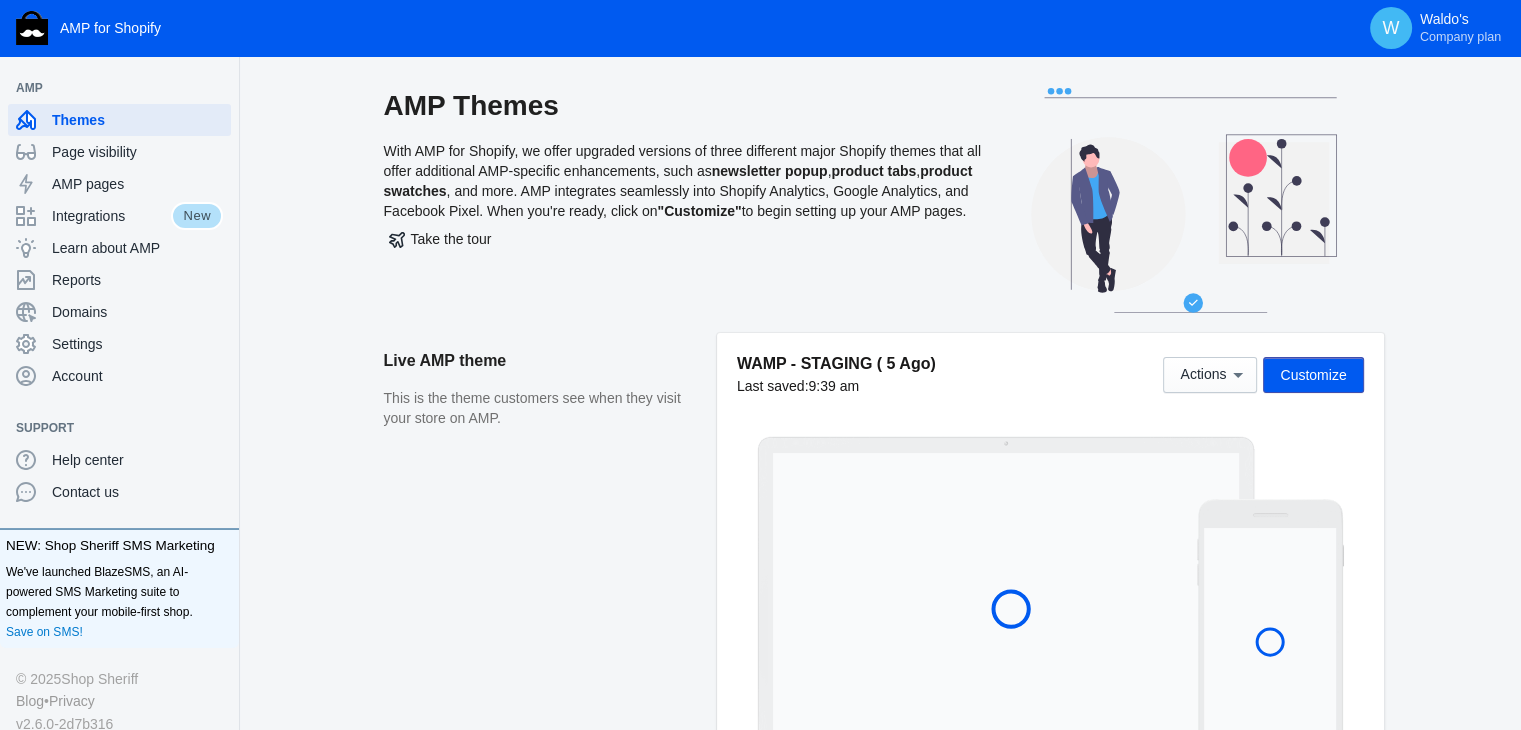 click on "Live AMP theme This is the theme customers see when they visit your store on AMP." at bounding box center [550, 554] 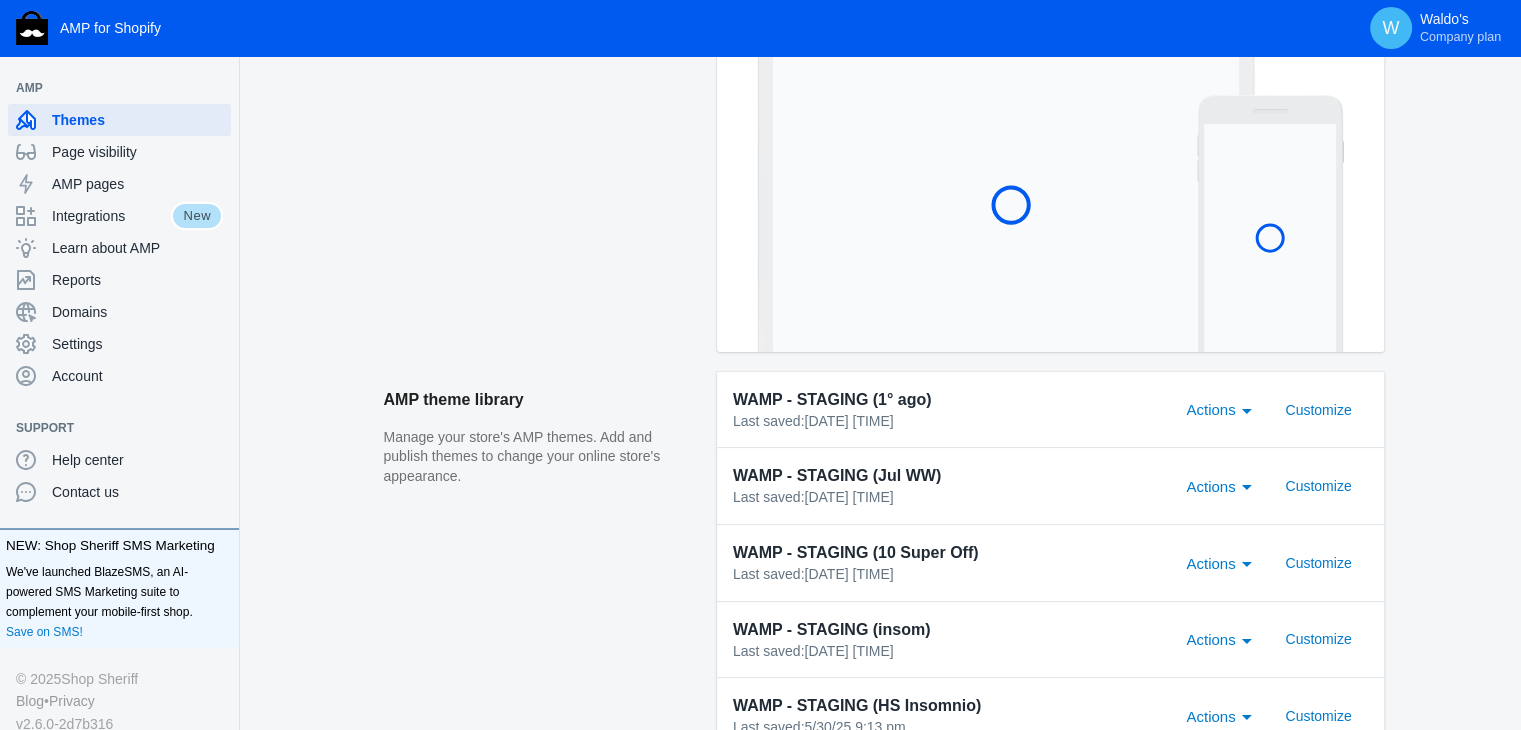 scroll, scrollTop: 0, scrollLeft: 0, axis: both 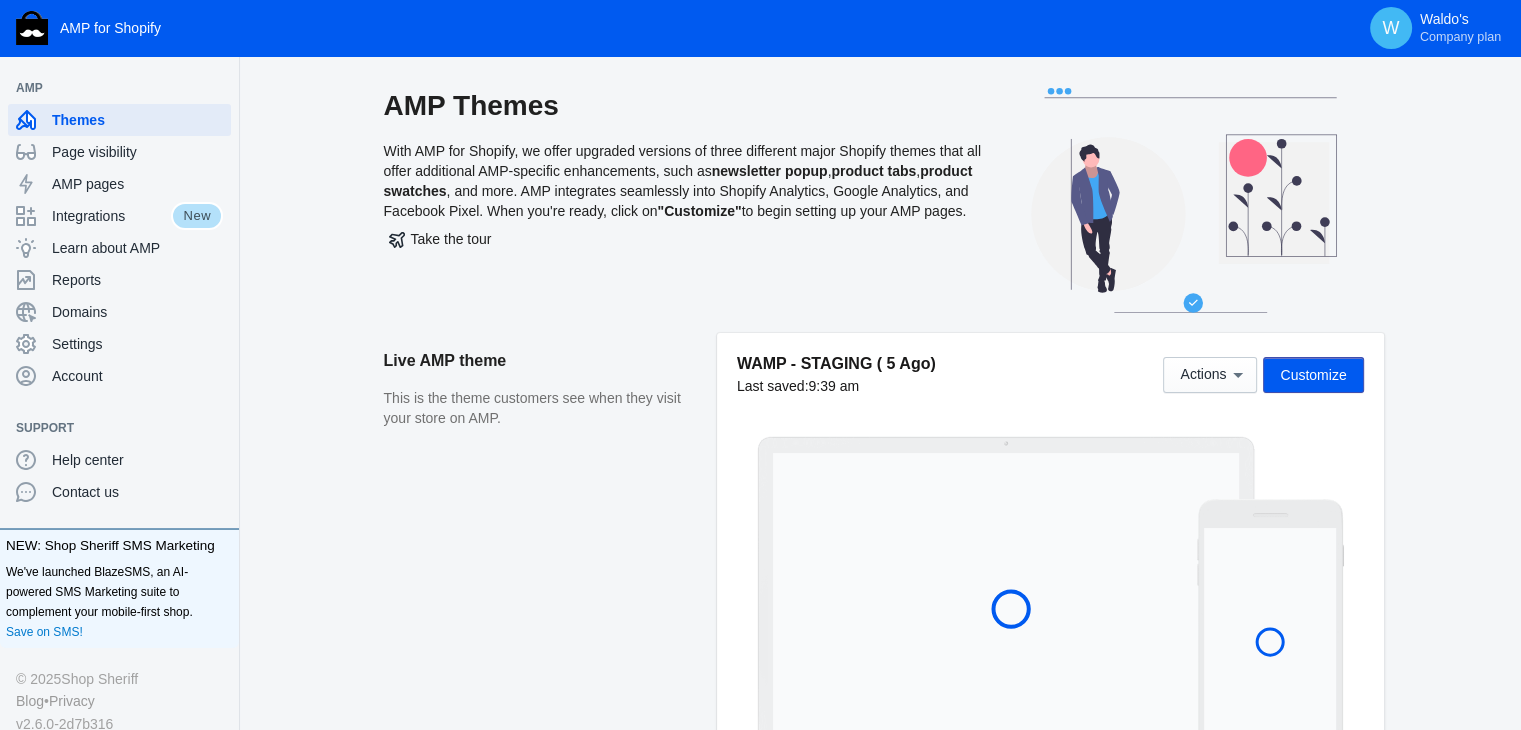 click on "AMP Themes   With AMP for Shopify, we offer upgraded versions of three different major Shopify themes that all offer additional AMP-specific enhancements, such as  newsletter popup ,  product tabs ,  product swatches , and more. AMP integrates seamlessly into Shopify Analytics, Google Analytics, and Facebook Pixel. When you're ready, click on  "Customize"  to begin setting up your AMP pages.   Take the tour  Live AMP theme This is the theme customers see when they visit your store on AMP. WAMP - STAGING ( [TIME_AGO])  Last saved:  [TIME]  Actions   Customize  AMP theme library Manage your store's AMP themes. Add and publish themes to change your online store's appearance. WAMP - STAGING ( [MONTH] [NUMBER])  Last saved:  [DATE] [TIME] Actions  Customize  WAMP - STAGING ( [MONTH] [MONTH])  Last saved:  [DATE] [TIME] Actions  Customize  WAMP - STAGING ( [NUMBER] [WORD])  Last saved:  [DATE] [TIME] Actions  Customize  WAMP - STAGING ( [WORD])  Last saved:  [DATE] [TIME] Actions  Customize  WAMP - STAGING ( [WORD] [WORD])  Last saved:" 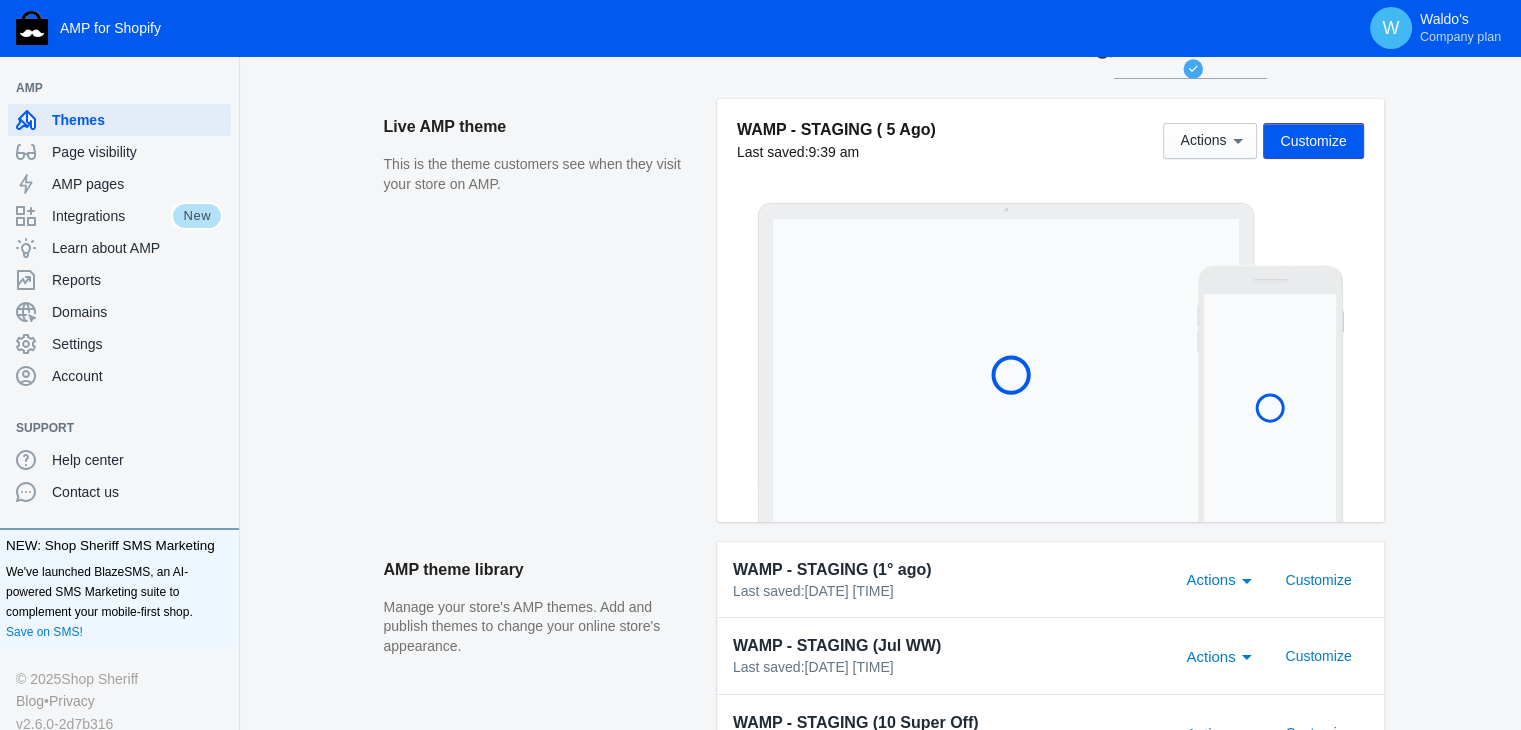scroll, scrollTop: 0, scrollLeft: 0, axis: both 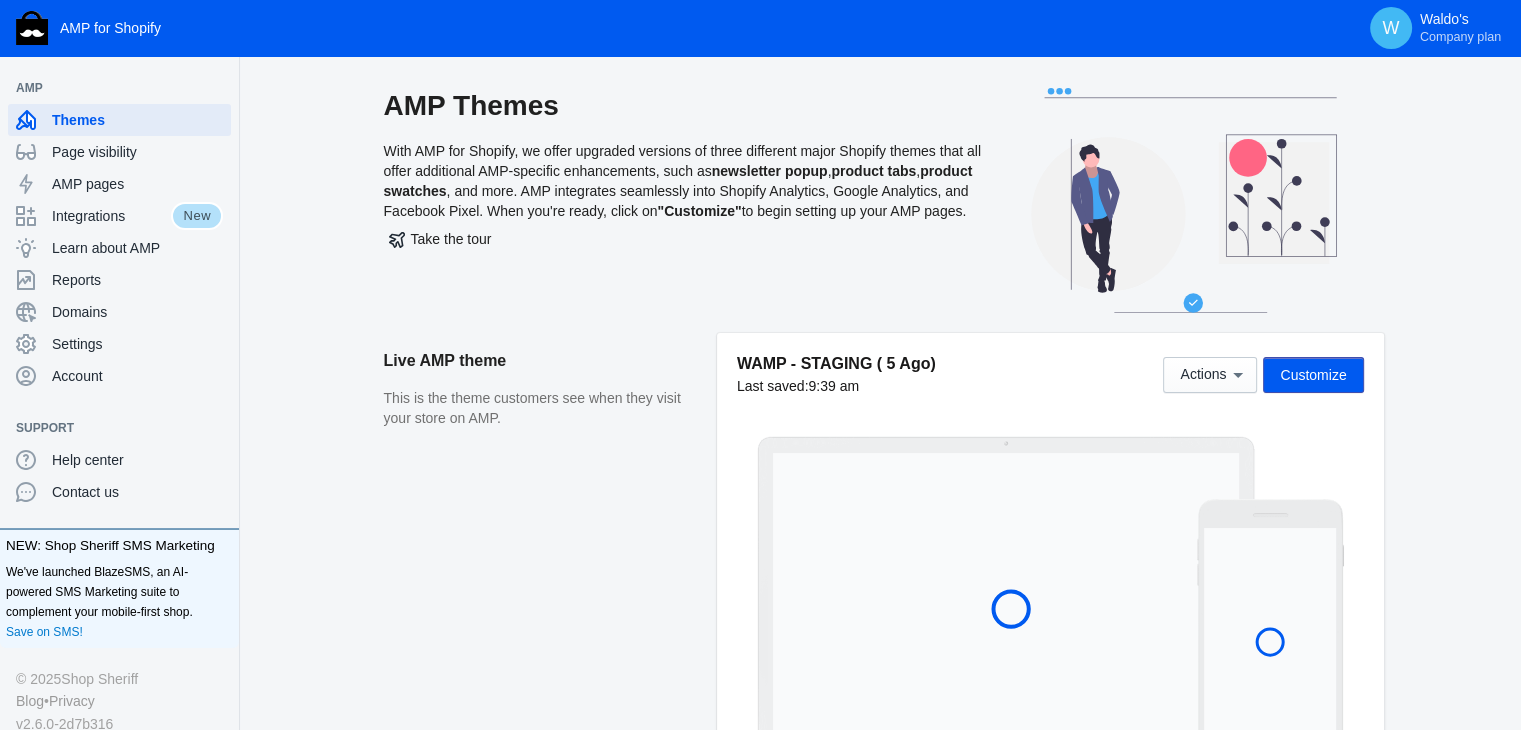 click on "Live AMP theme This is the theme customers see when they visit your store on AMP." at bounding box center (550, 554) 